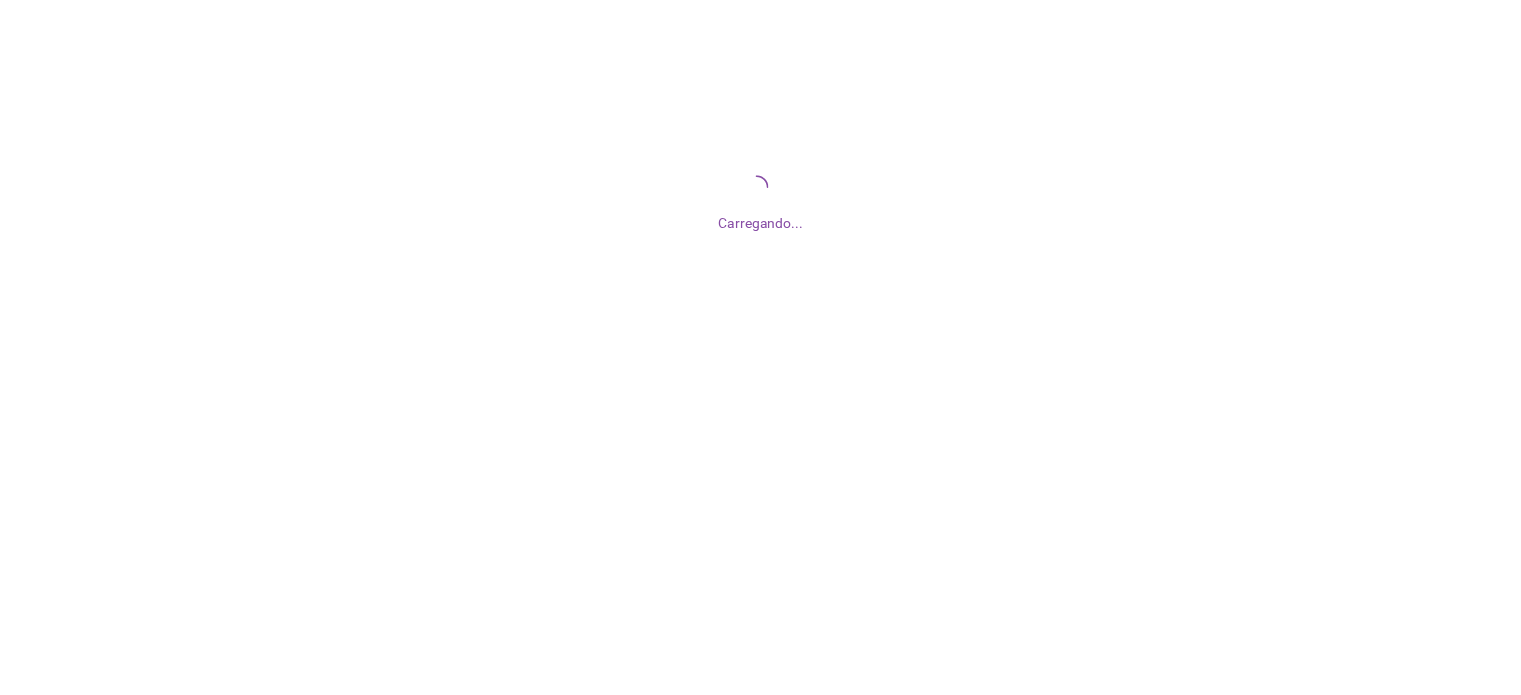 scroll, scrollTop: 0, scrollLeft: 0, axis: both 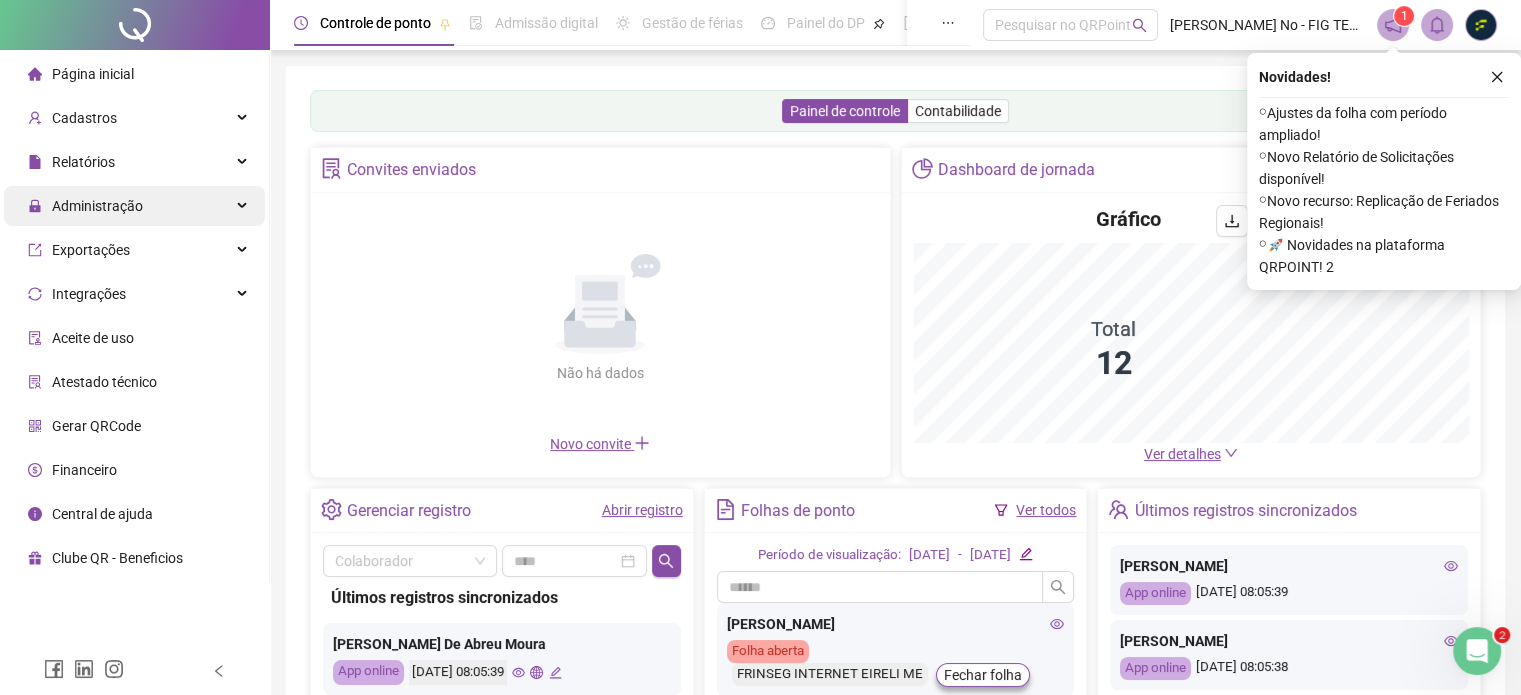 click on "Administração" at bounding box center [134, 206] 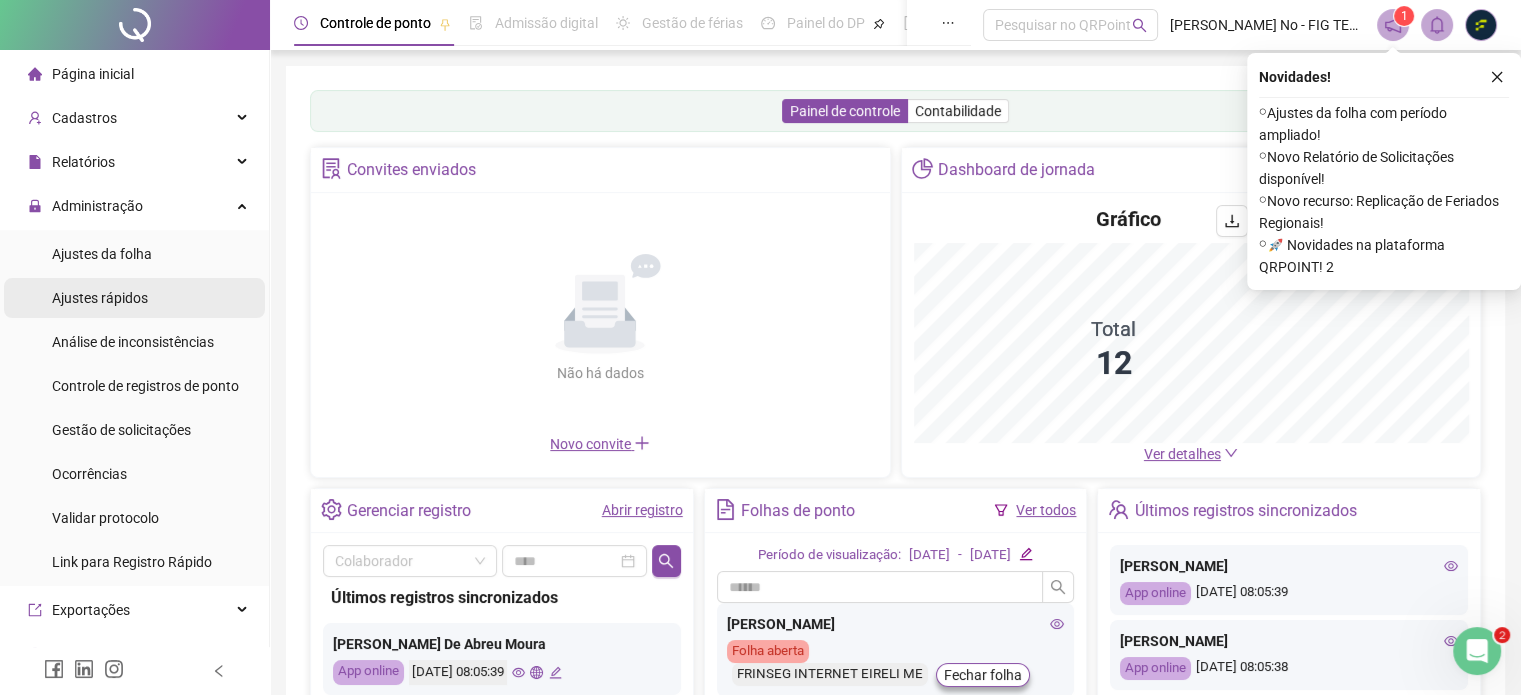 click on "Ajustes rápidos" at bounding box center [100, 298] 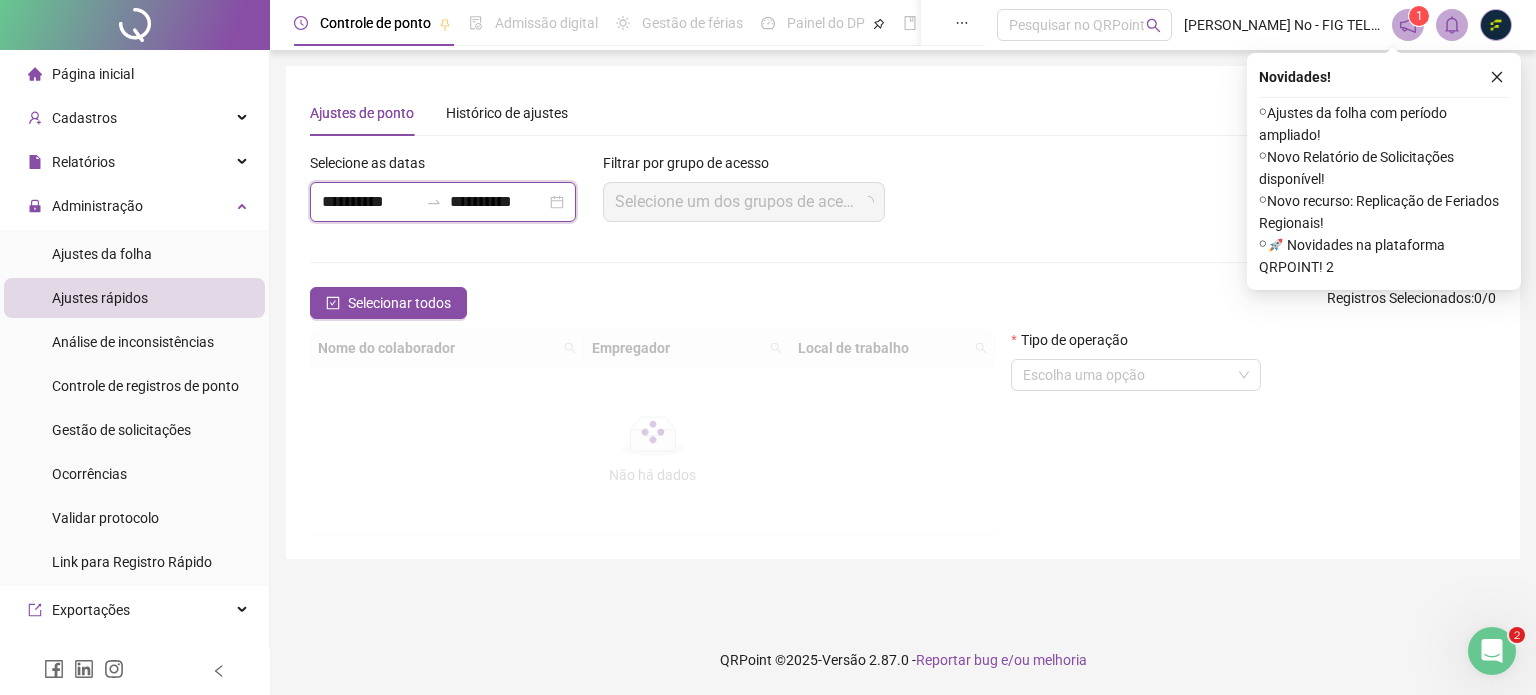 click on "**********" at bounding box center (370, 202) 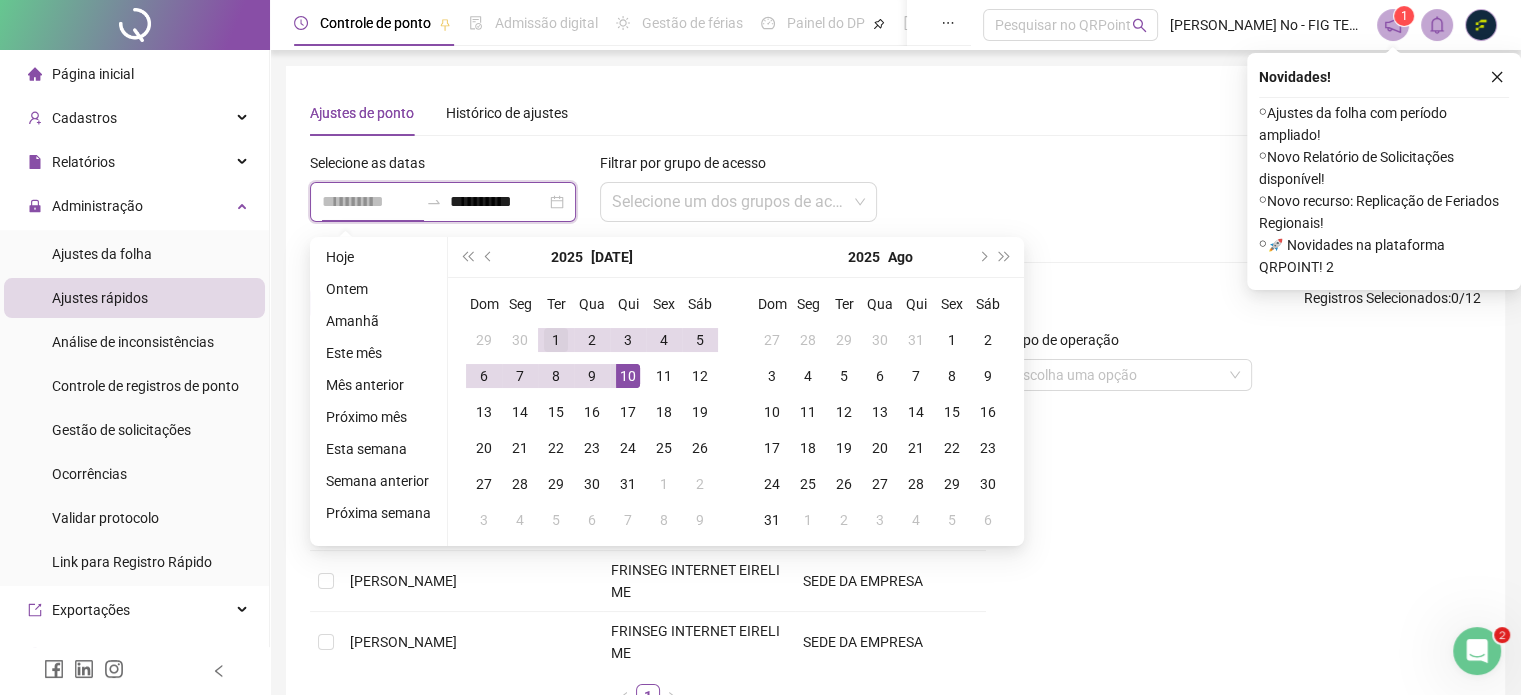 type on "**********" 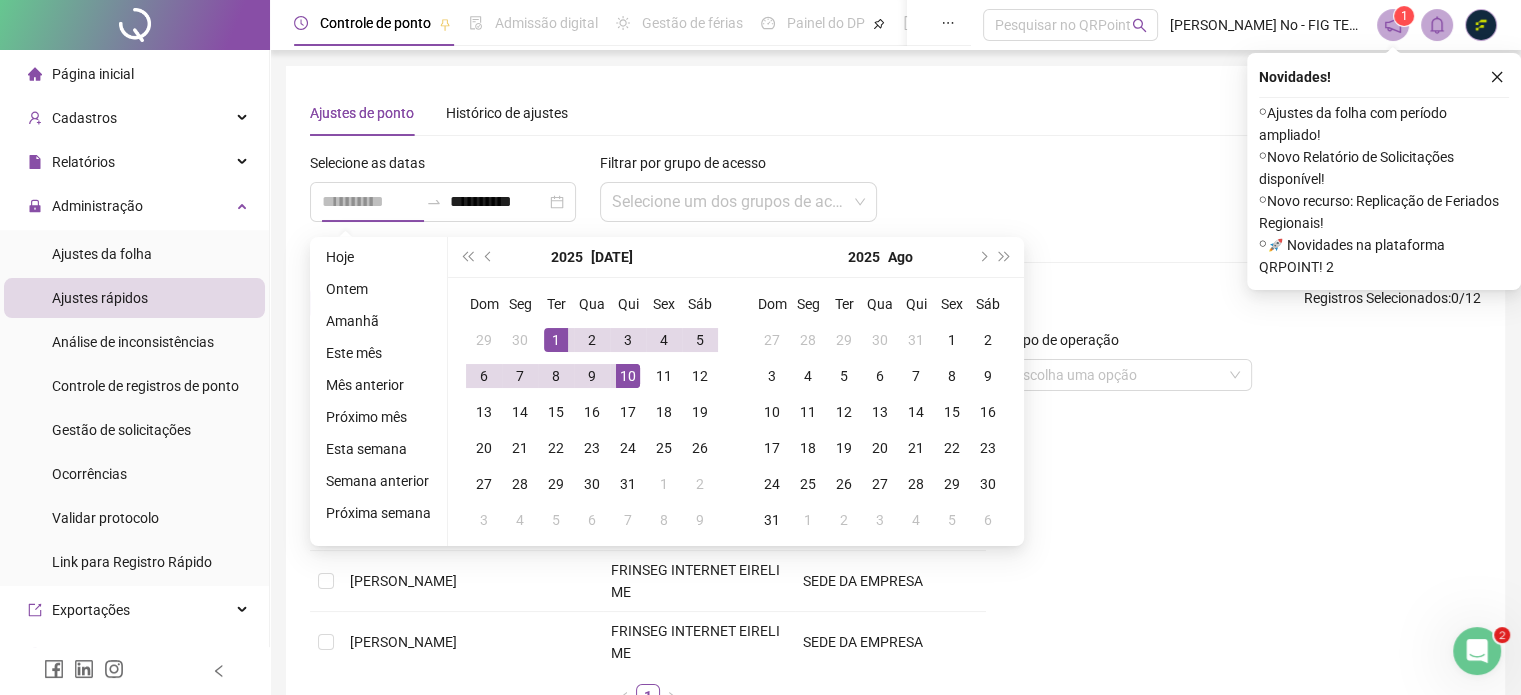 click on "1" at bounding box center (556, 340) 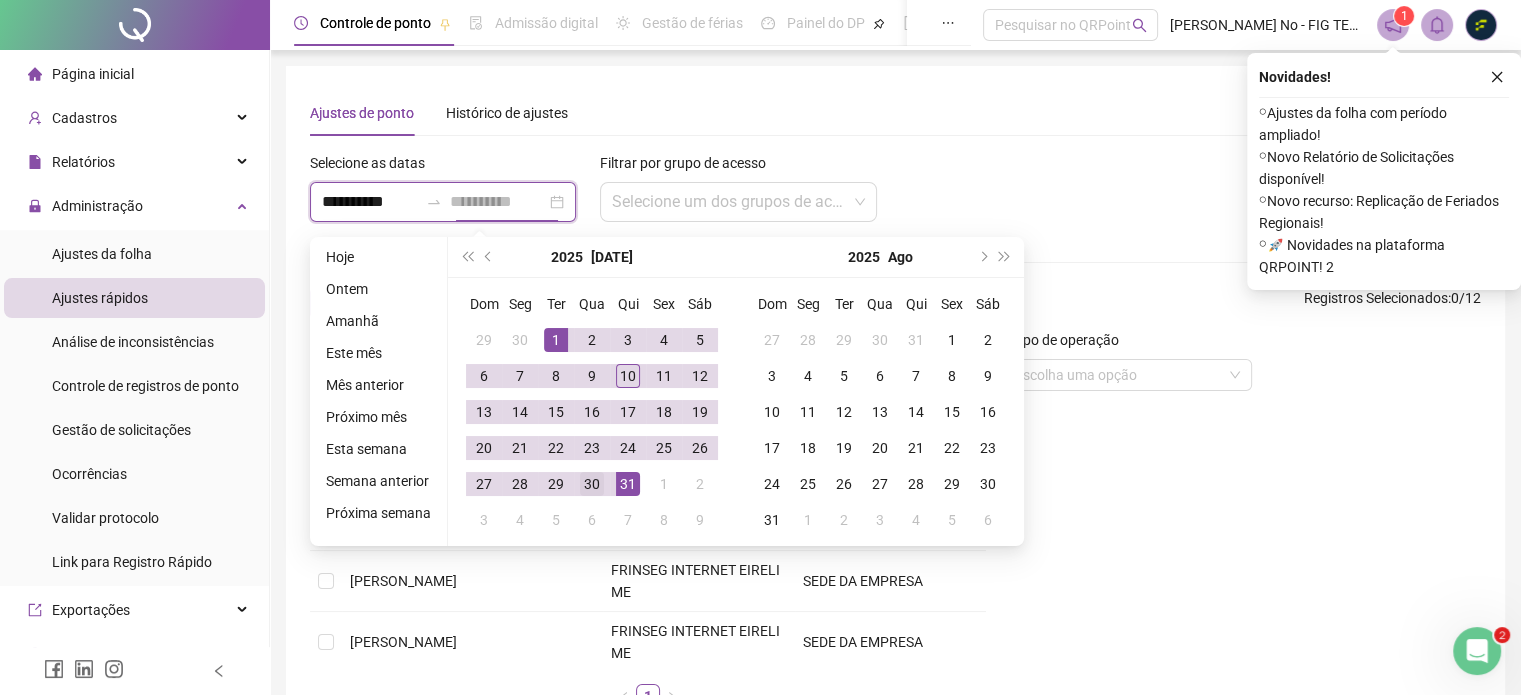 type on "**********" 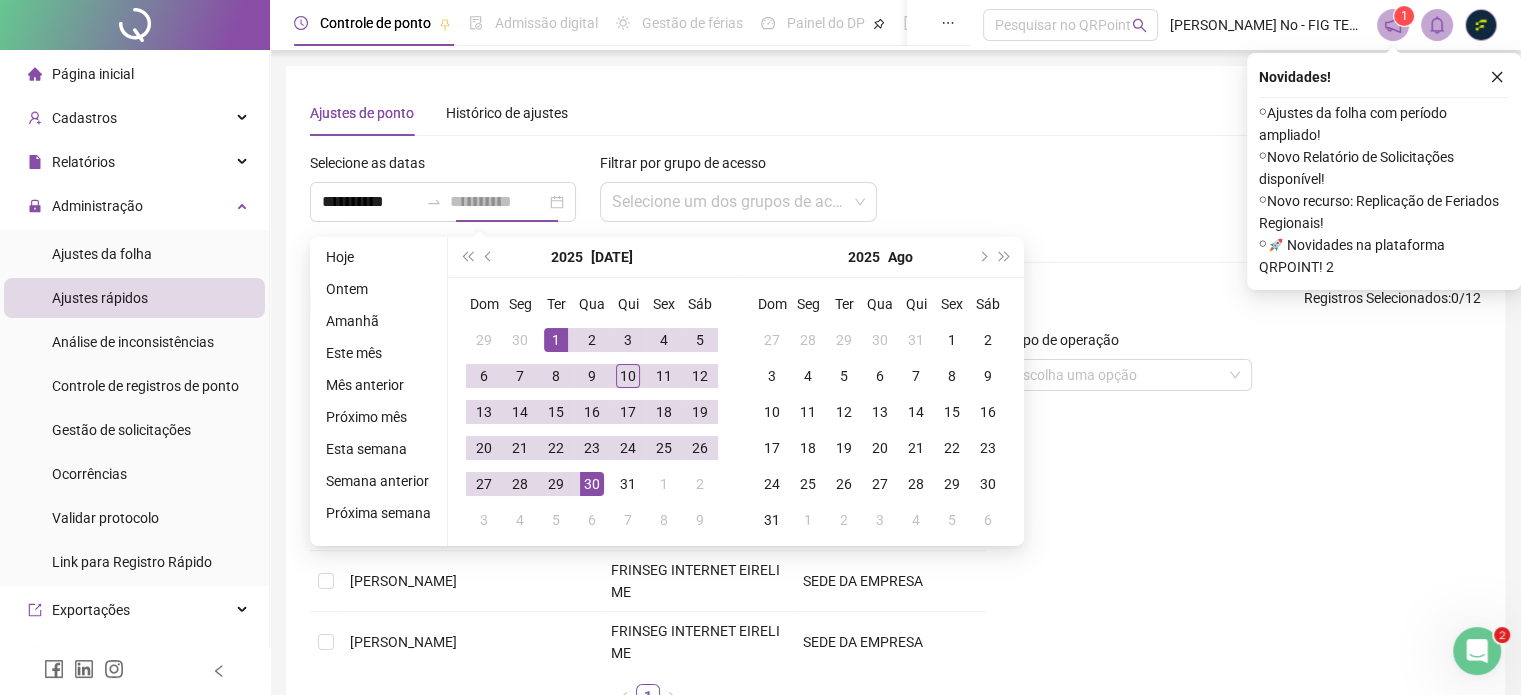 click on "30" at bounding box center [592, 484] 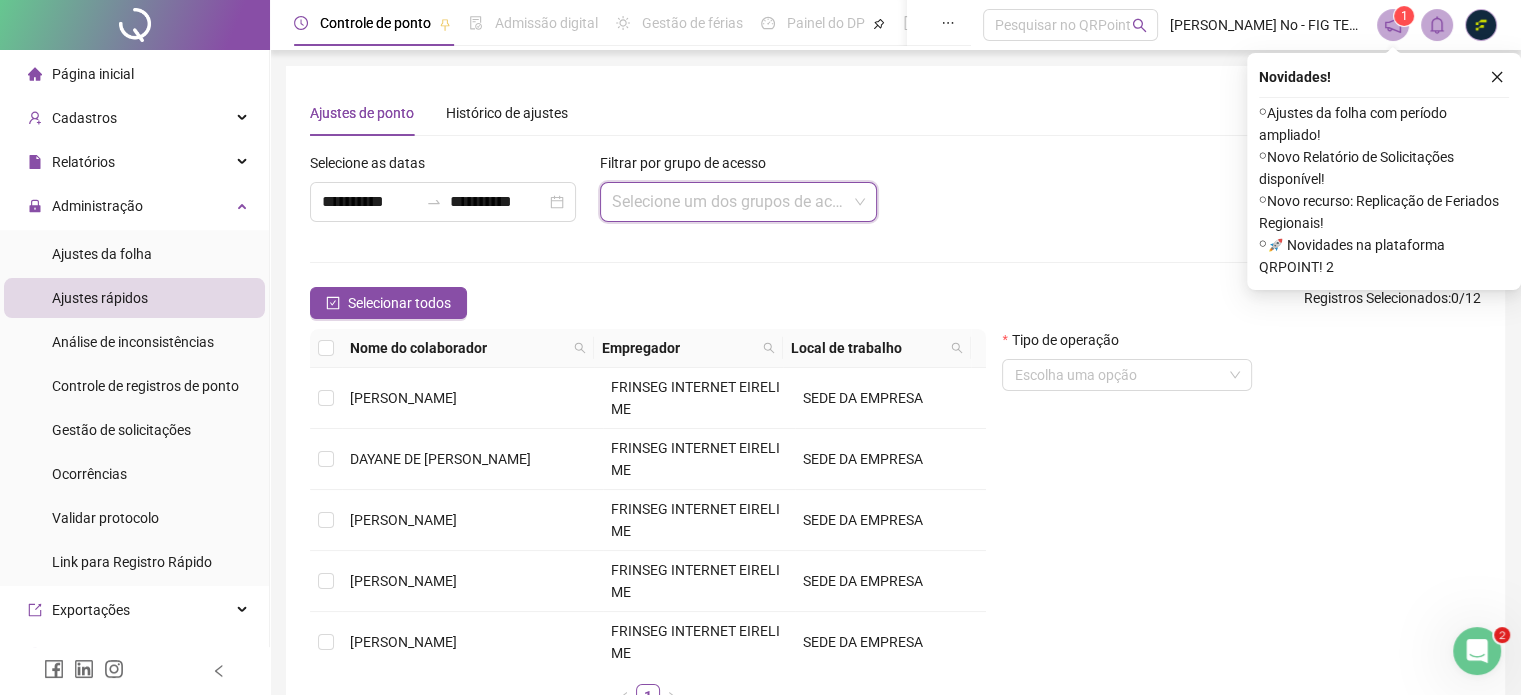 click at bounding box center [733, 202] 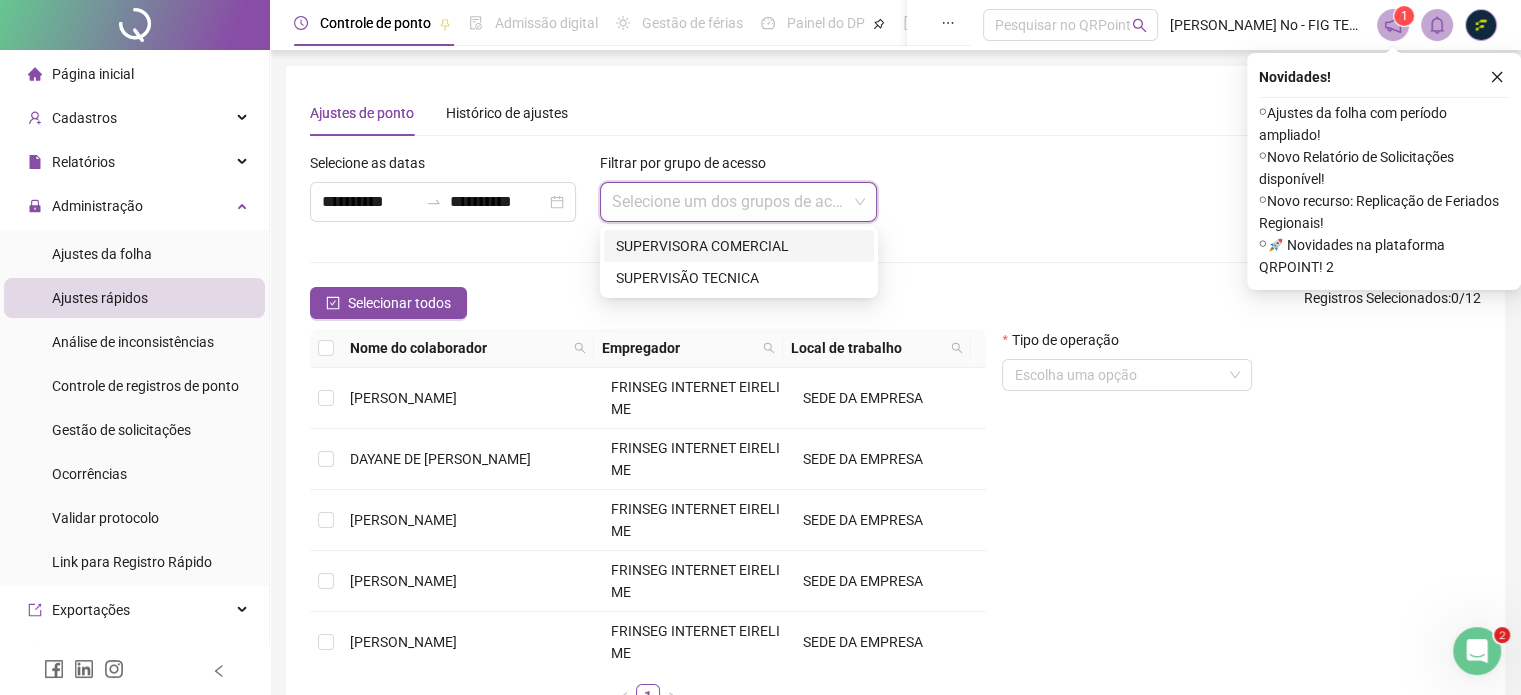 click at bounding box center [733, 202] 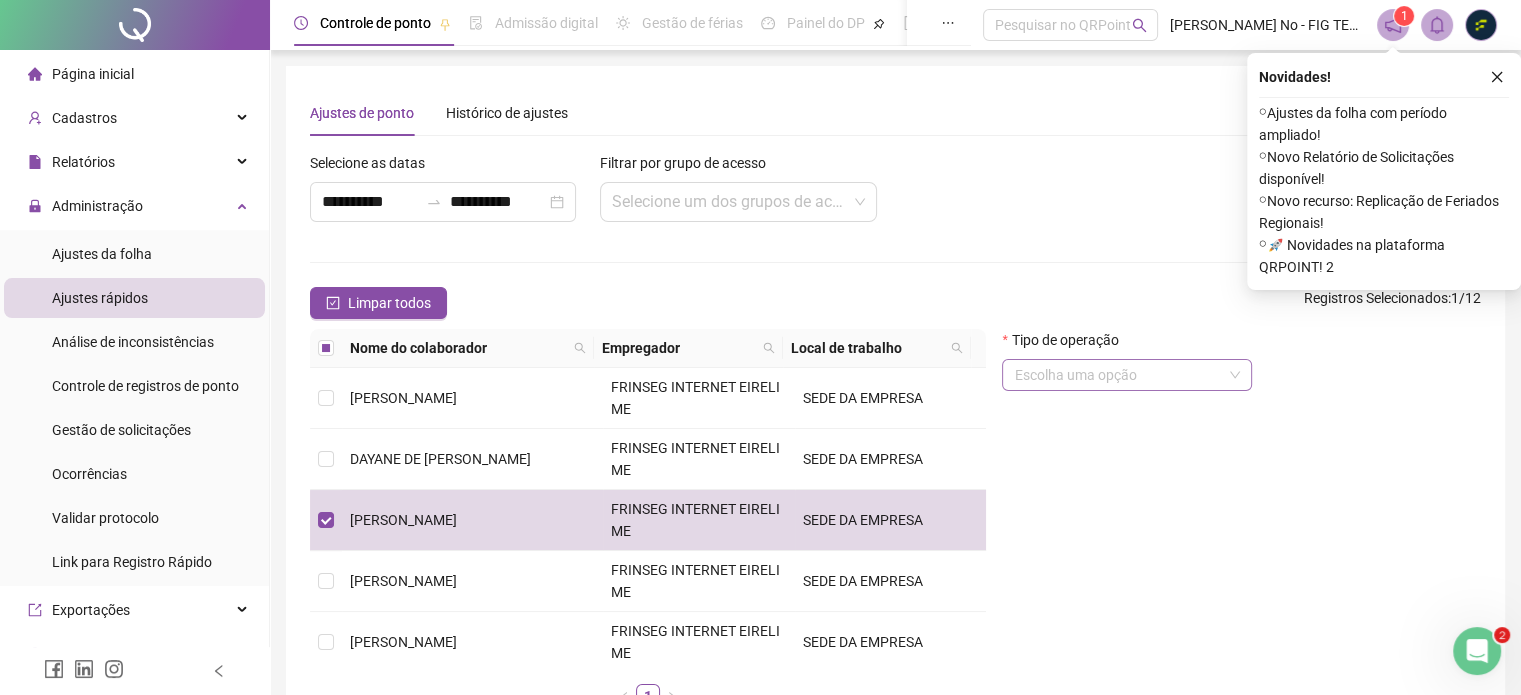 click at bounding box center [1121, 375] 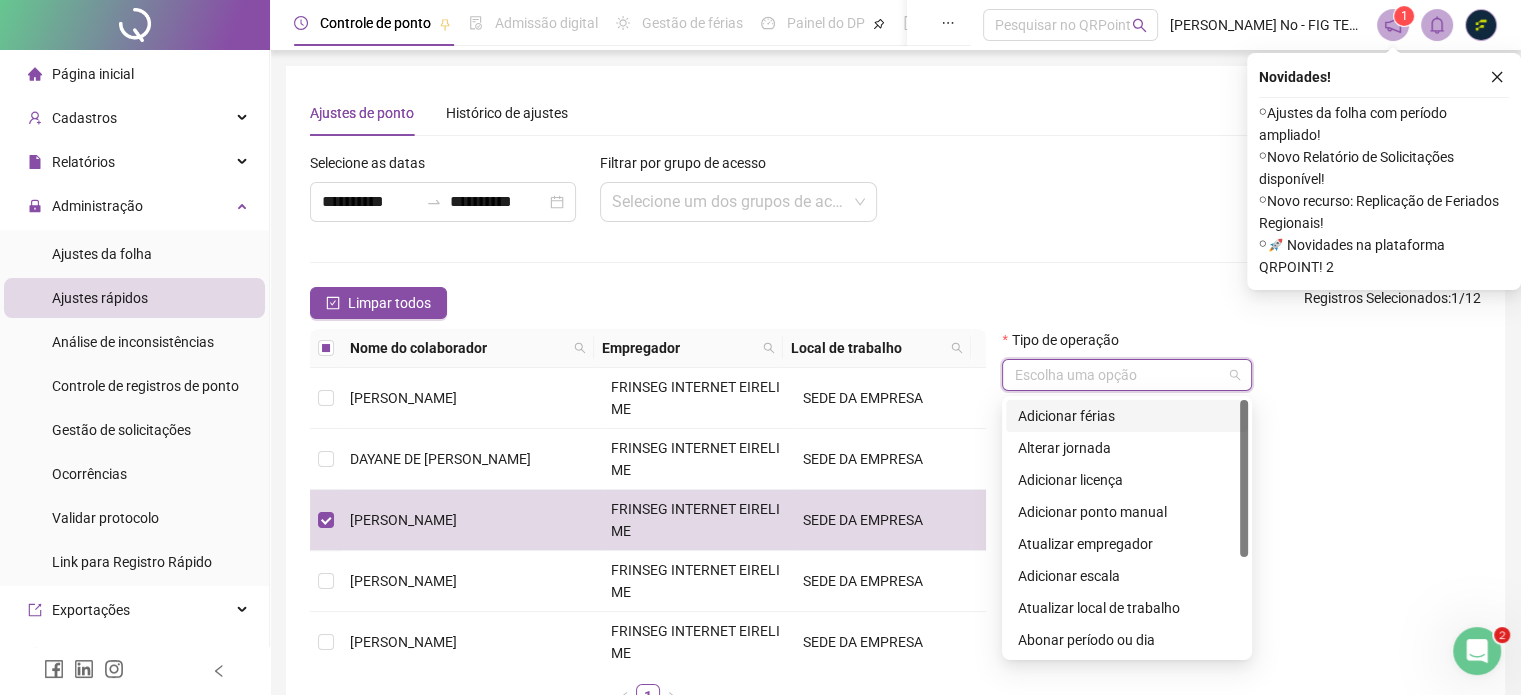 click on "Adicionar férias" at bounding box center [1127, 416] 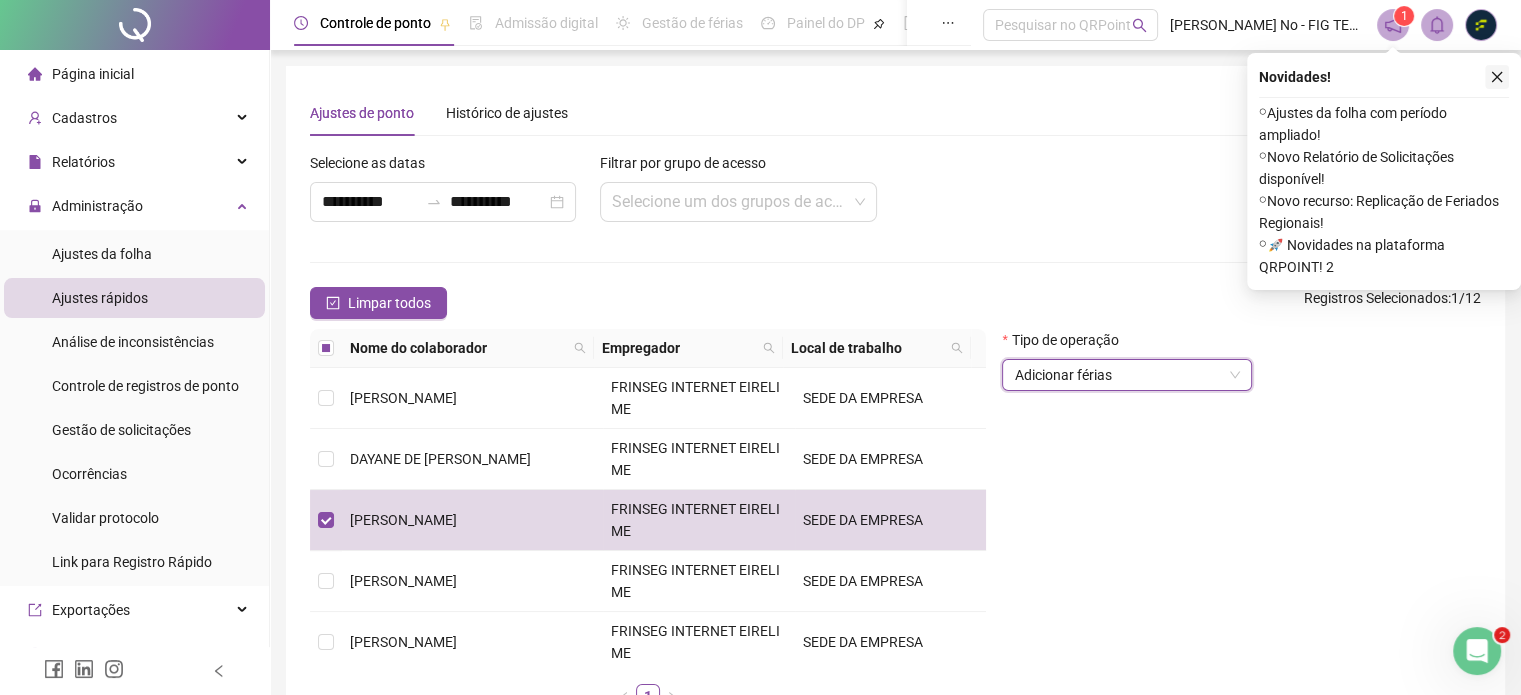 click 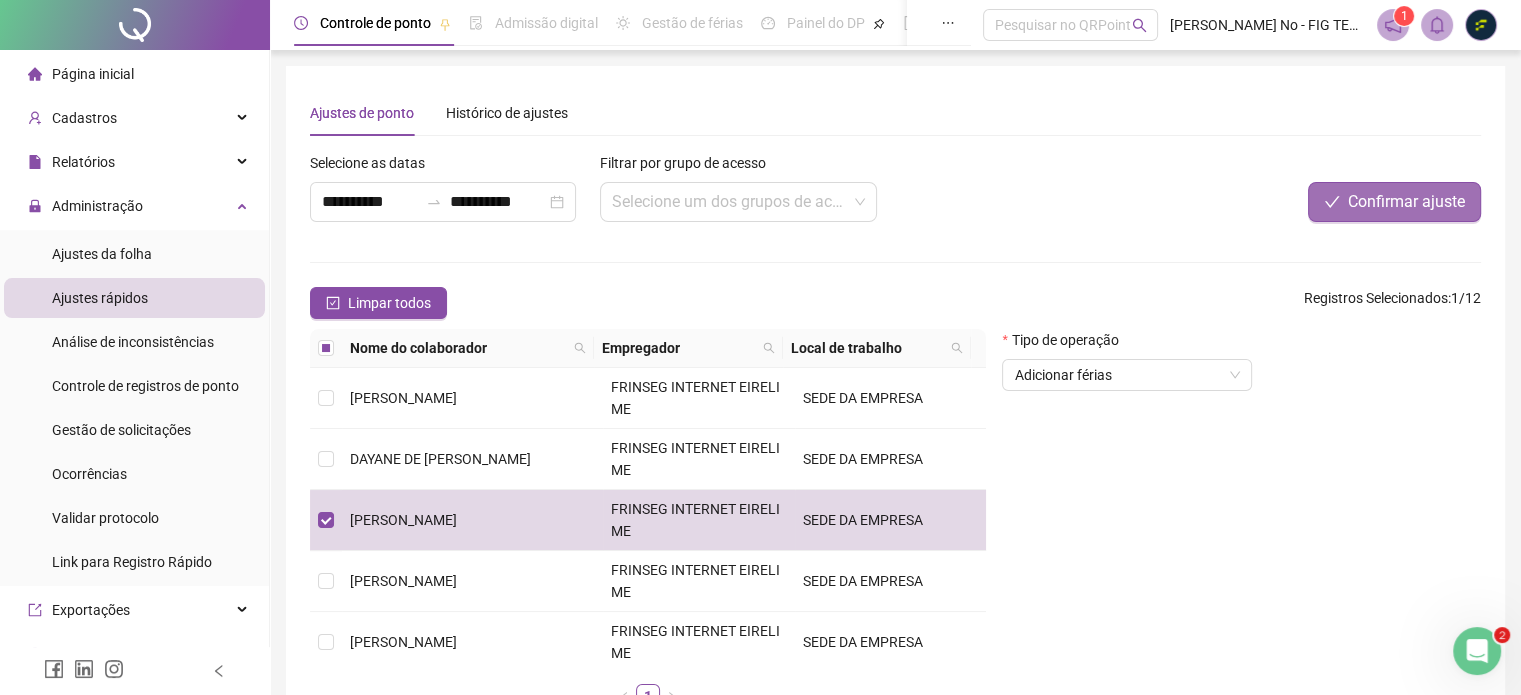 click on "Confirmar ajuste" at bounding box center [1406, 202] 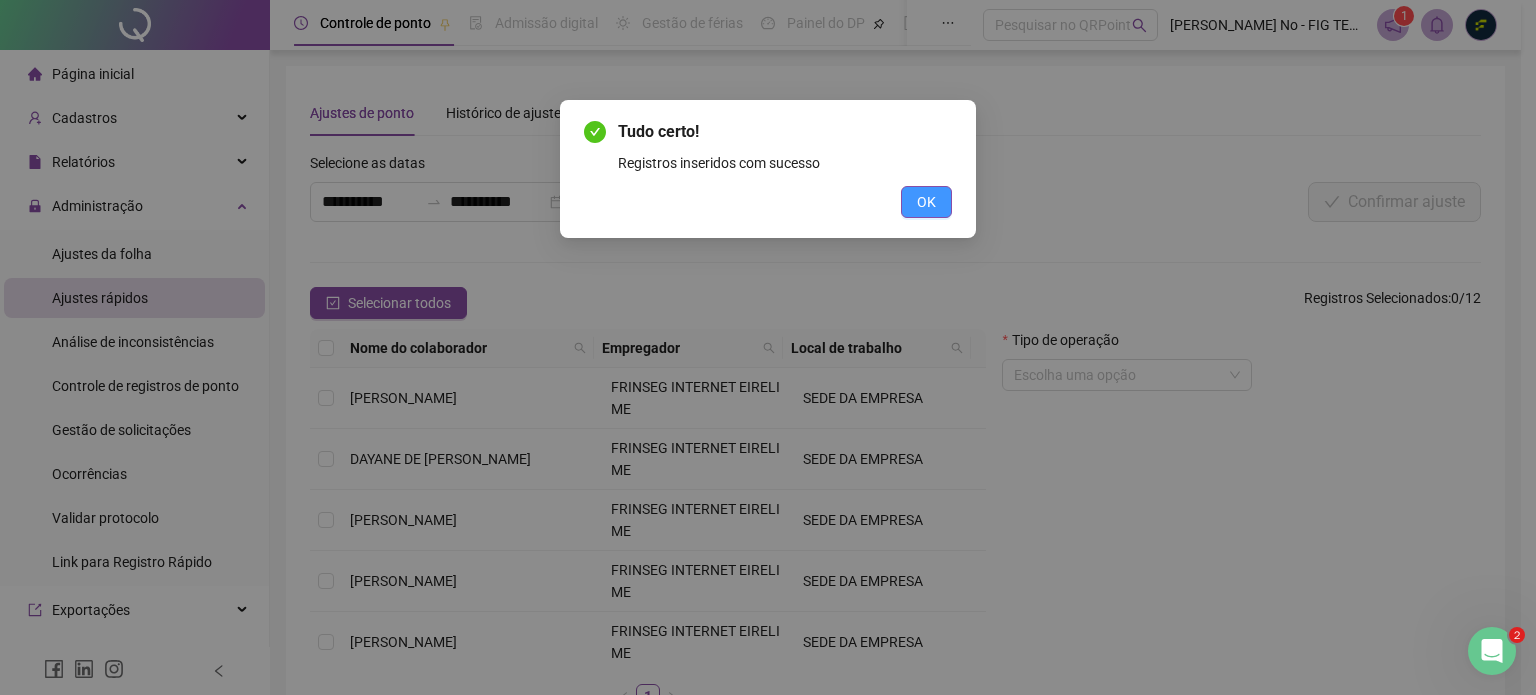click on "OK" at bounding box center [926, 202] 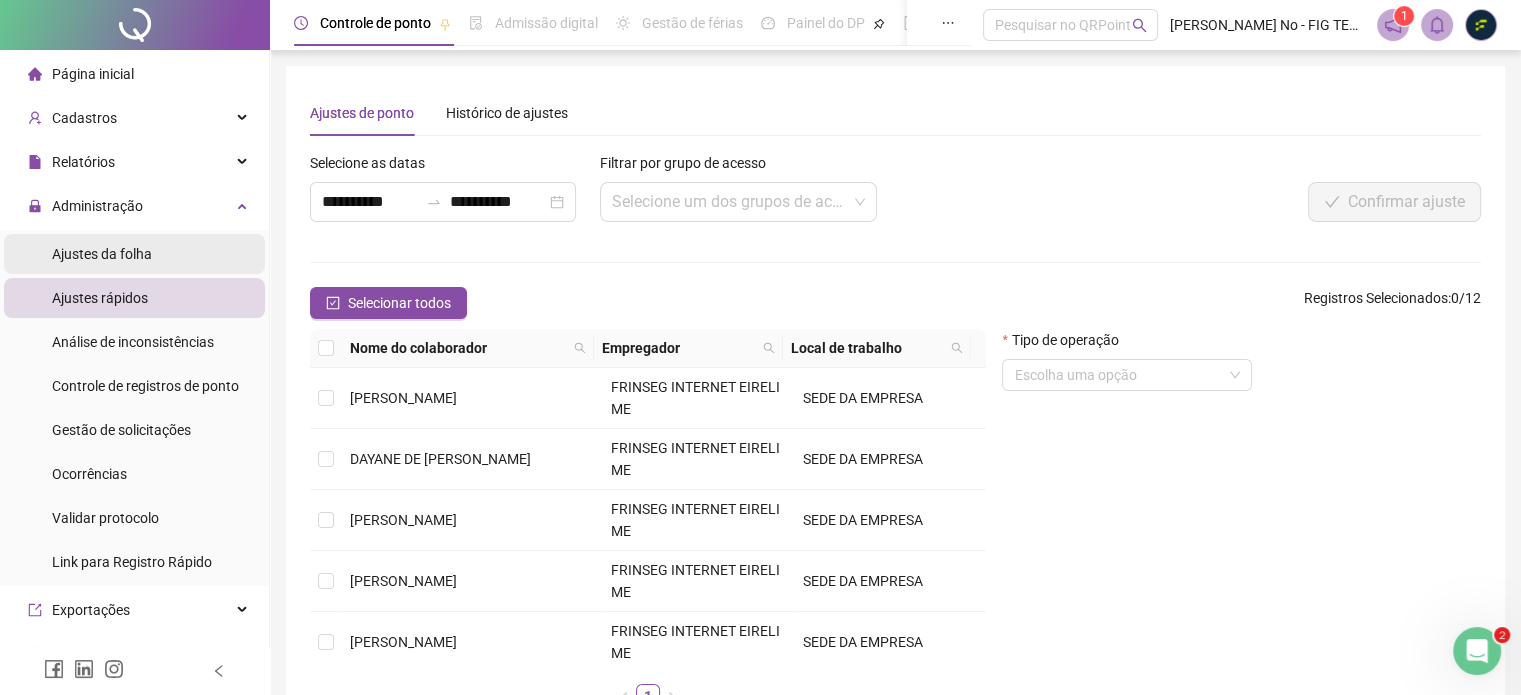click on "Ajustes da folha" at bounding box center (102, 254) 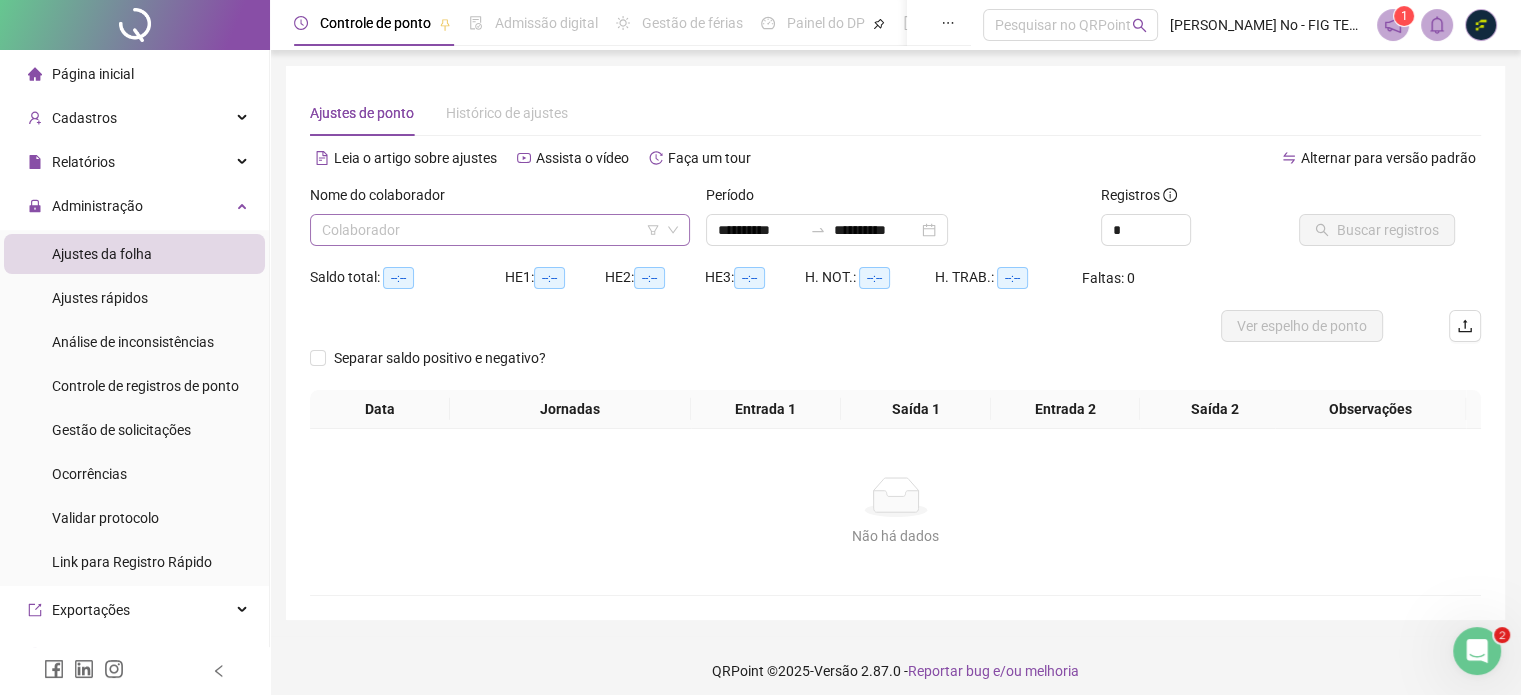 click at bounding box center (494, 230) 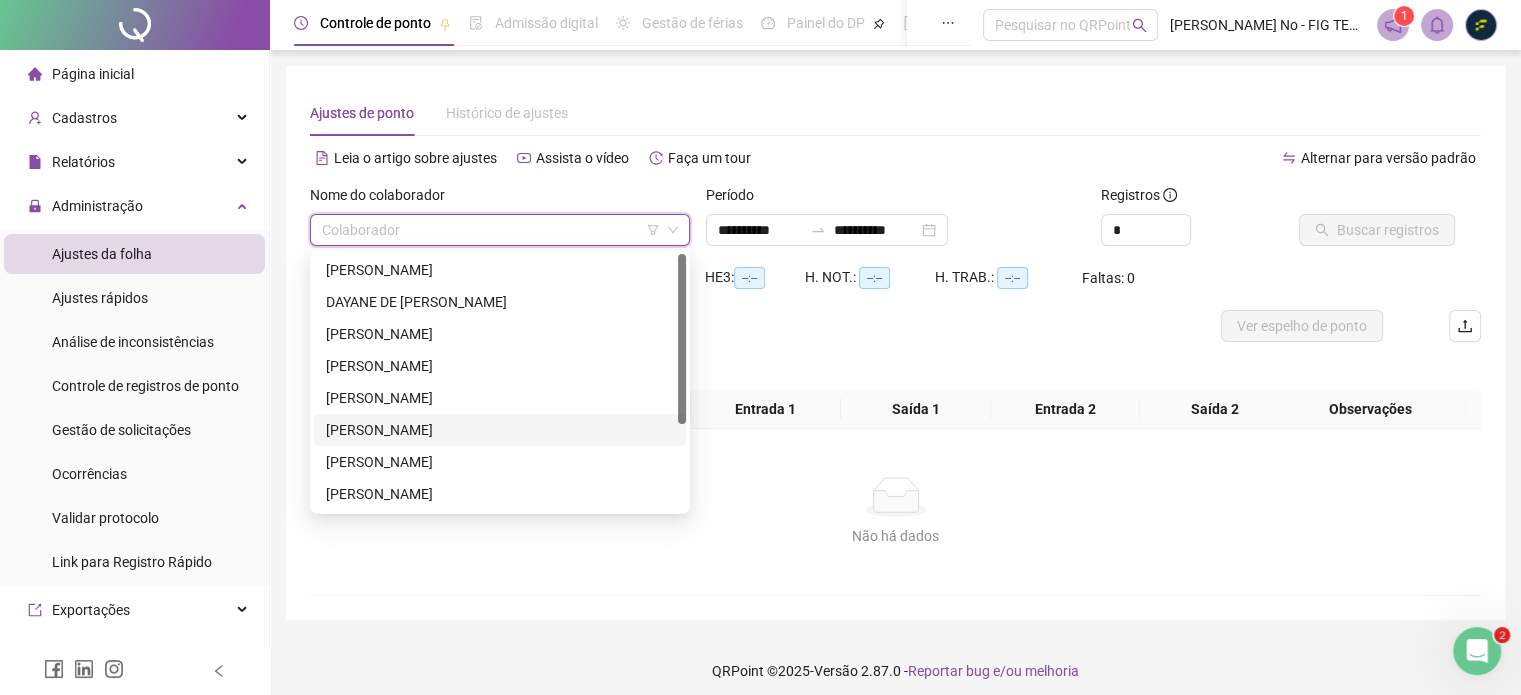 click on "[PERSON_NAME]" at bounding box center (500, 430) 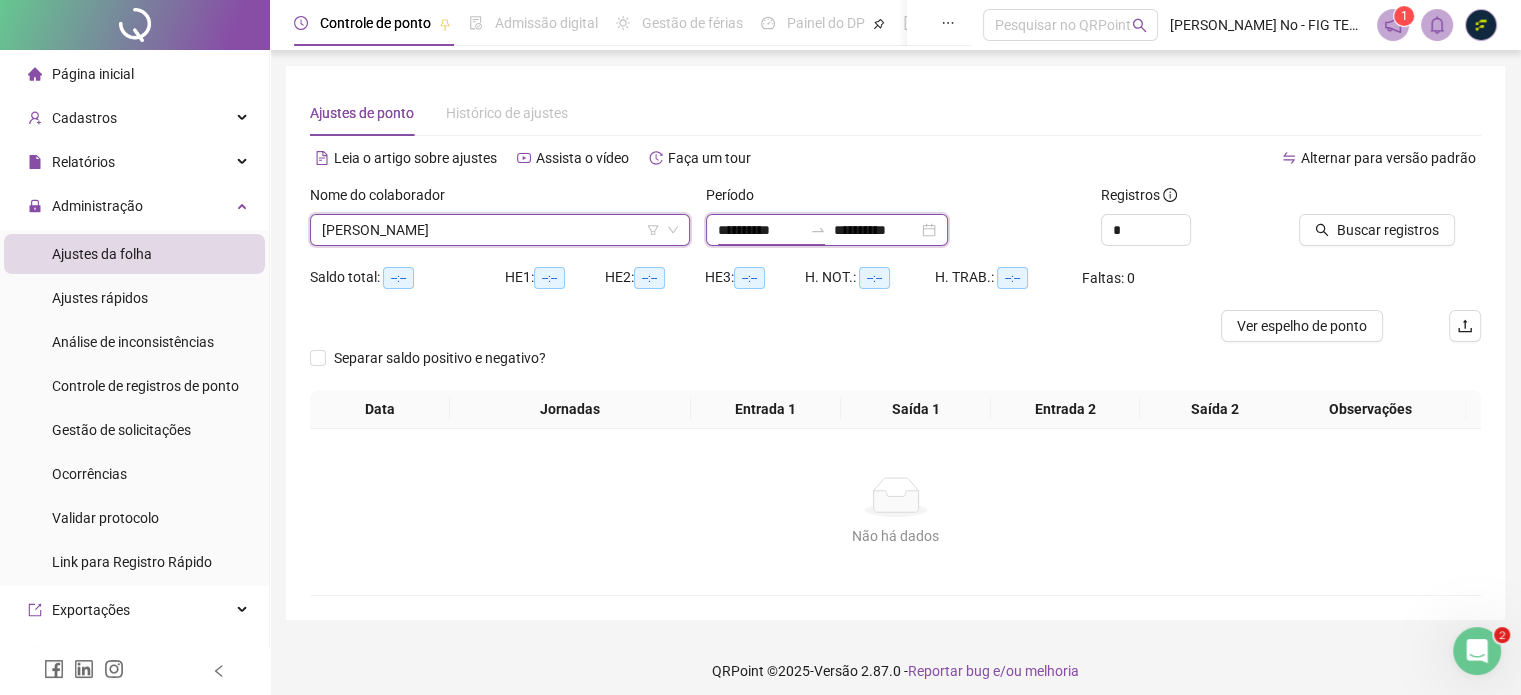 click on "**********" at bounding box center [760, 230] 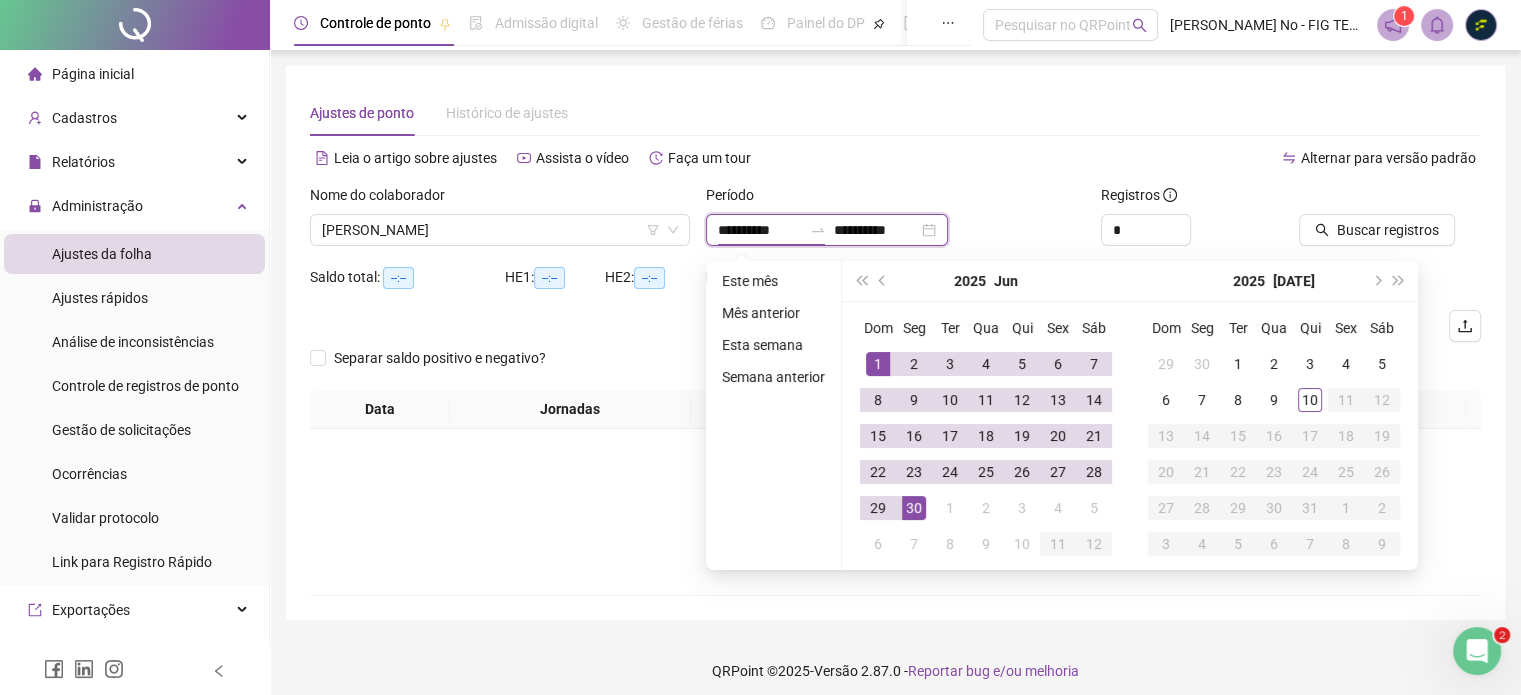 type on "**********" 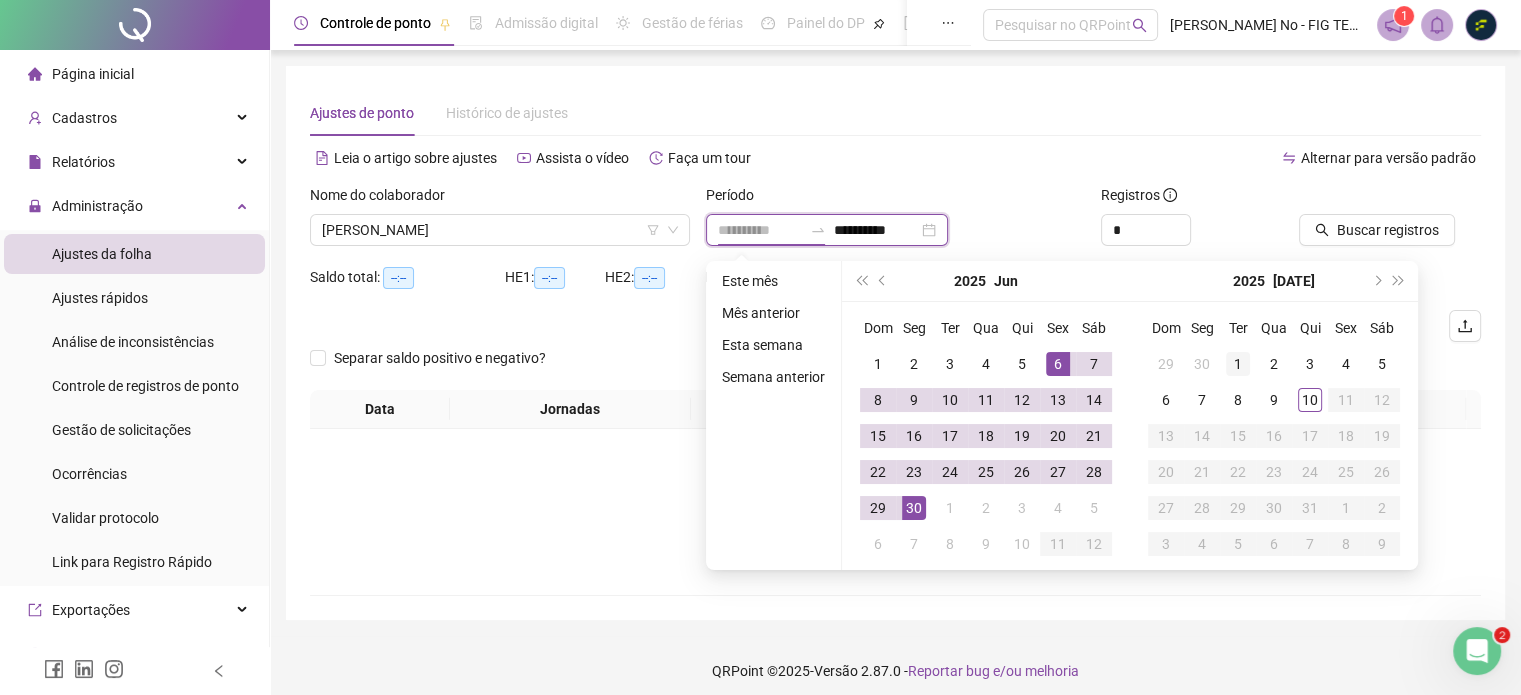 type on "**********" 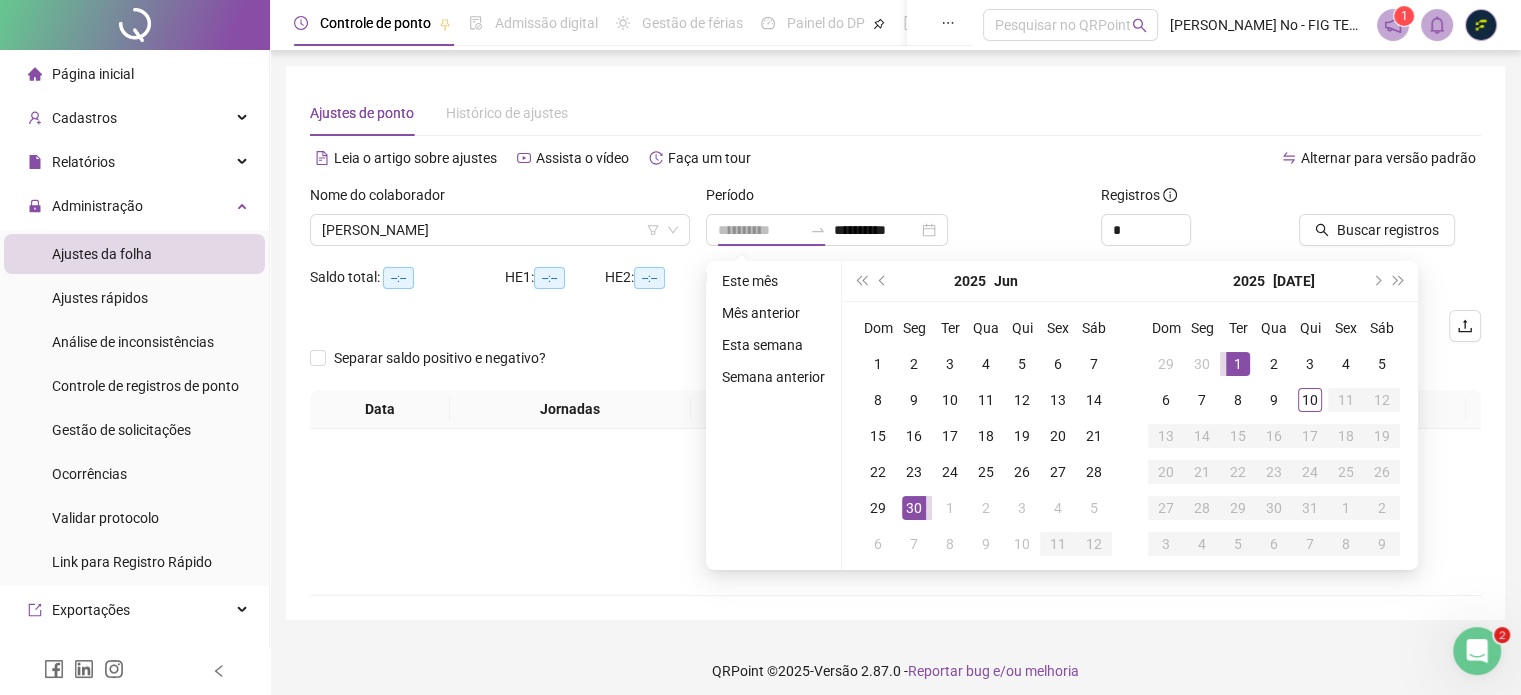 click on "1" at bounding box center [1238, 364] 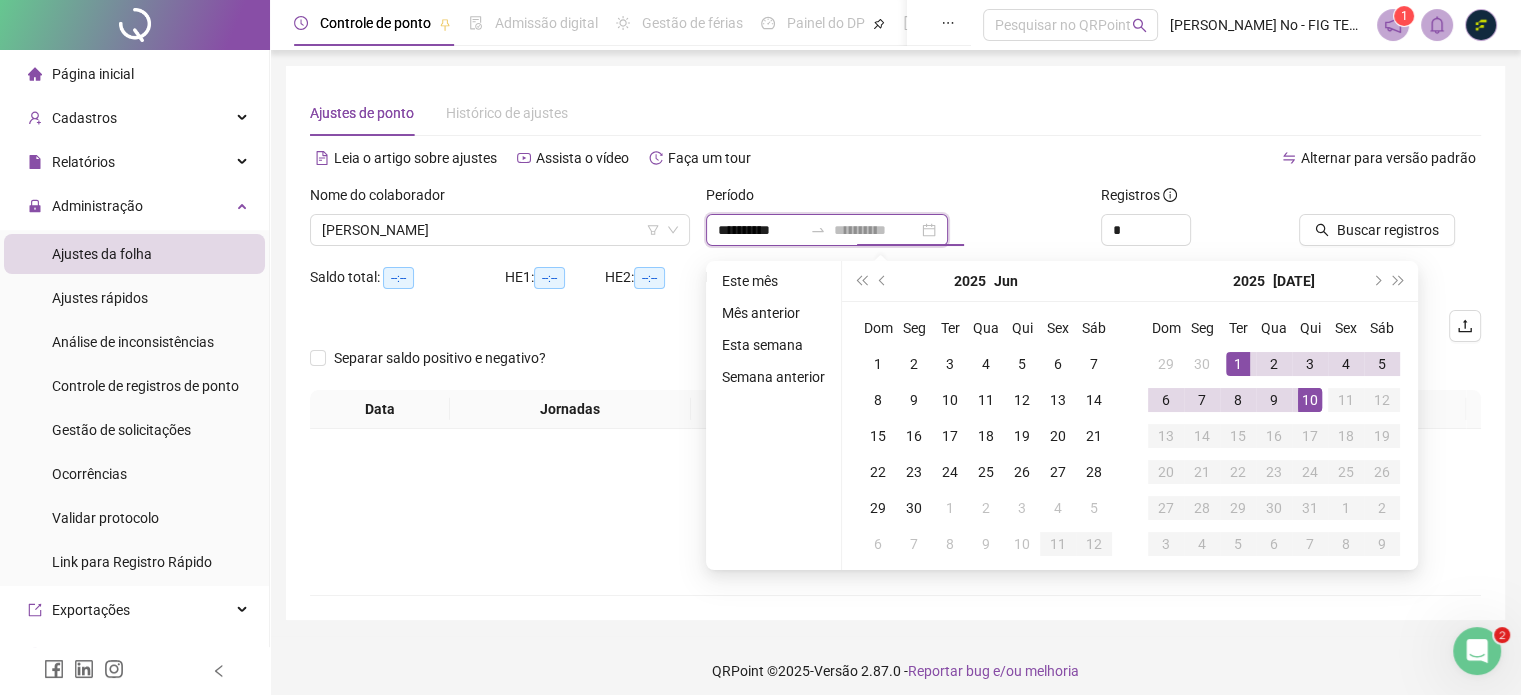 type on "**********" 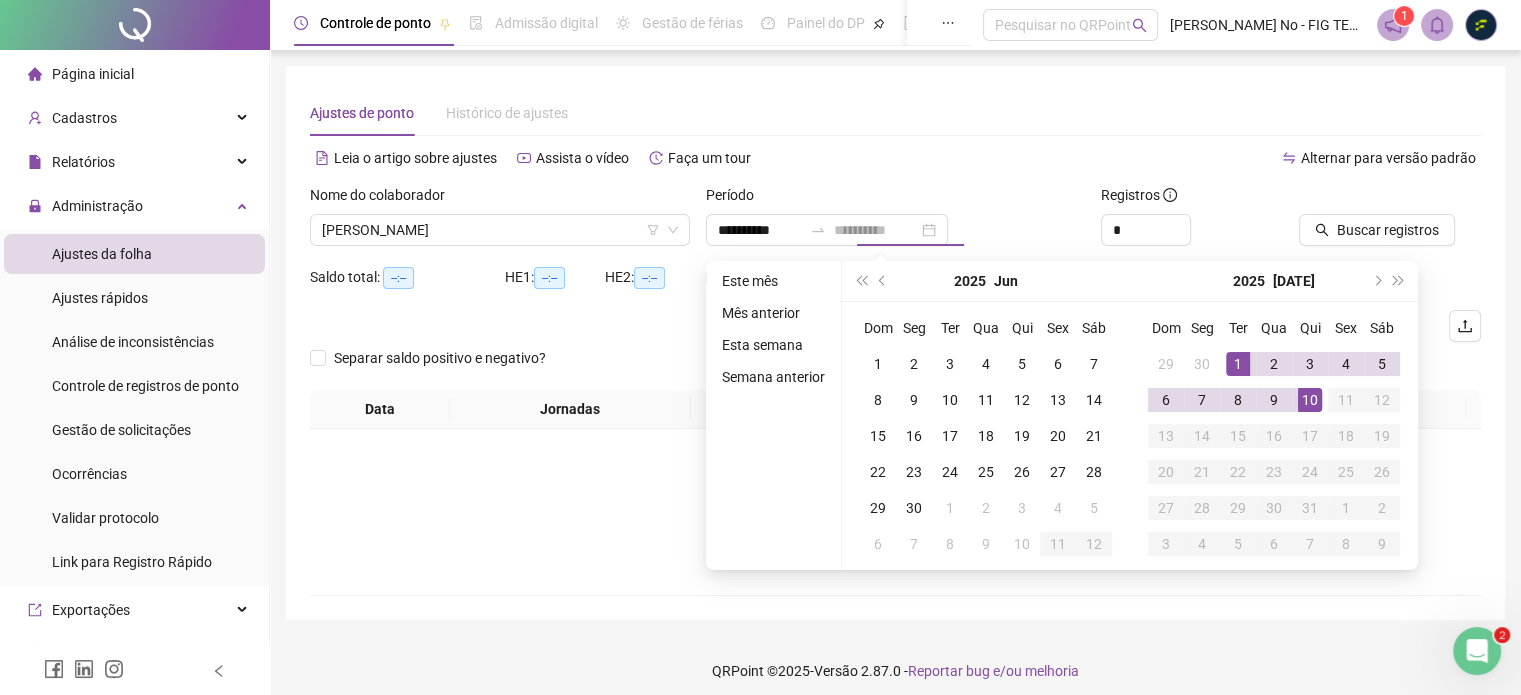 click on "10" at bounding box center [1310, 400] 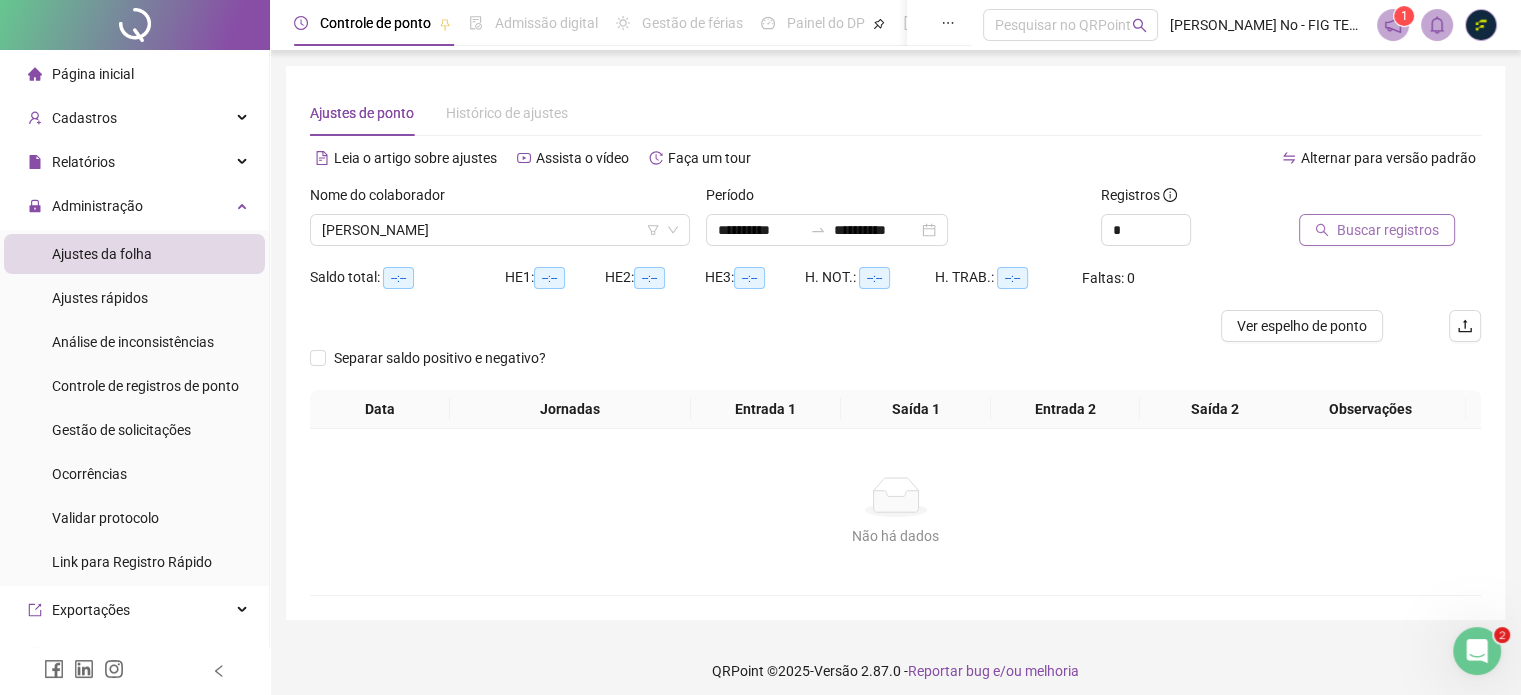 click on "Buscar registros" at bounding box center (1388, 230) 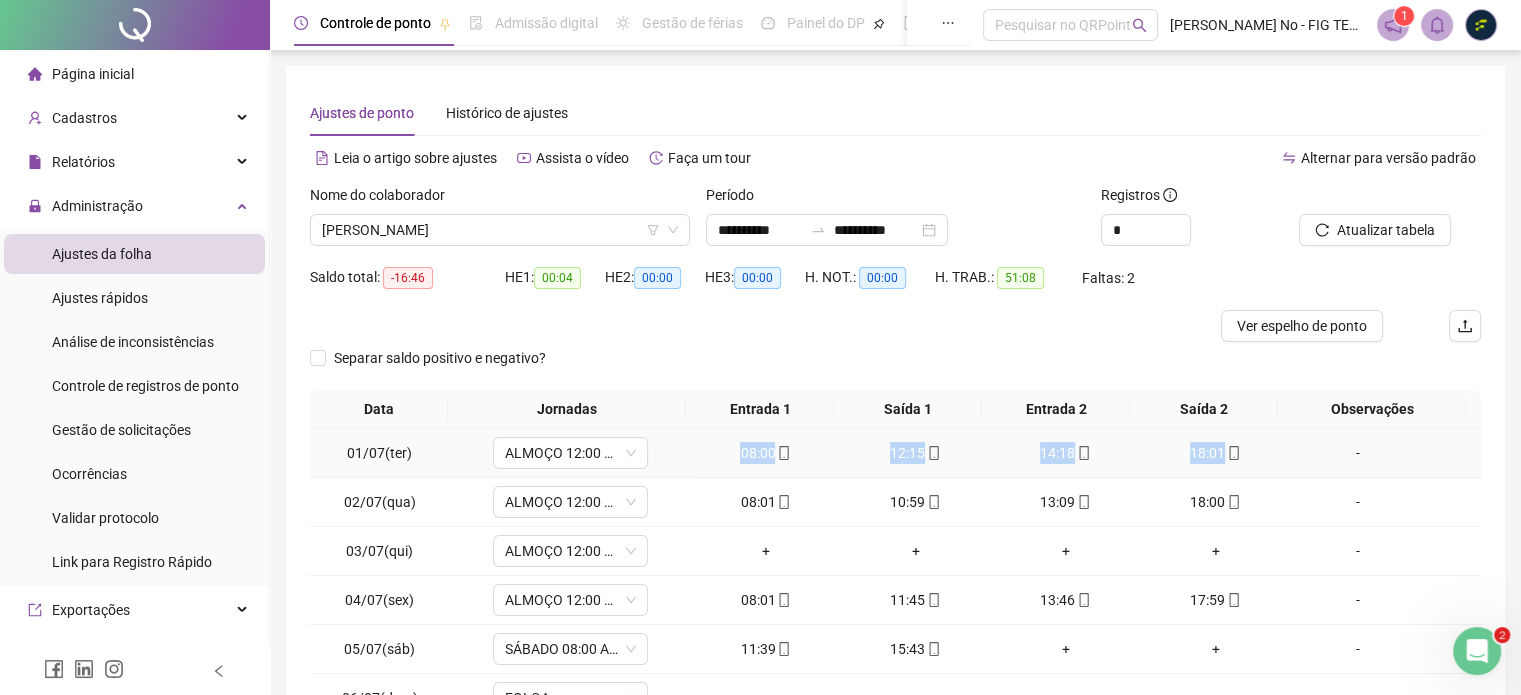 drag, startPoint x: 726, startPoint y: 455, endPoint x: 1216, endPoint y: 456, distance: 490.001 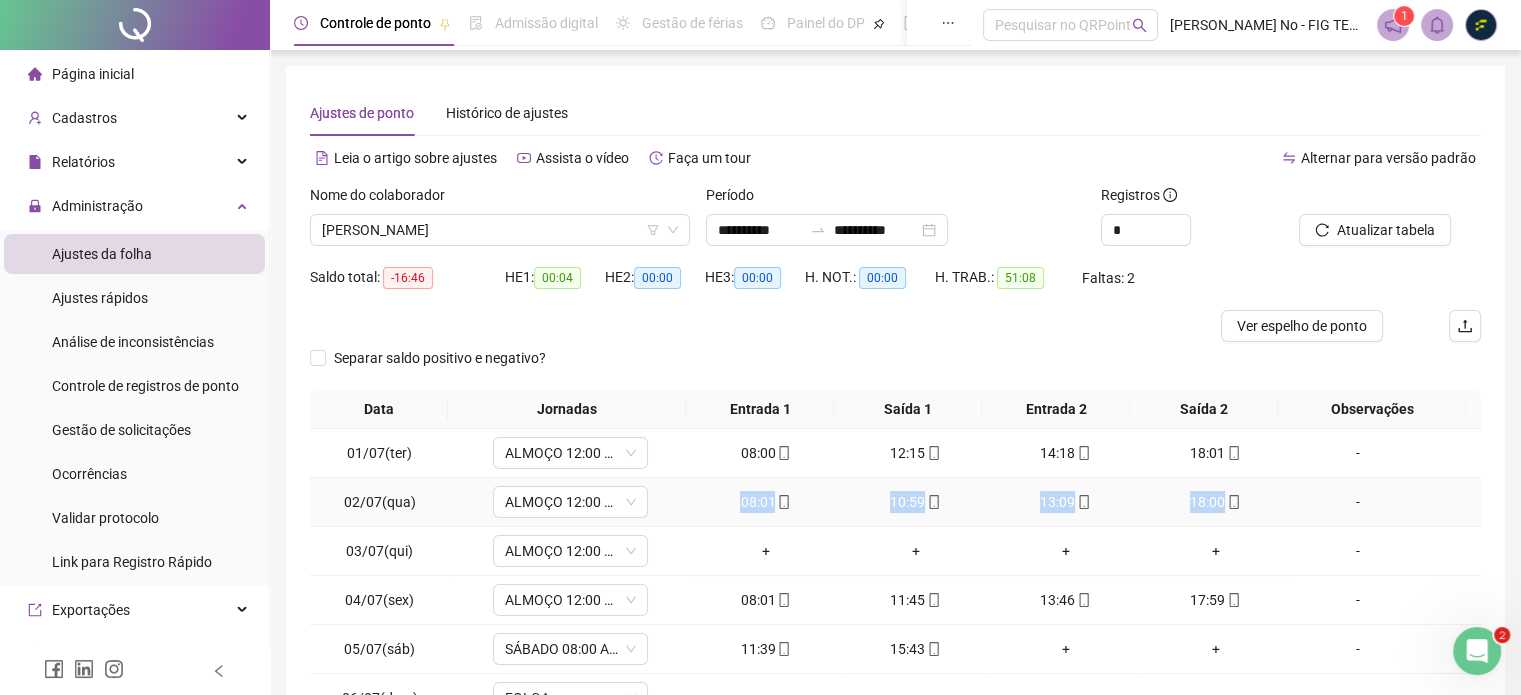 drag, startPoint x: 727, startPoint y: 498, endPoint x: 1211, endPoint y: 501, distance: 484.0093 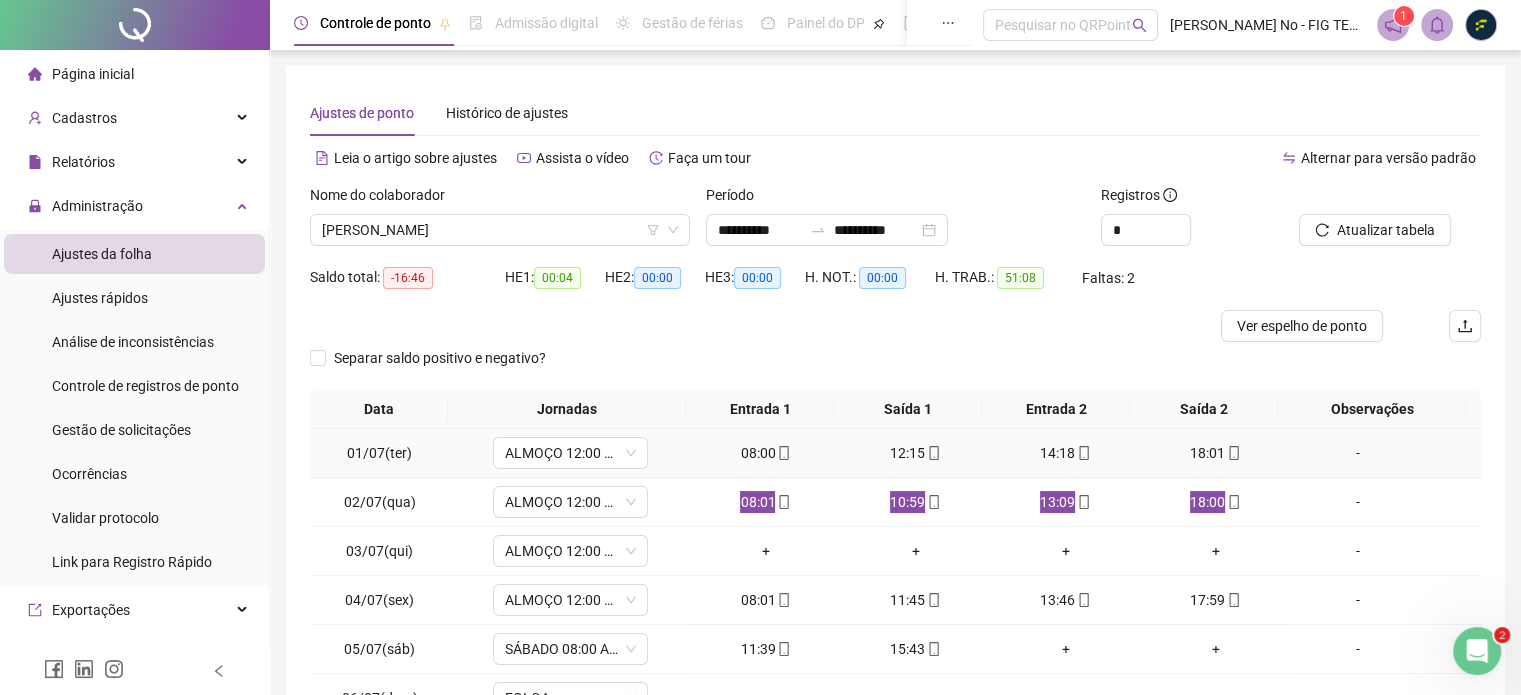 scroll, scrollTop: 200, scrollLeft: 0, axis: vertical 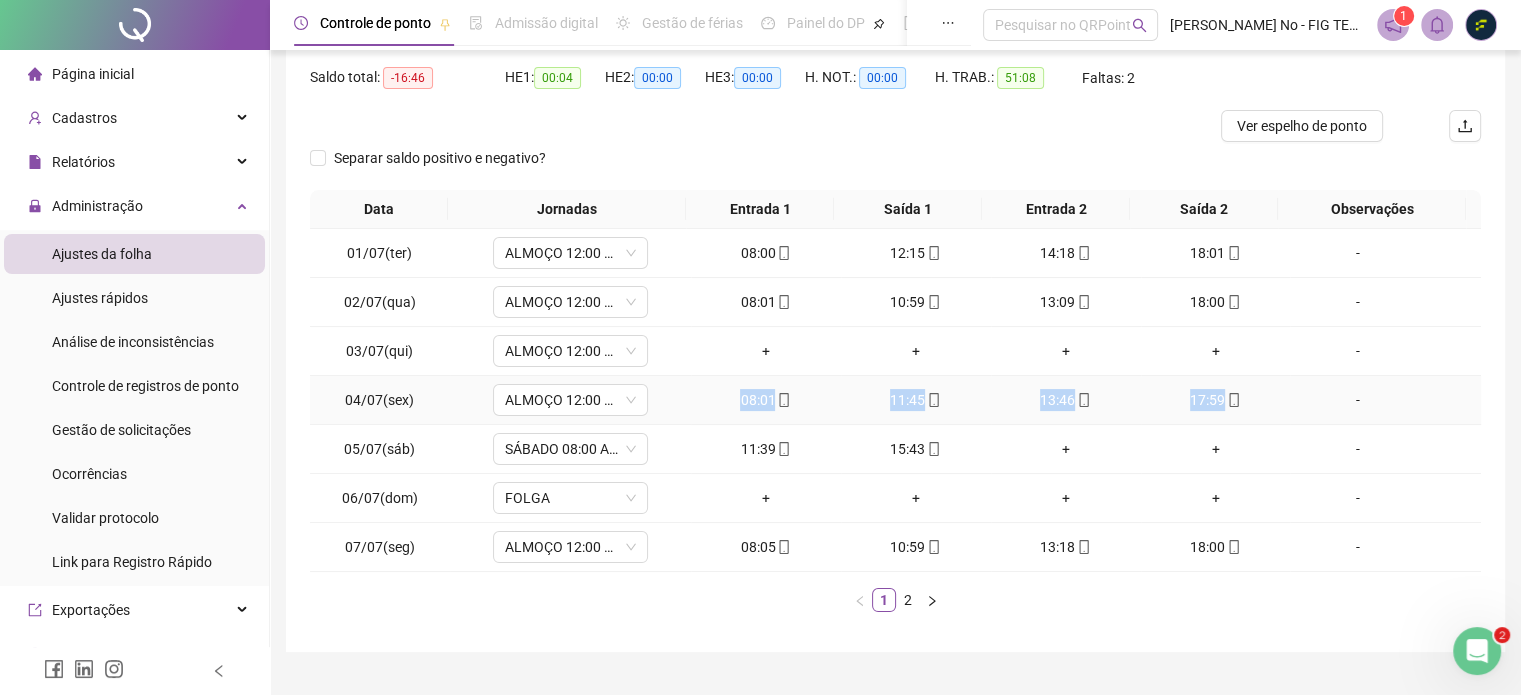drag, startPoint x: 724, startPoint y: 408, endPoint x: 1211, endPoint y: 406, distance: 487.00412 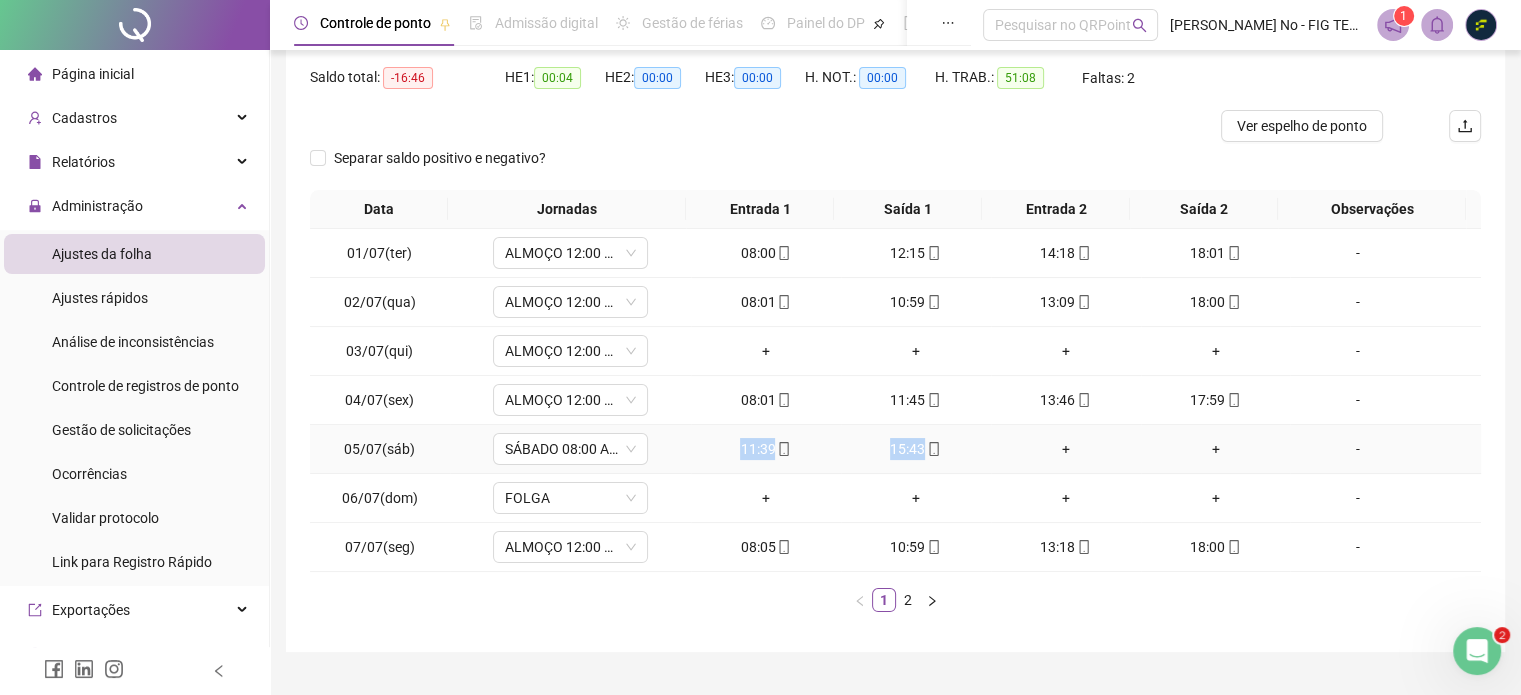 drag, startPoint x: 708, startPoint y: 448, endPoint x: 923, endPoint y: 452, distance: 215.0372 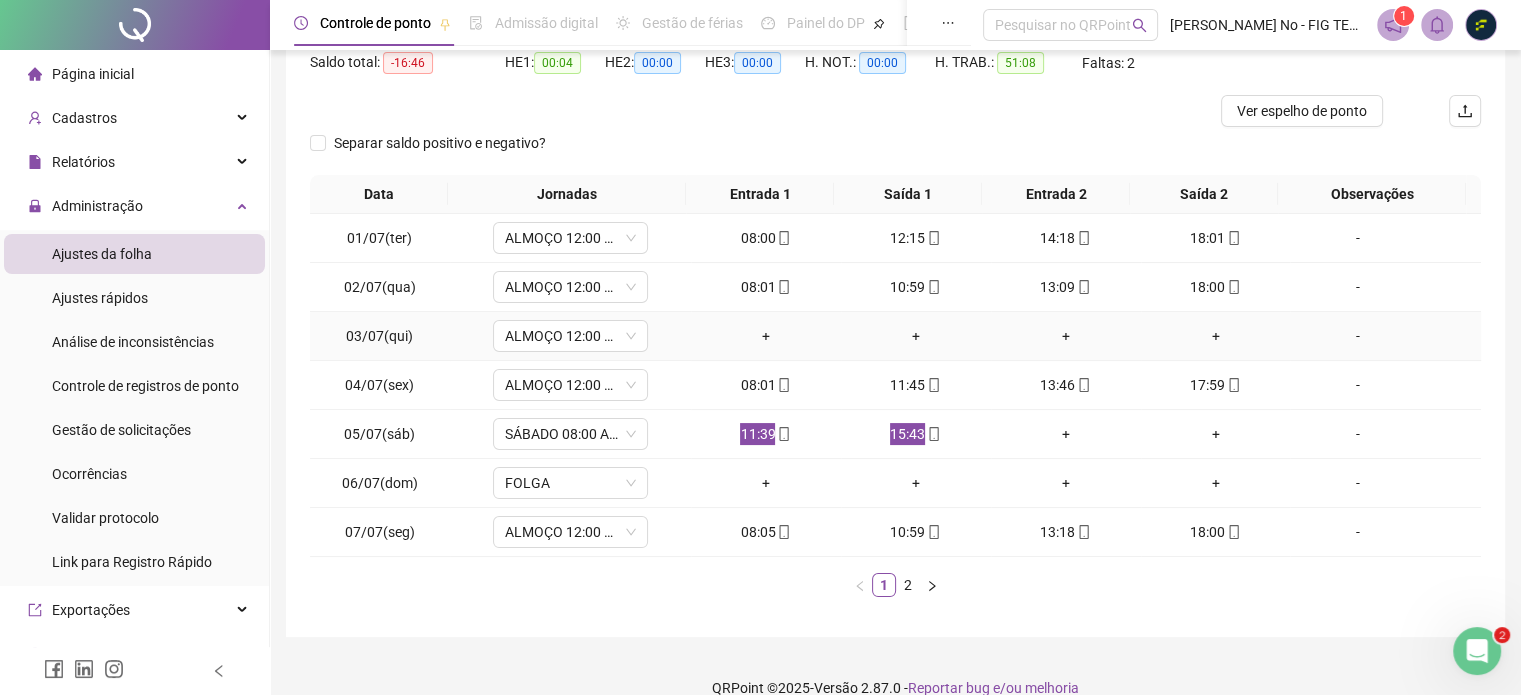 scroll, scrollTop: 241, scrollLeft: 0, axis: vertical 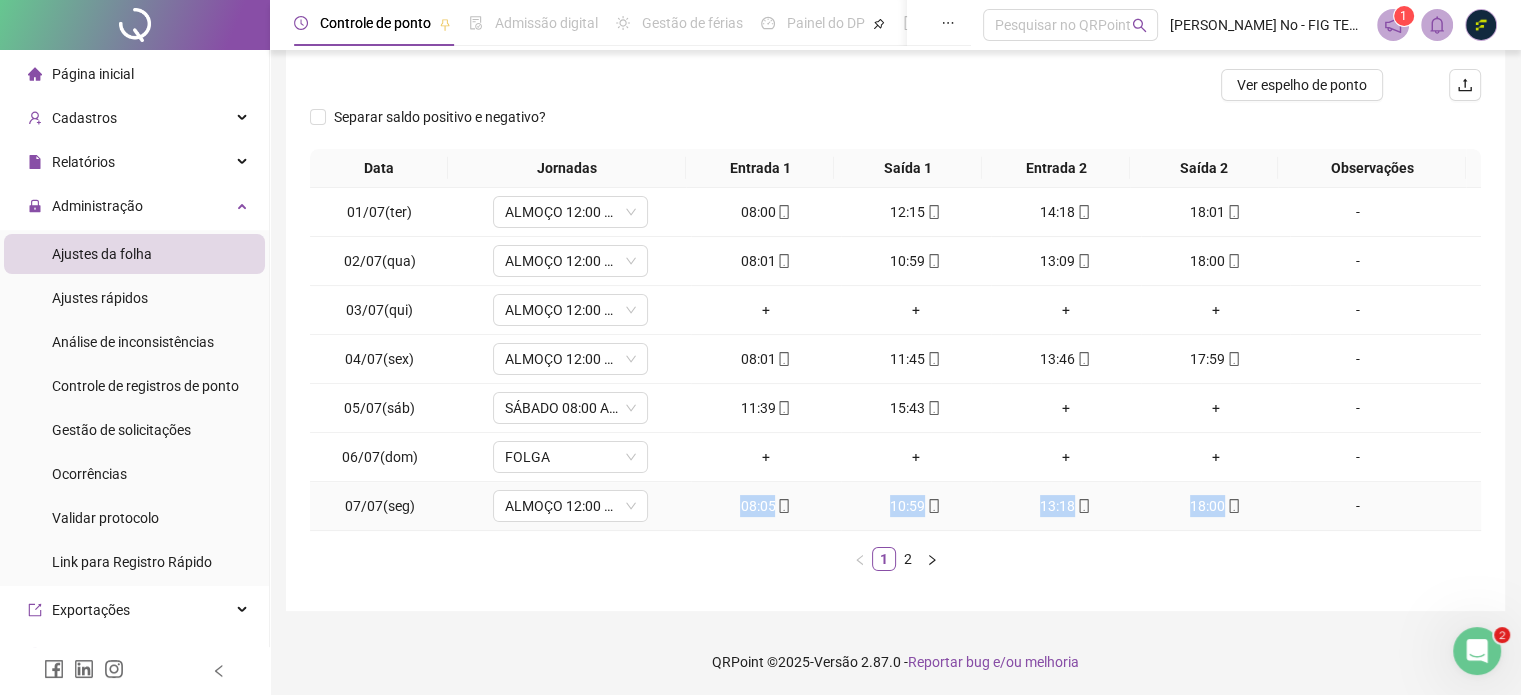 drag, startPoint x: 731, startPoint y: 505, endPoint x: 1211, endPoint y: 509, distance: 480.01666 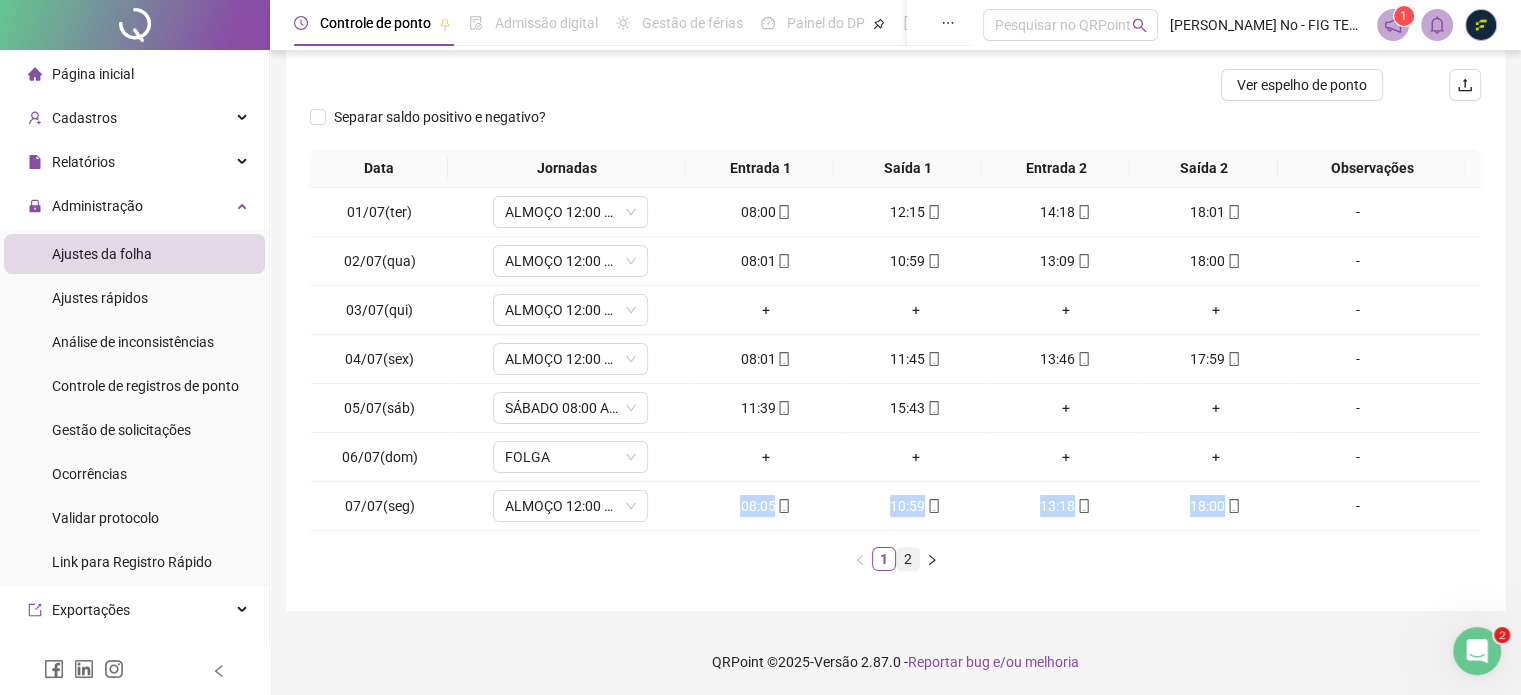 click on "2" at bounding box center [908, 559] 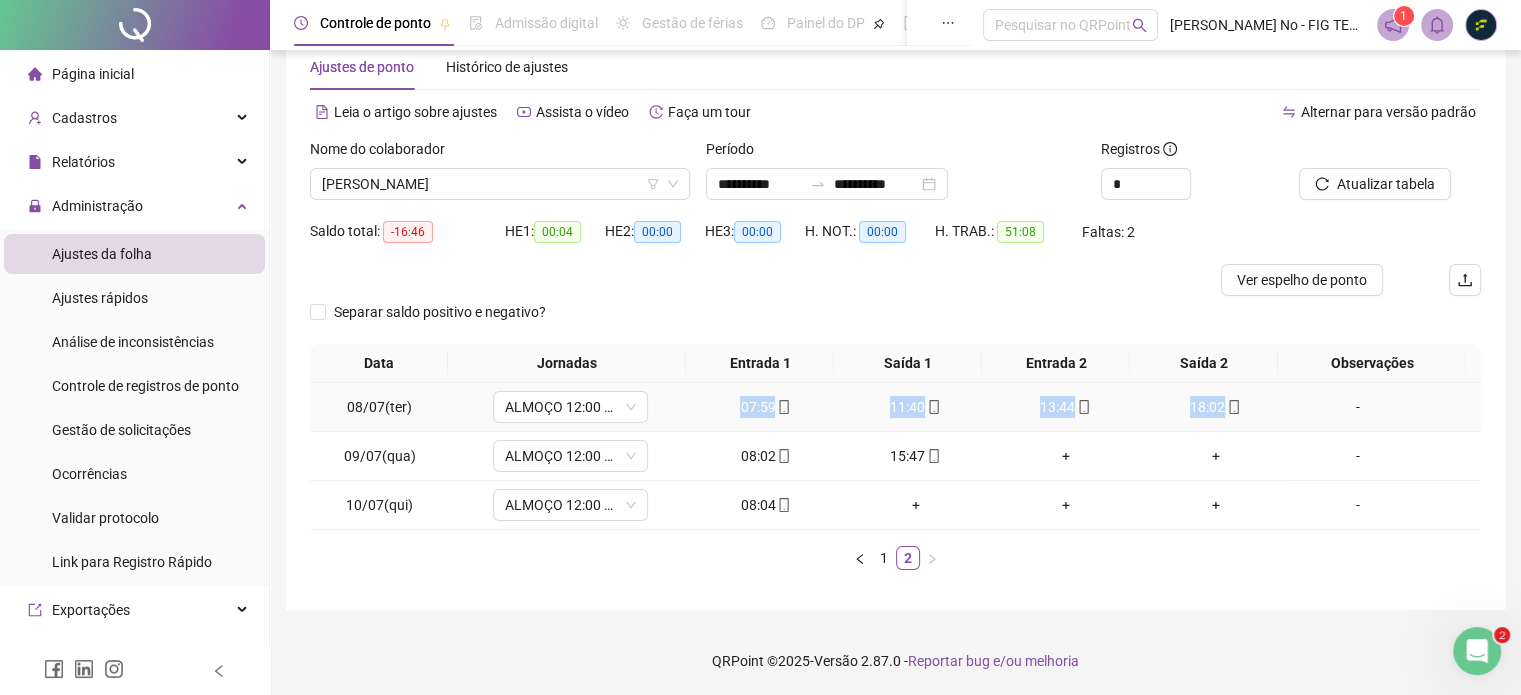 copy on "07:59 11:40 13:44 18:02" 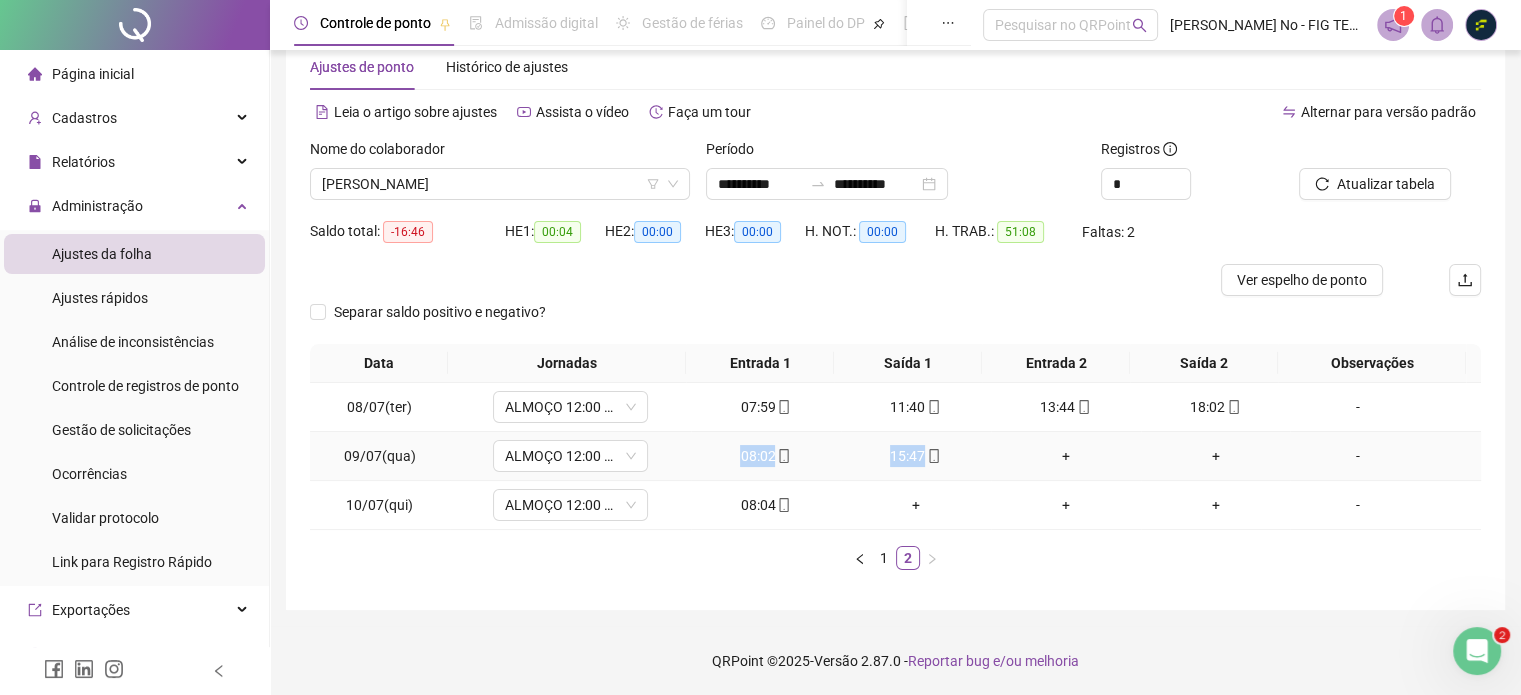 drag, startPoint x: 737, startPoint y: 455, endPoint x: 916, endPoint y: 455, distance: 179 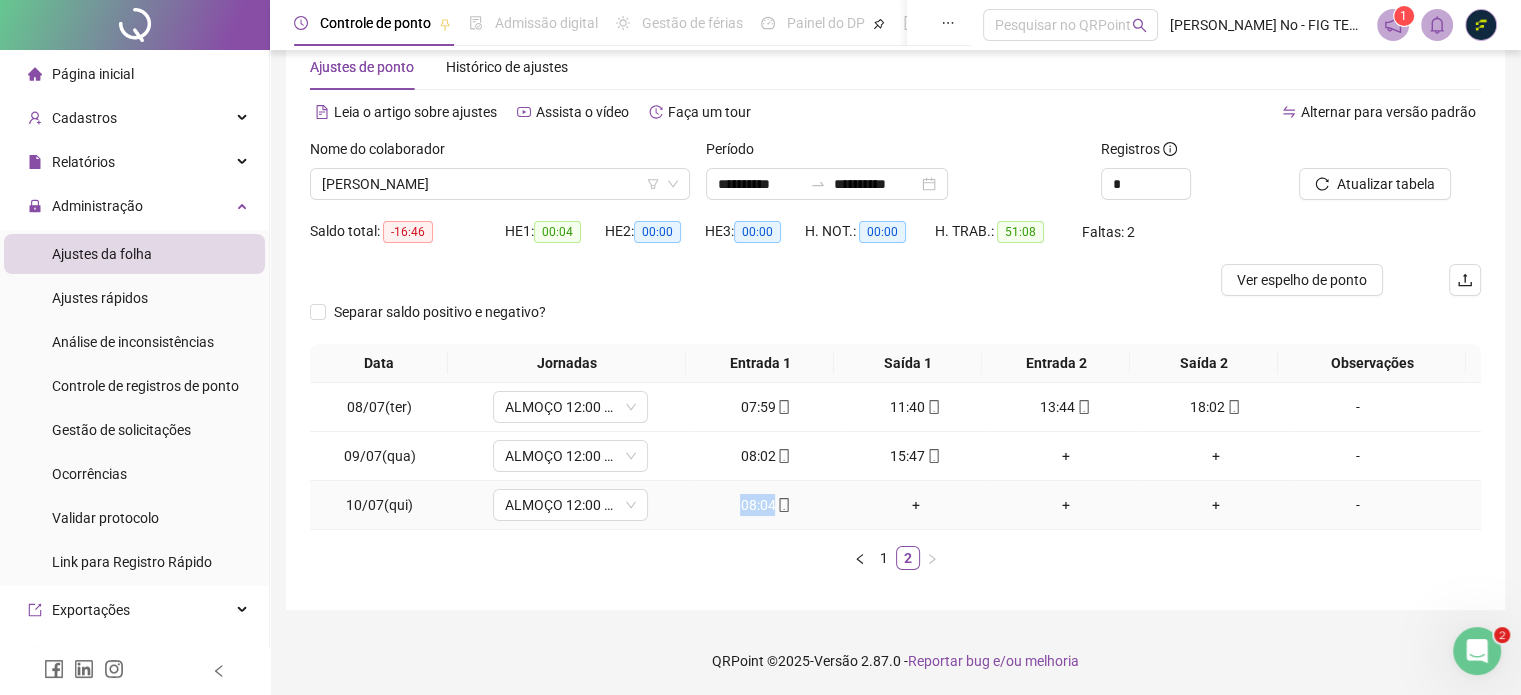 drag, startPoint x: 732, startPoint y: 504, endPoint x: 782, endPoint y: 511, distance: 50.48762 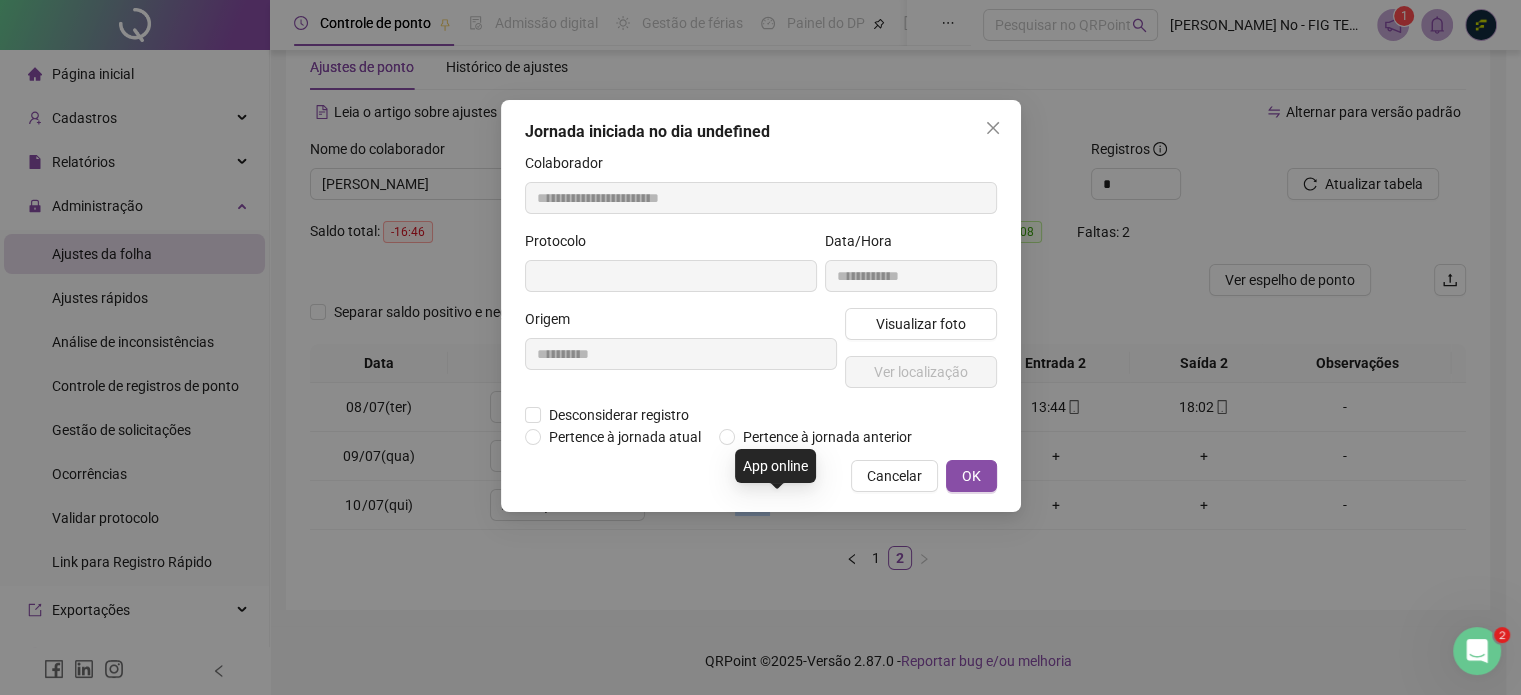 copy on "08:04" 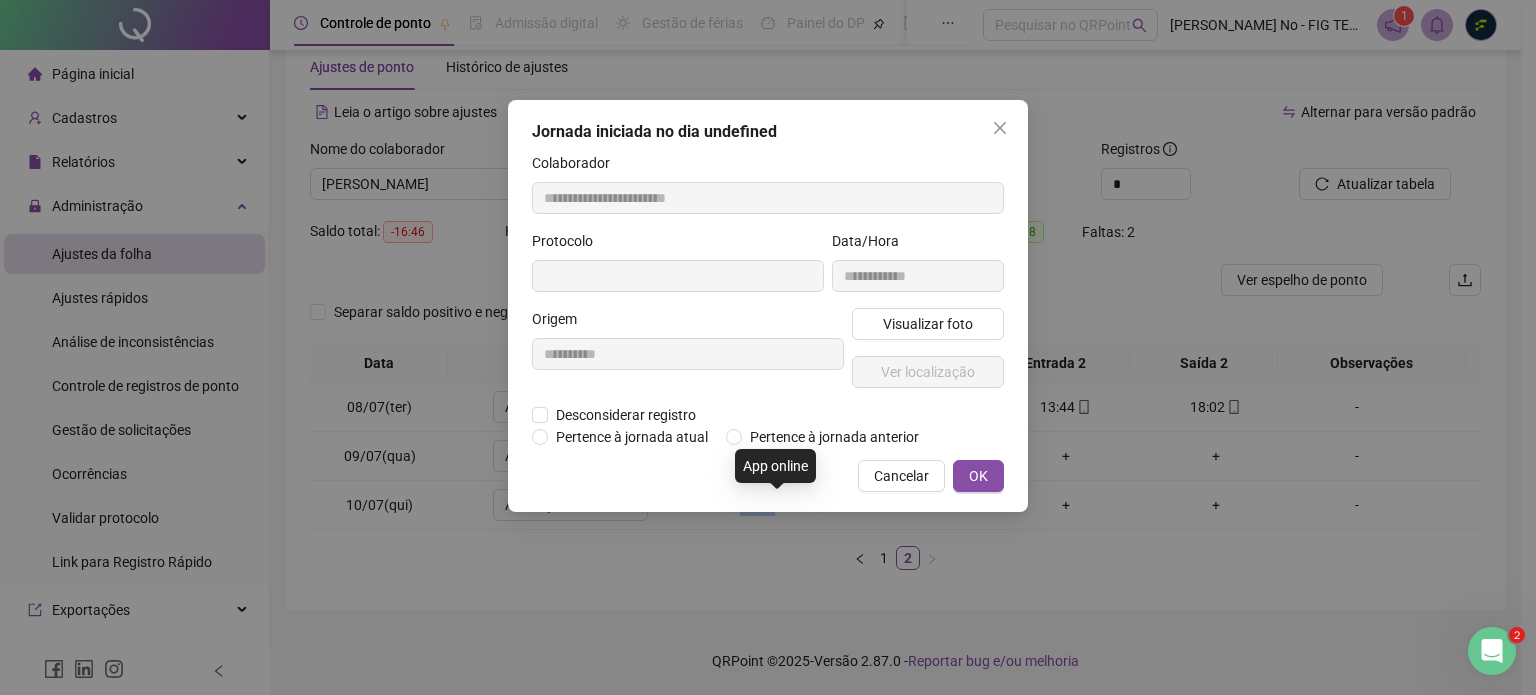 type on "**********" 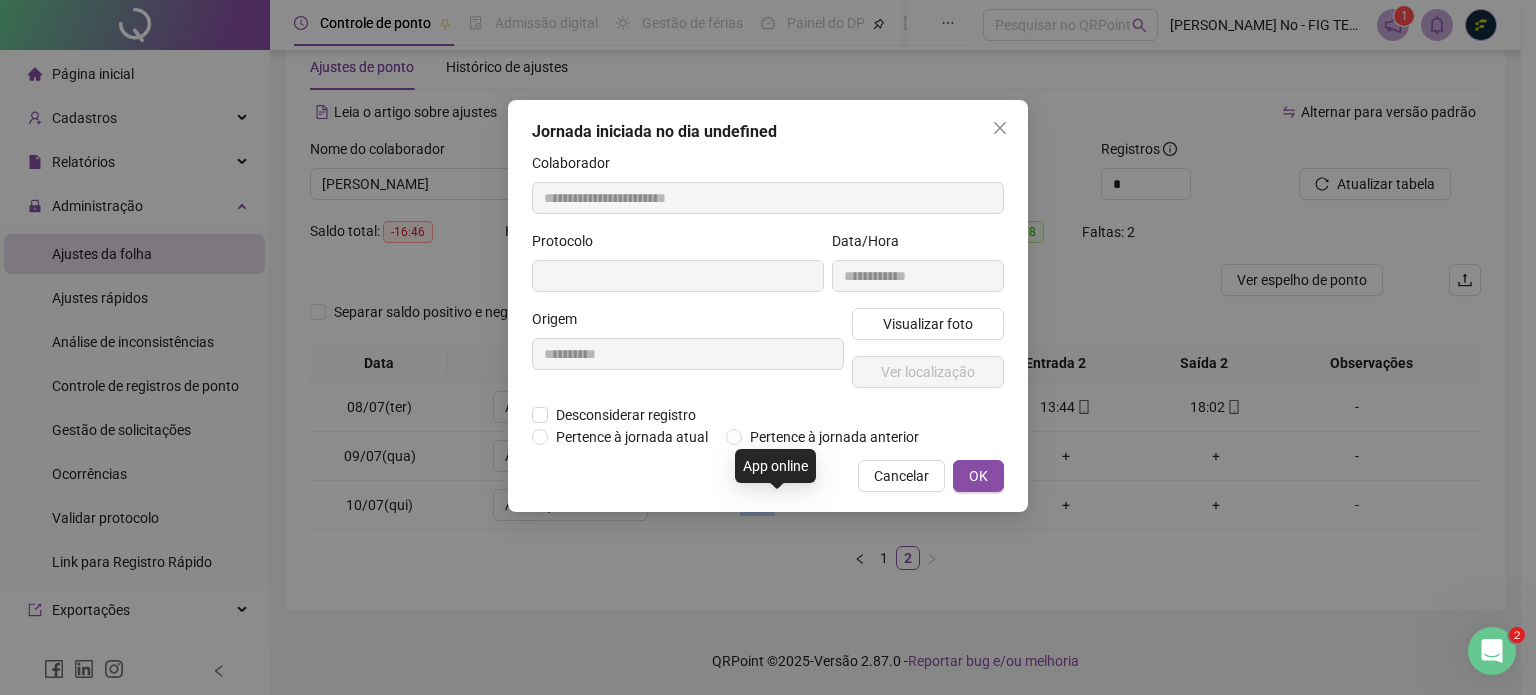 type on "**********" 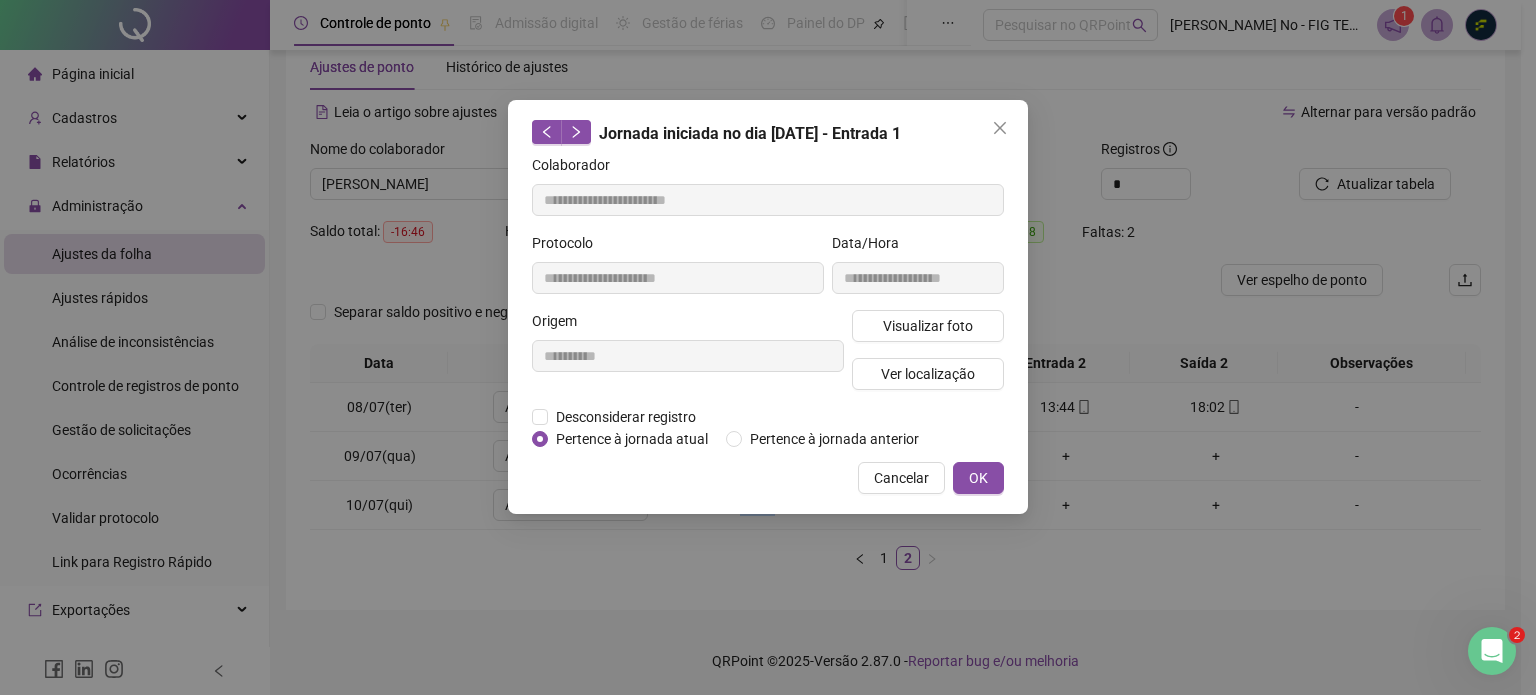 drag, startPoint x: 928, startPoint y: 482, endPoint x: 1101, endPoint y: 480, distance: 173.01157 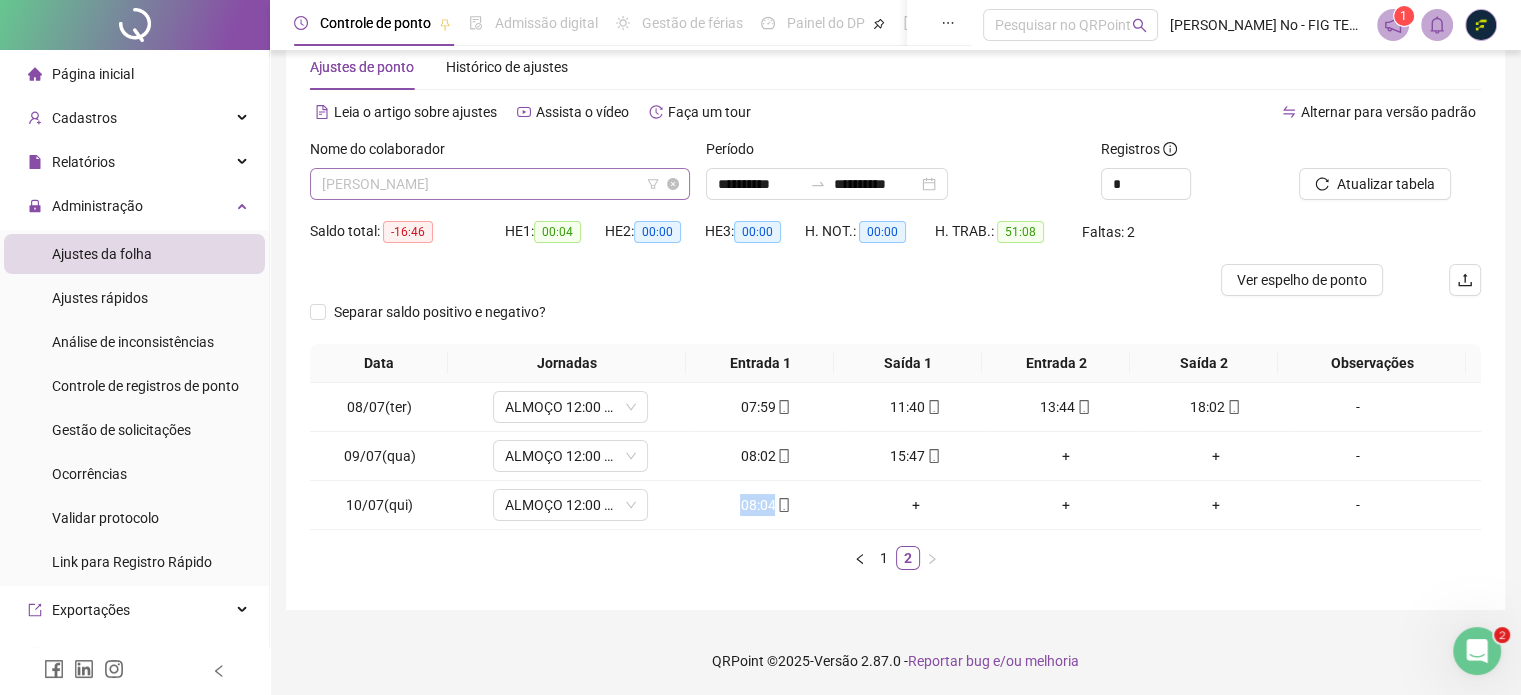 click on "[PERSON_NAME]" at bounding box center [500, 184] 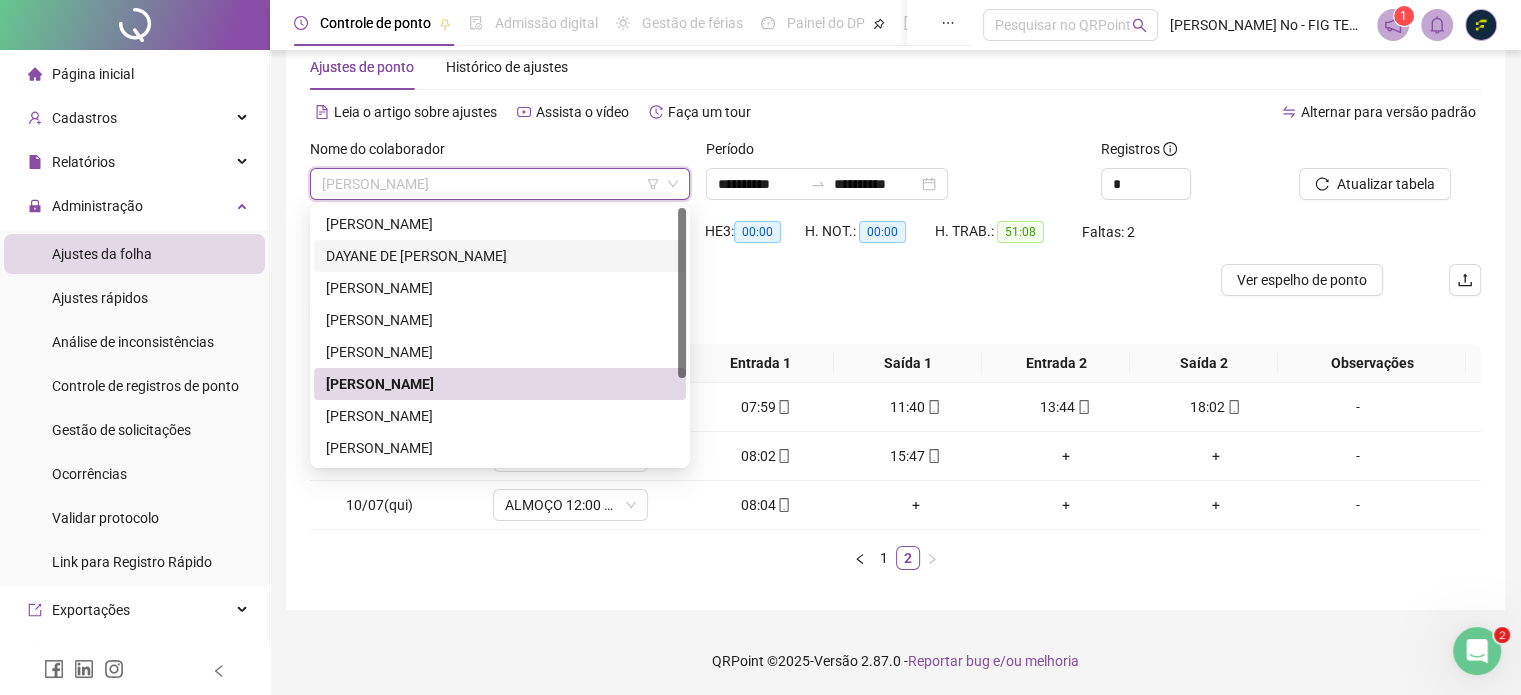 click on "[PERSON_NAME]" at bounding box center [500, 224] 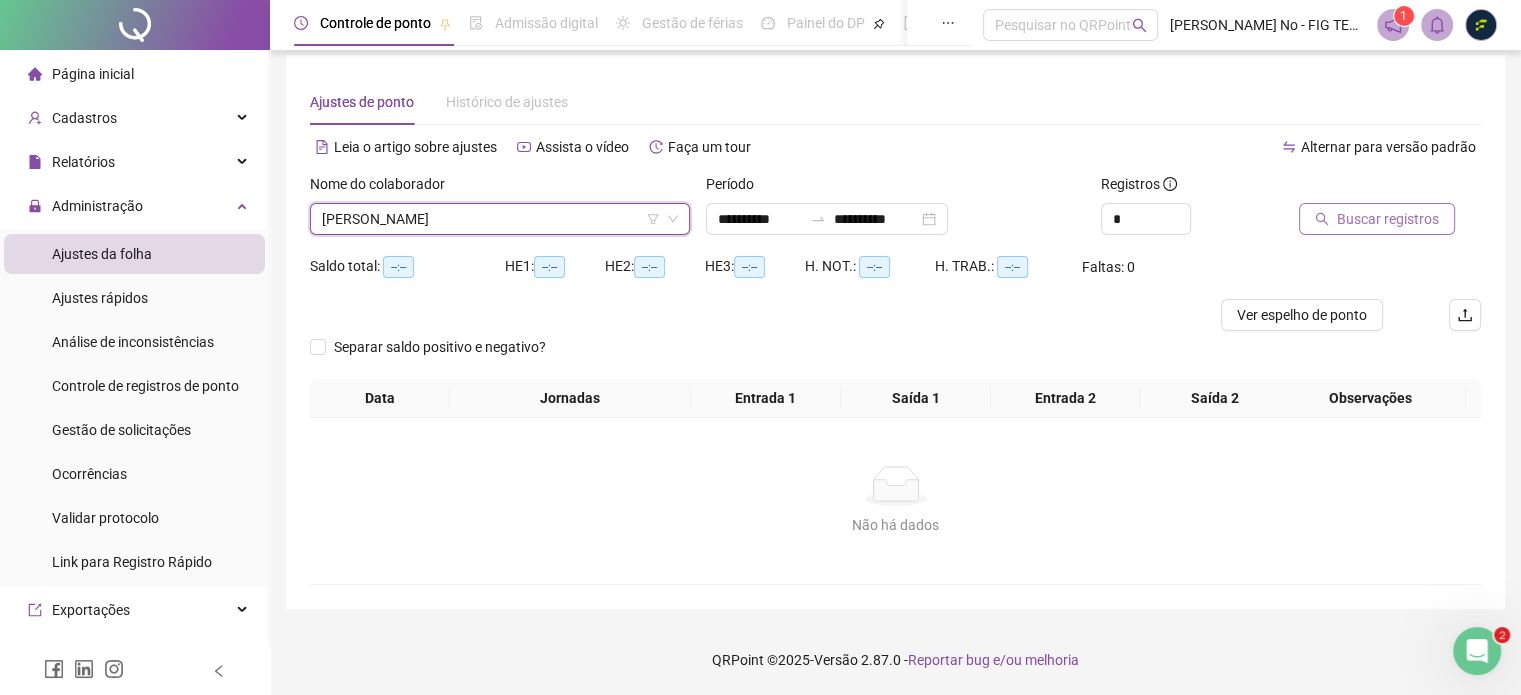 click on "Buscar registros" at bounding box center (1388, 219) 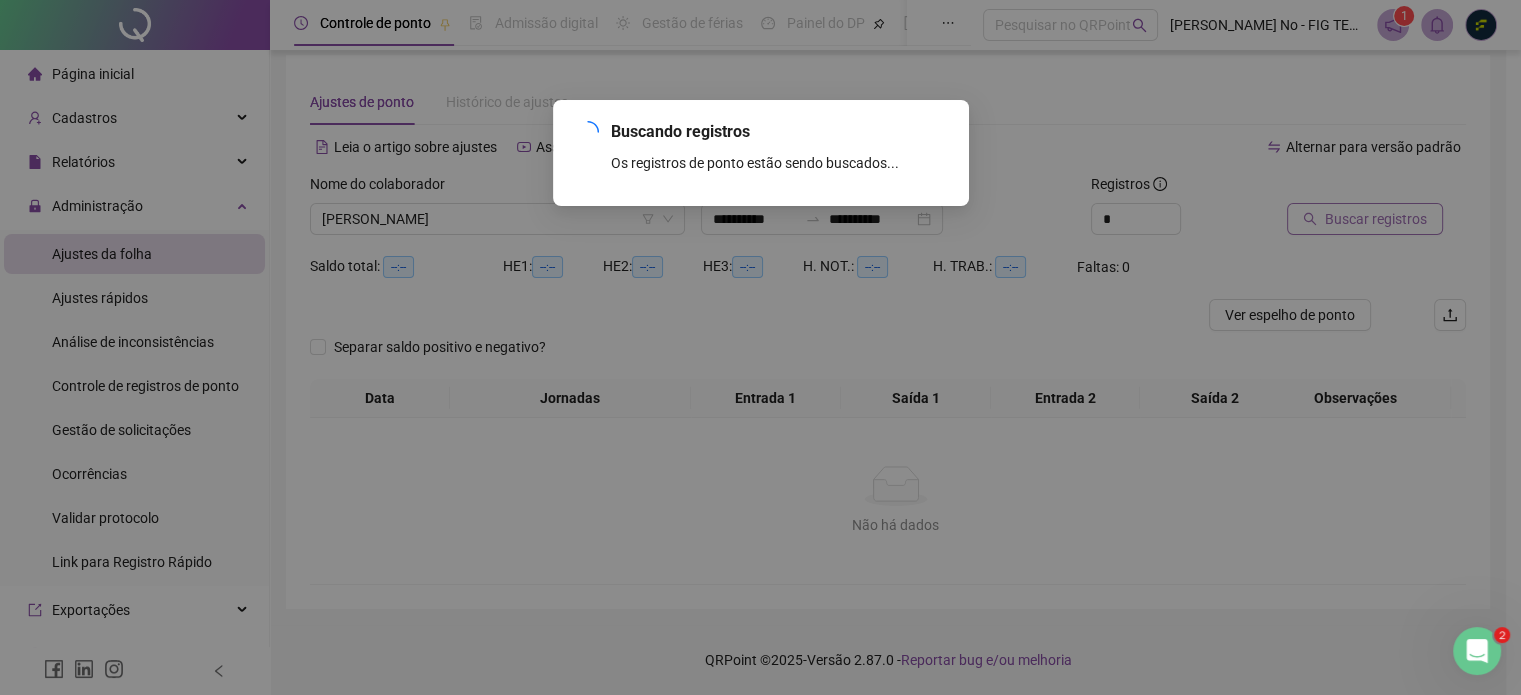 scroll, scrollTop: 10, scrollLeft: 0, axis: vertical 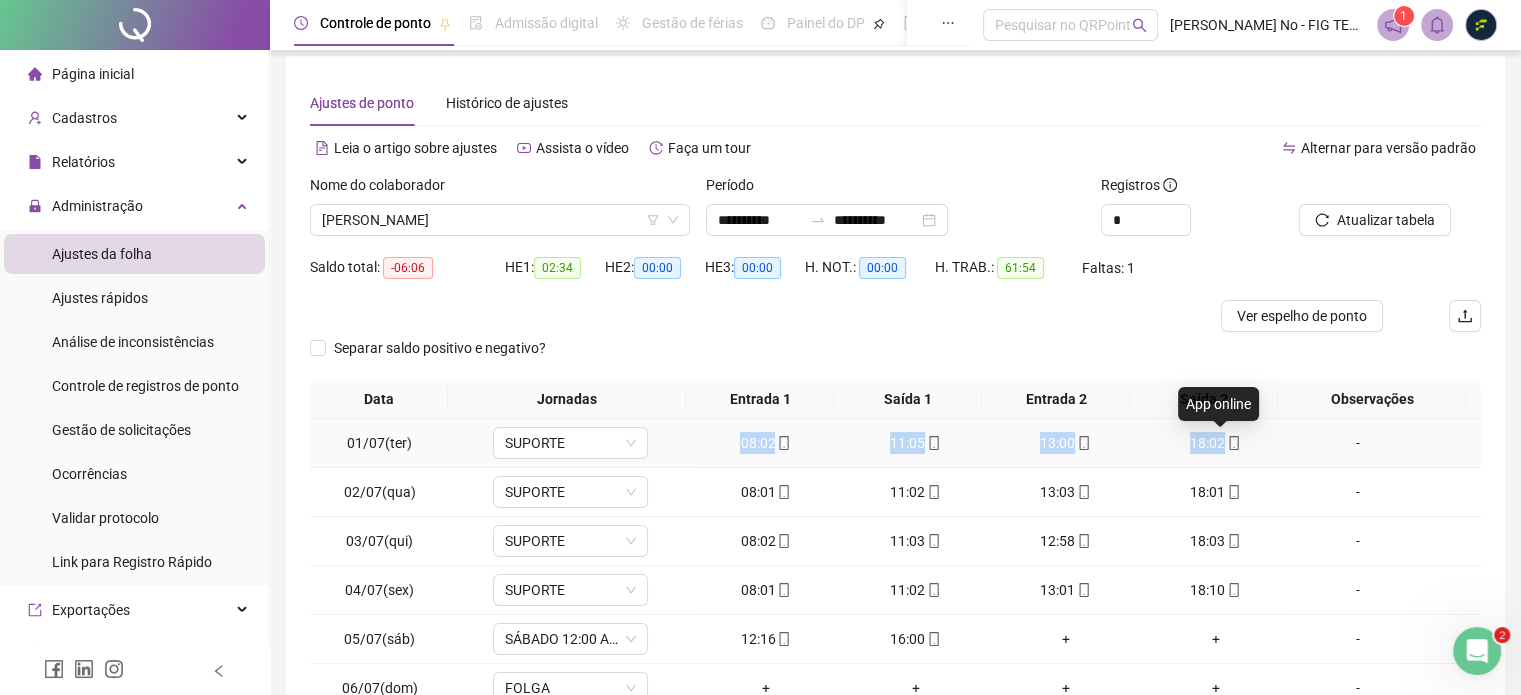 drag, startPoint x: 728, startPoint y: 436, endPoint x: 1217, endPoint y: 441, distance: 489.02557 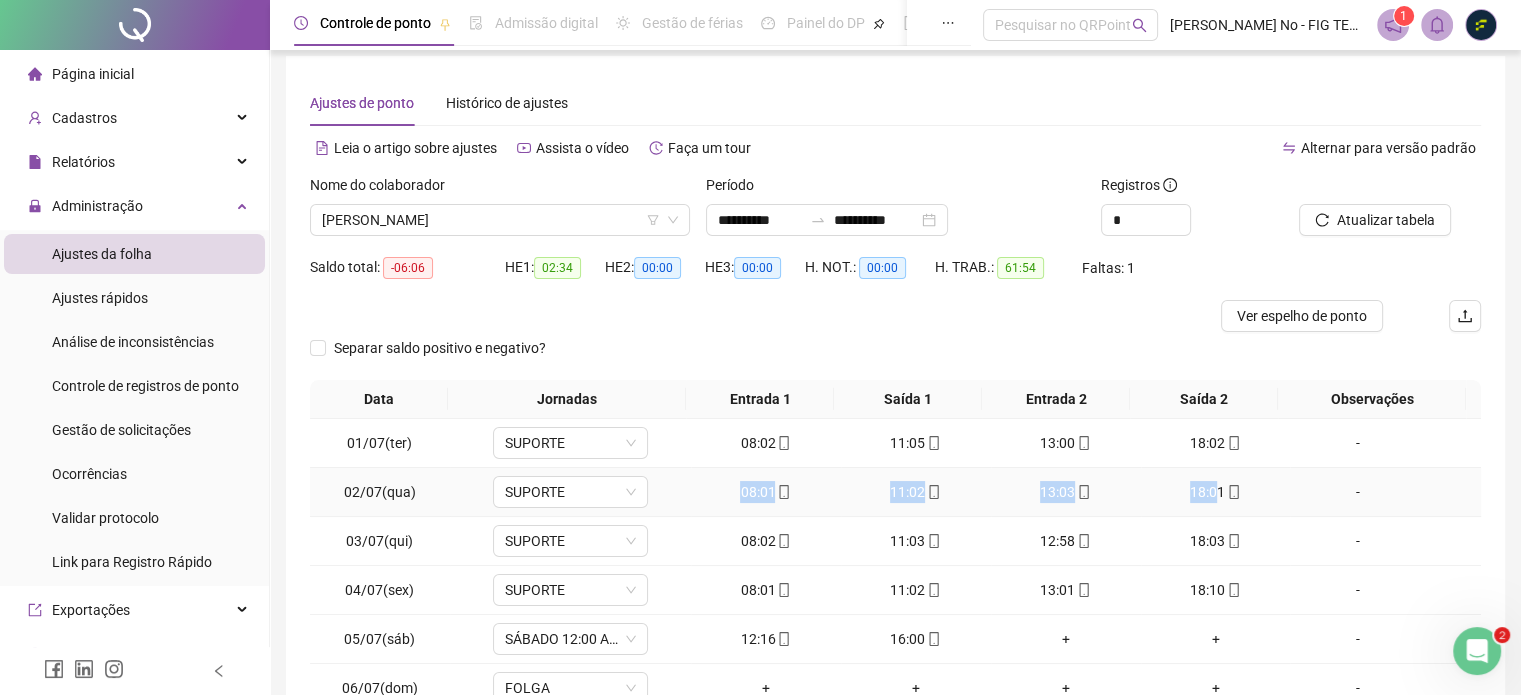 drag, startPoint x: 732, startPoint y: 499, endPoint x: 1208, endPoint y: 495, distance: 476.0168 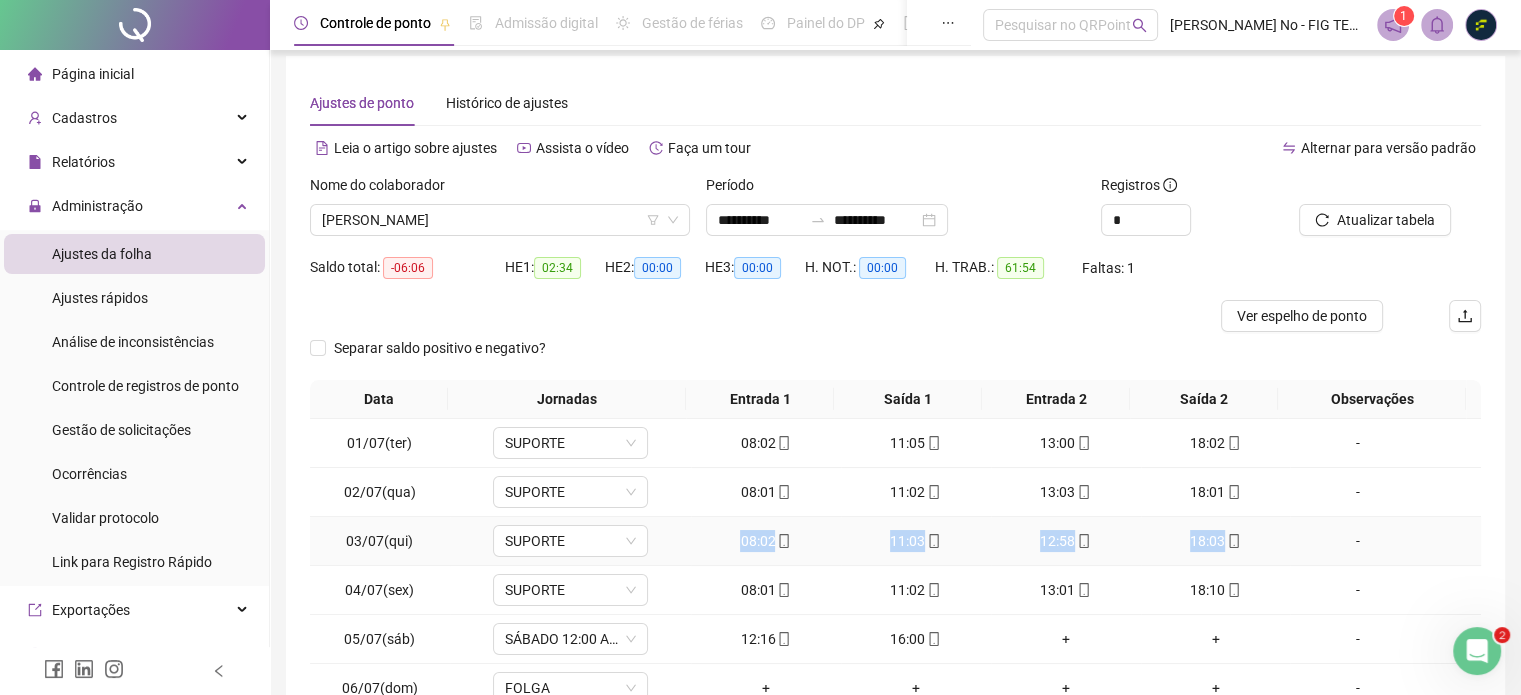 drag, startPoint x: 778, startPoint y: 547, endPoint x: 1212, endPoint y: 544, distance: 434.01038 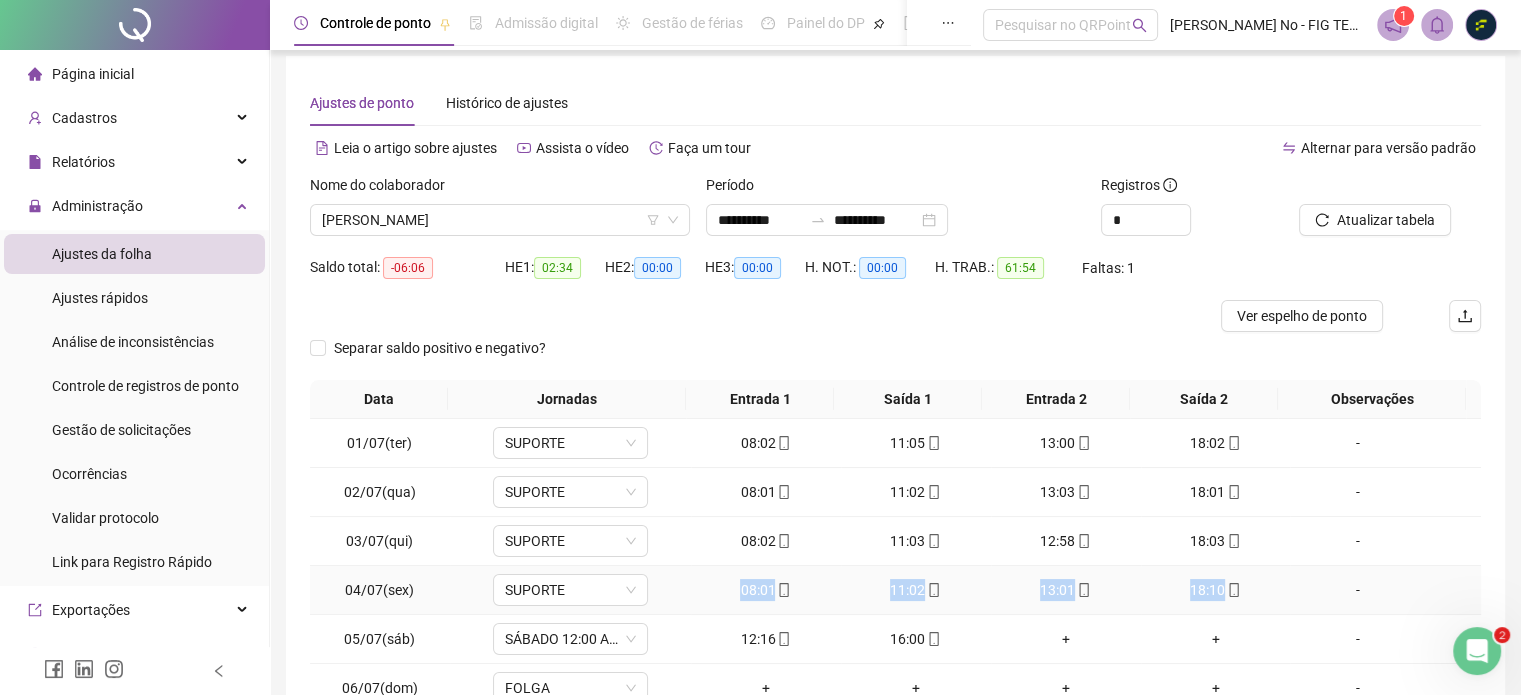drag, startPoint x: 732, startPoint y: 588, endPoint x: 1212, endPoint y: 592, distance: 480.01666 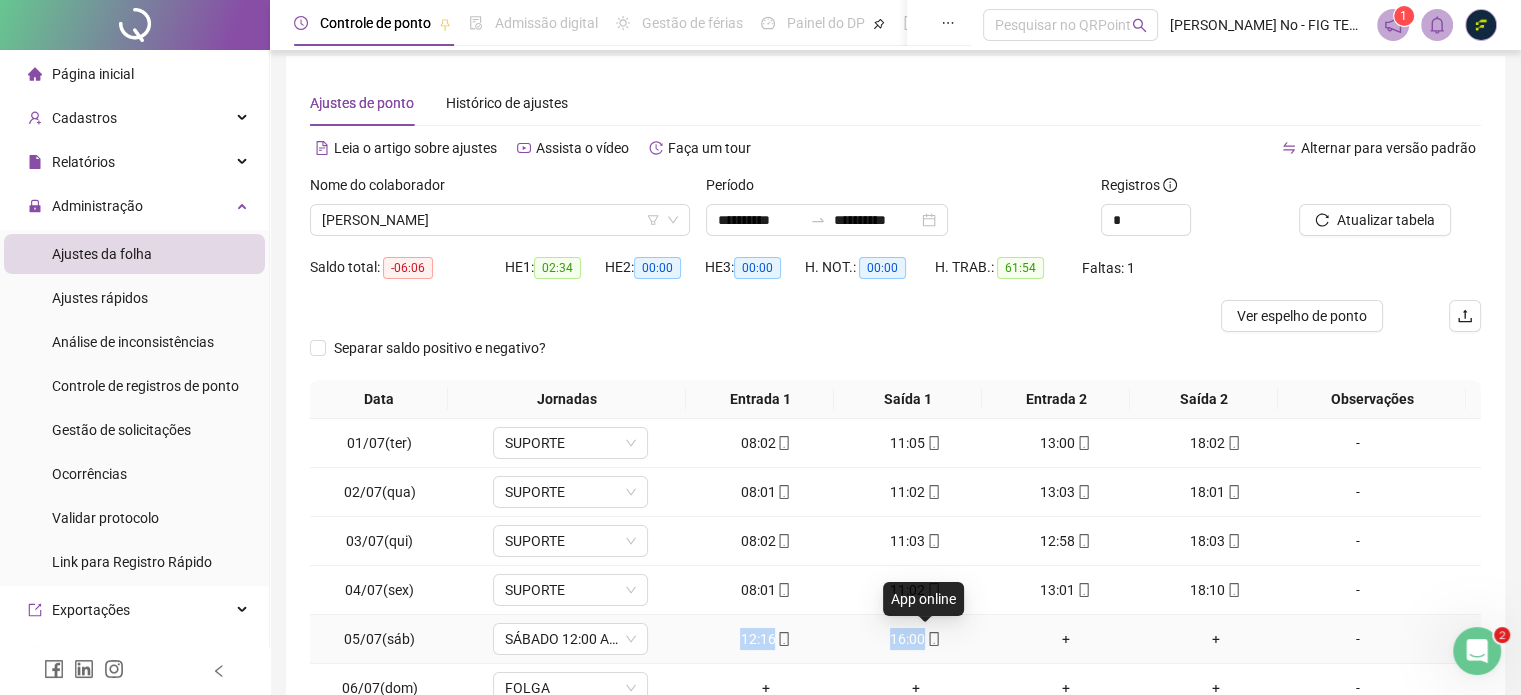 drag, startPoint x: 744, startPoint y: 638, endPoint x: 923, endPoint y: 641, distance: 179.02513 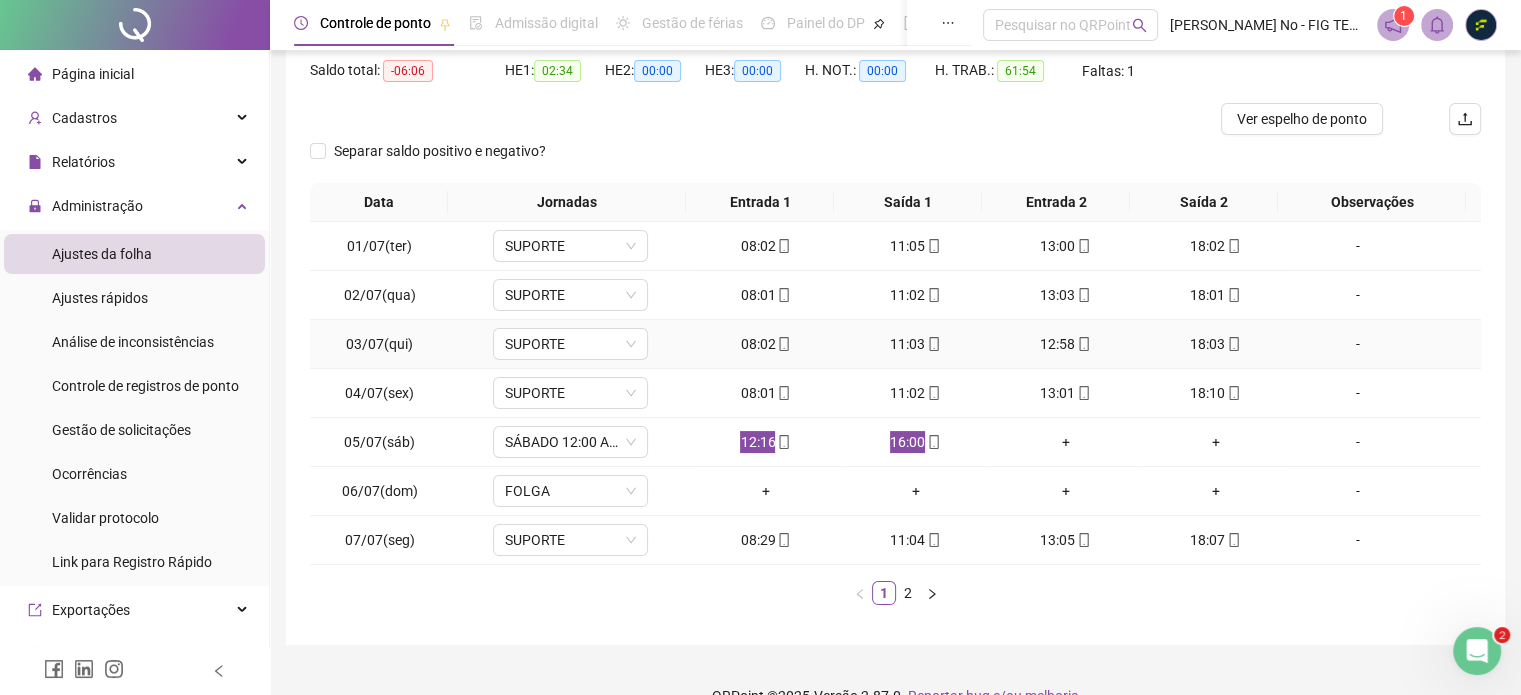 scroll, scrollTop: 241, scrollLeft: 0, axis: vertical 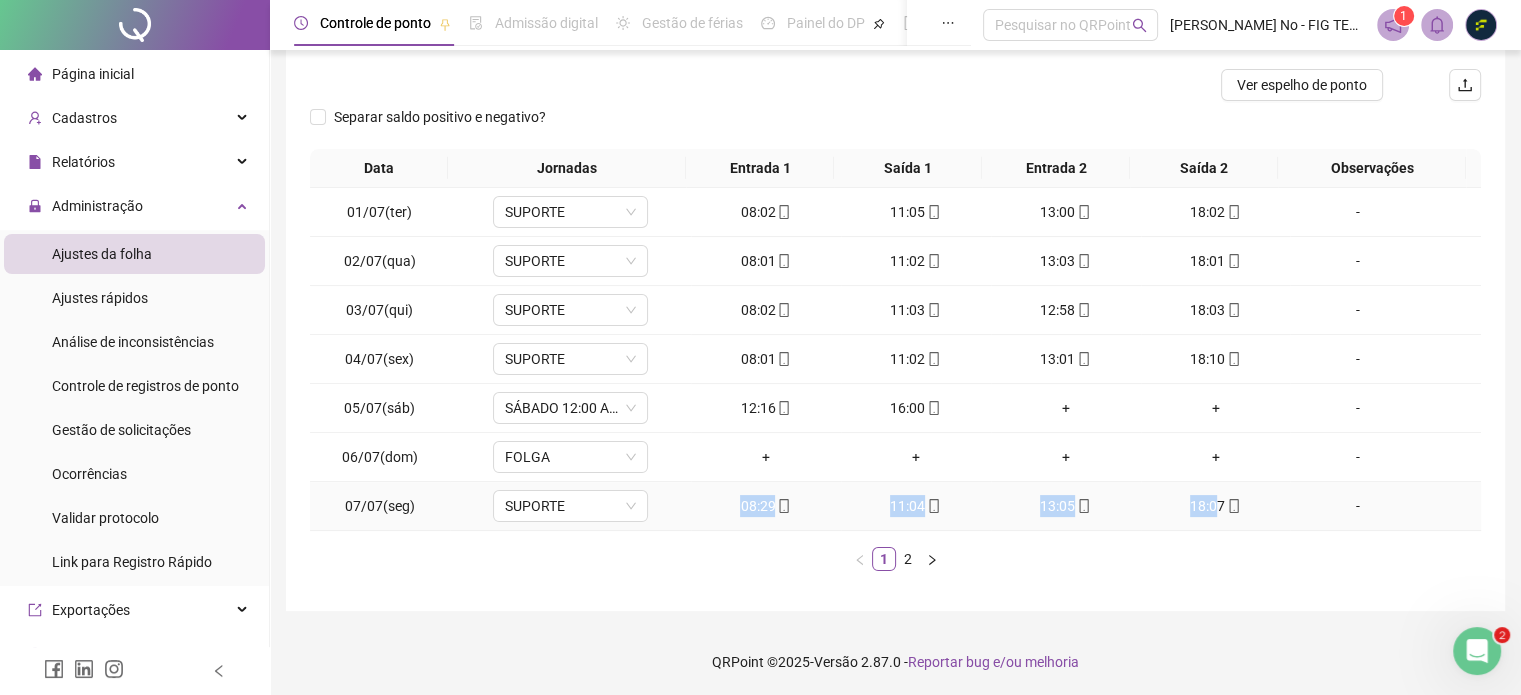 drag, startPoint x: 732, startPoint y: 503, endPoint x: 1208, endPoint y: 502, distance: 476.00104 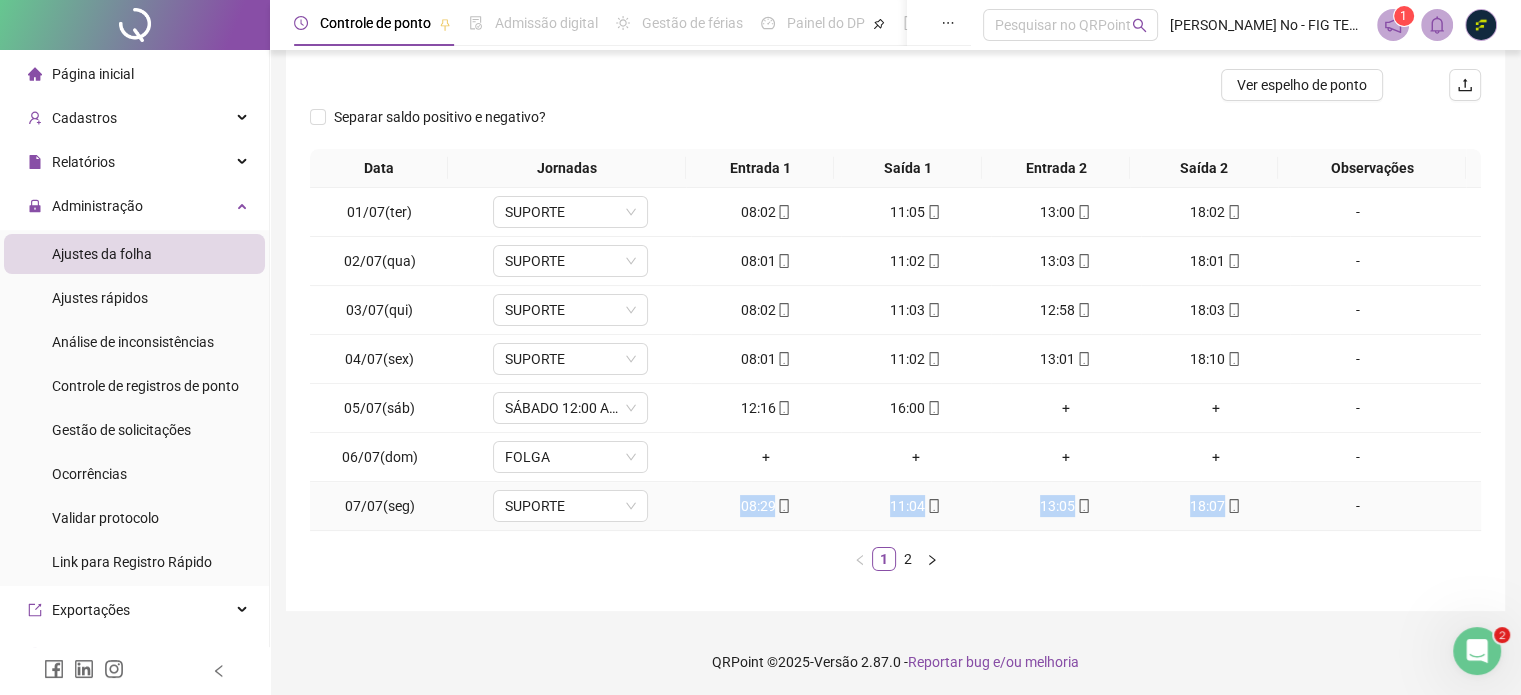 drag, startPoint x: 1216, startPoint y: 503, endPoint x: 731, endPoint y: 506, distance: 485.00928 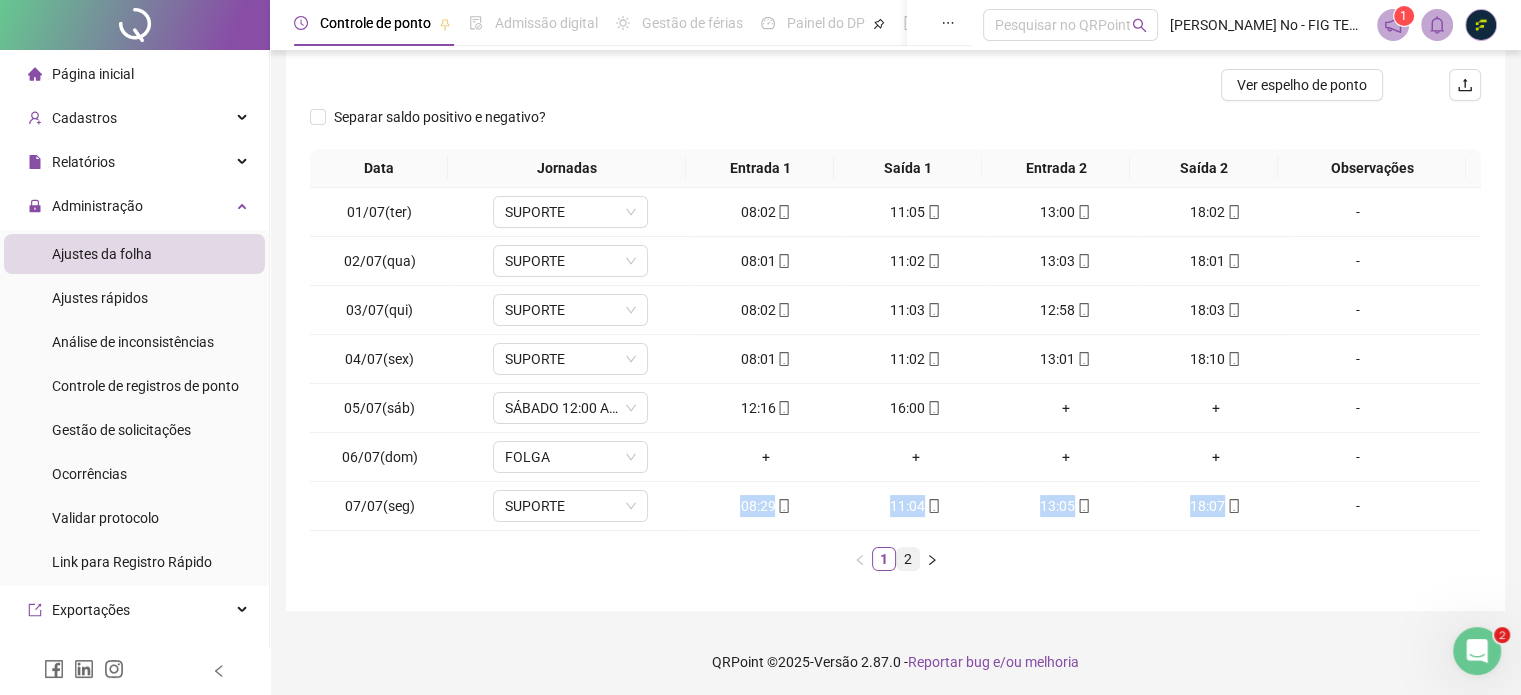 click on "2" at bounding box center (908, 559) 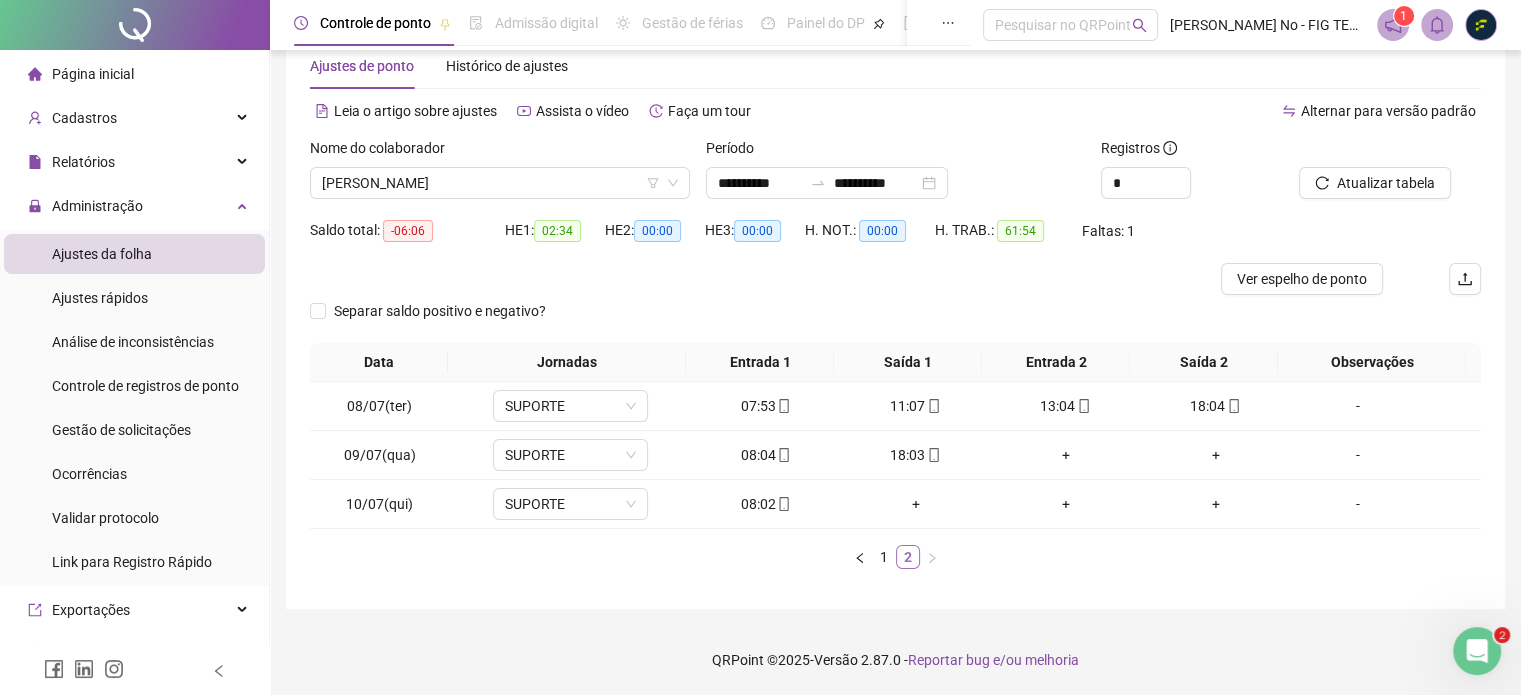 scroll, scrollTop: 46, scrollLeft: 0, axis: vertical 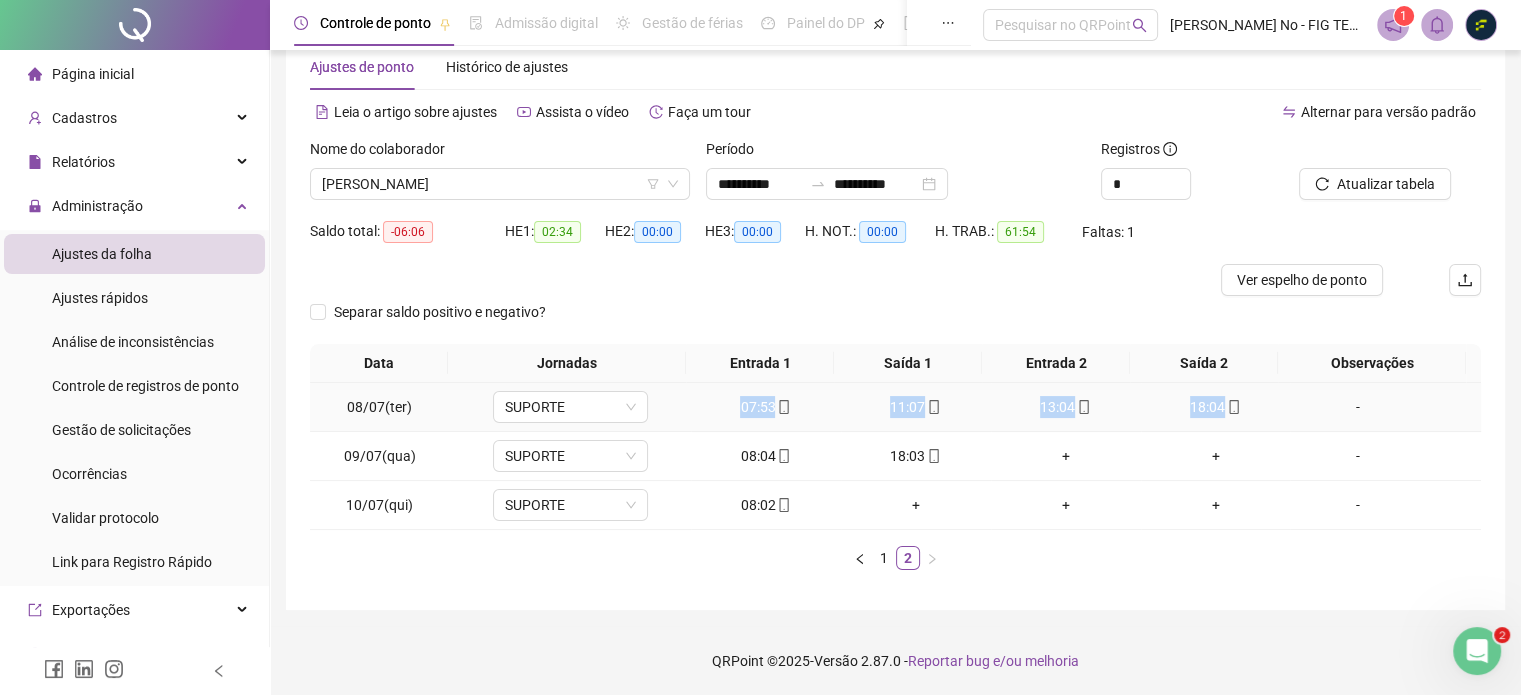 drag, startPoint x: 741, startPoint y: 412, endPoint x: 1216, endPoint y: 415, distance: 475.00946 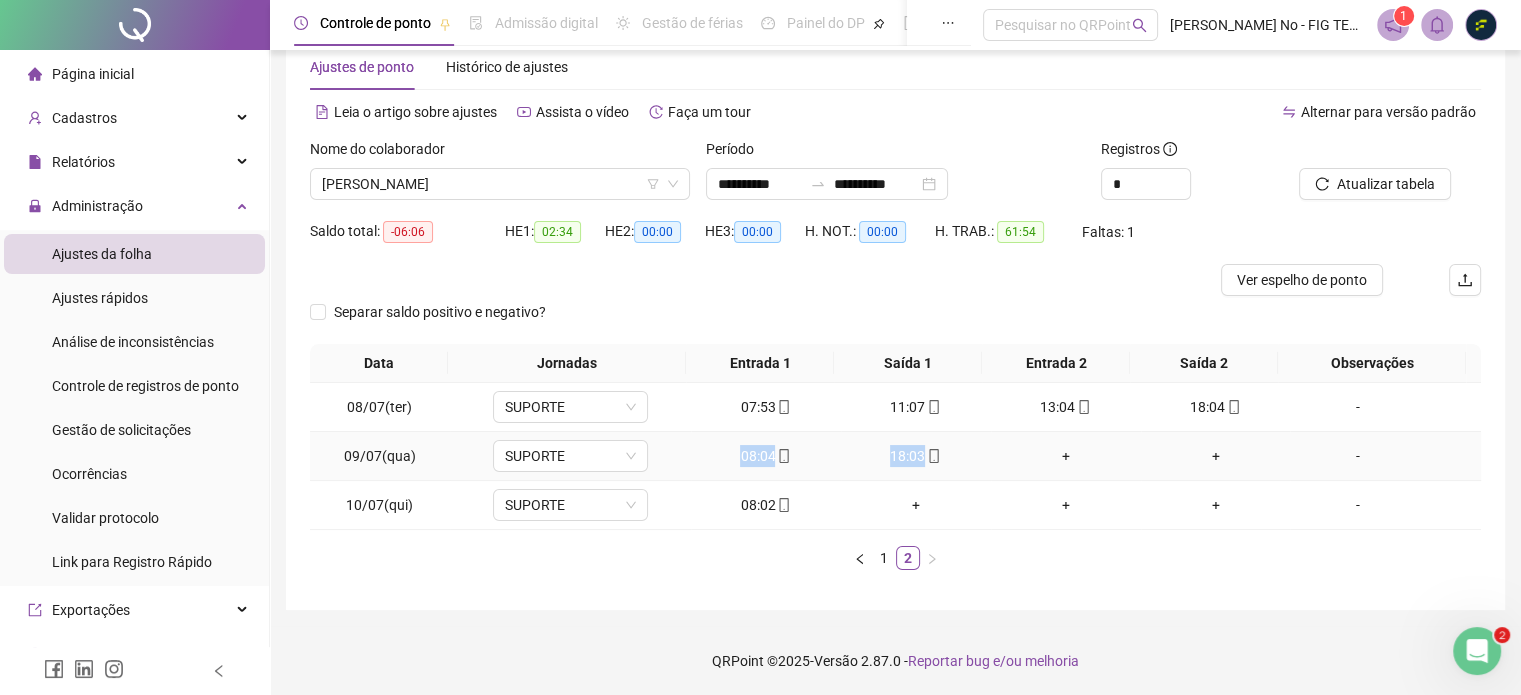 drag, startPoint x: 736, startPoint y: 457, endPoint x: 916, endPoint y: 455, distance: 180.01111 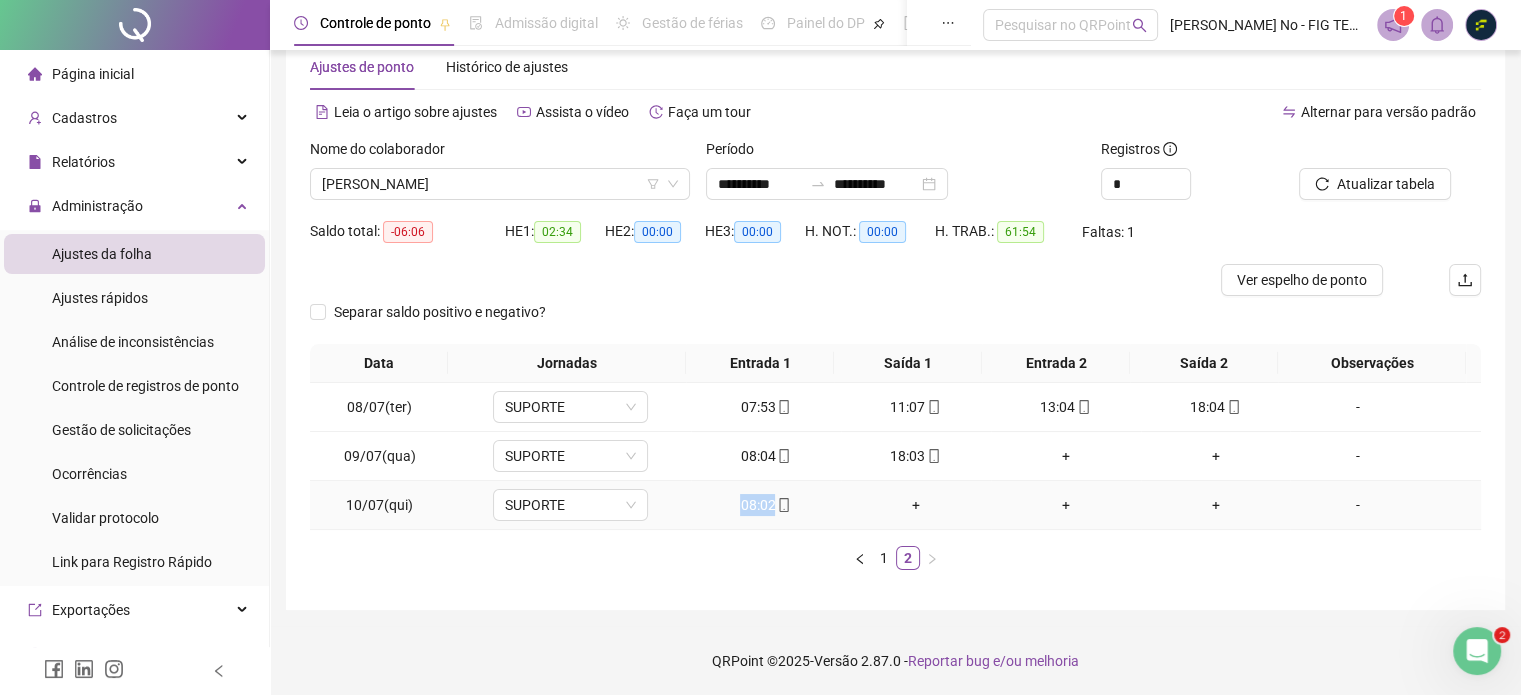 click on "08:02" at bounding box center (766, 505) 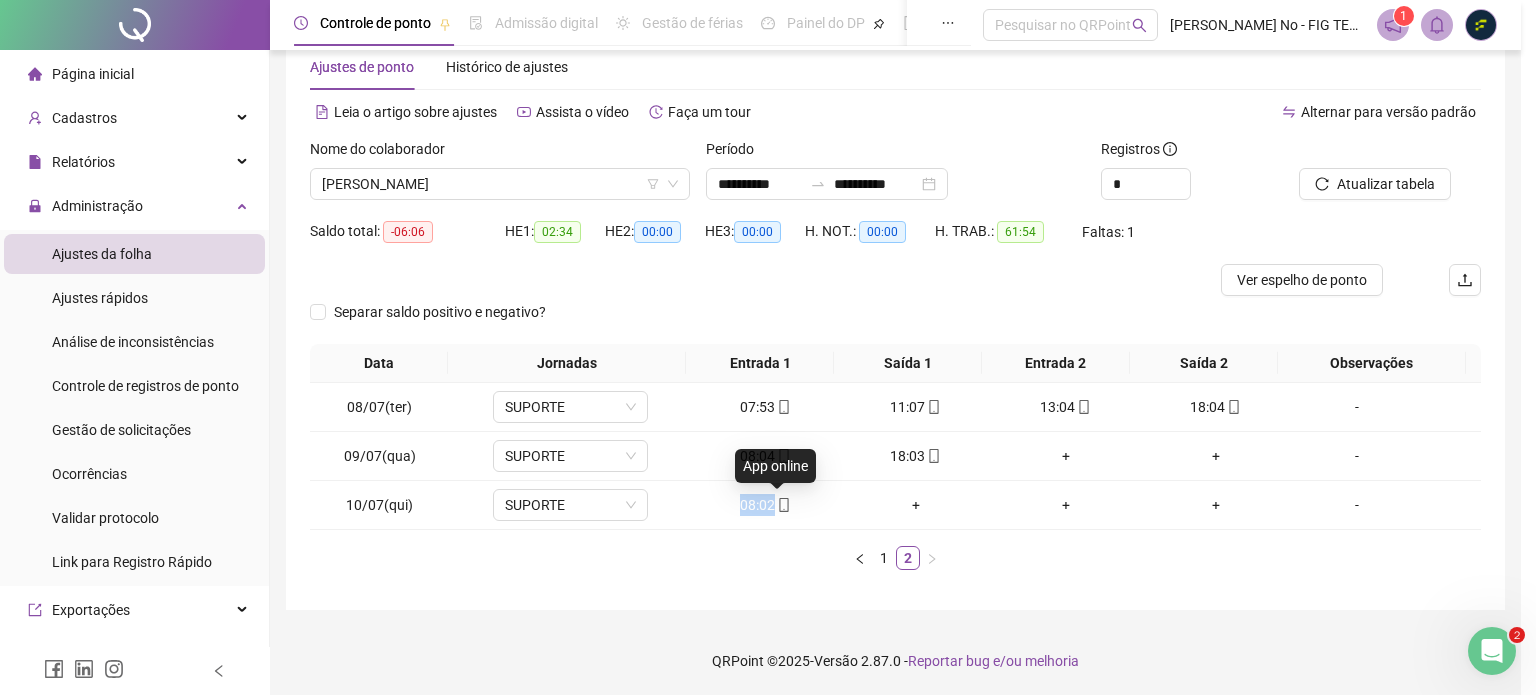 type on "**********" 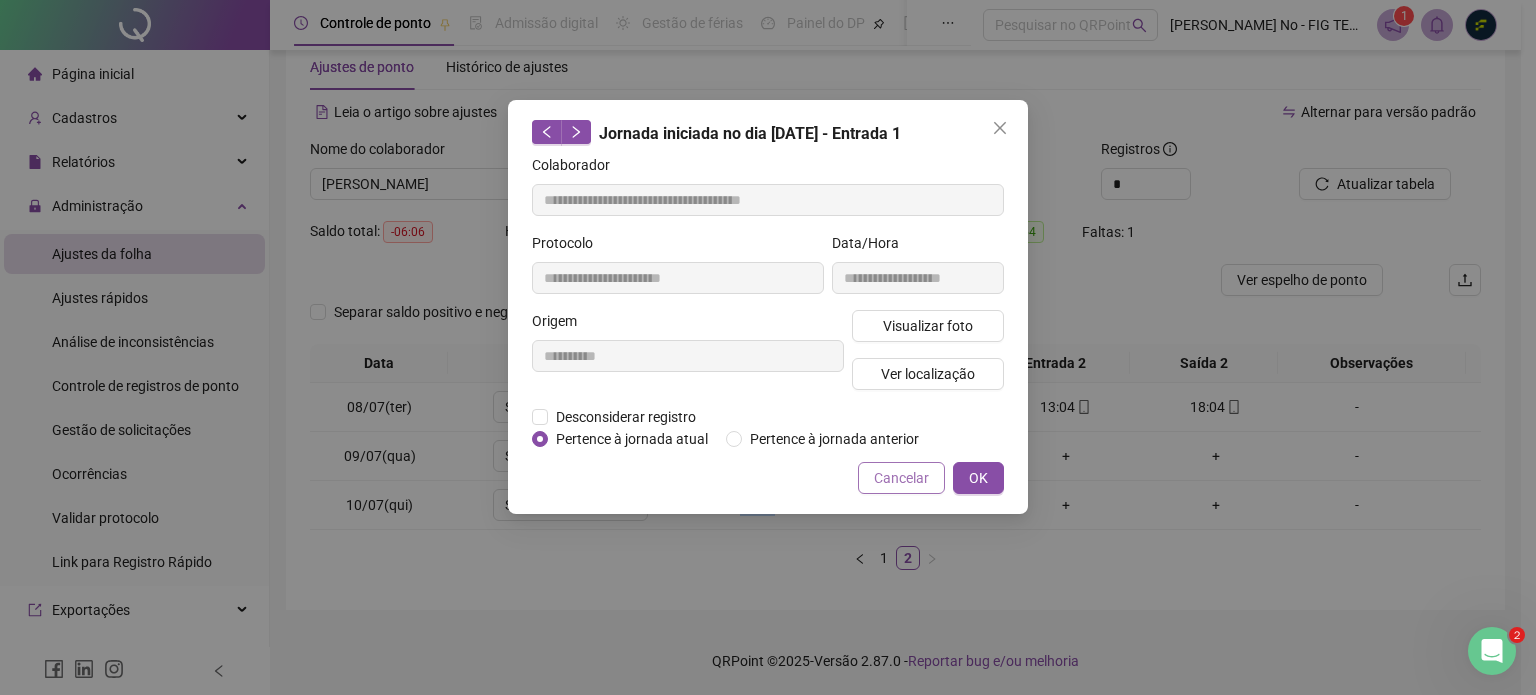 click on "Cancelar" at bounding box center (901, 478) 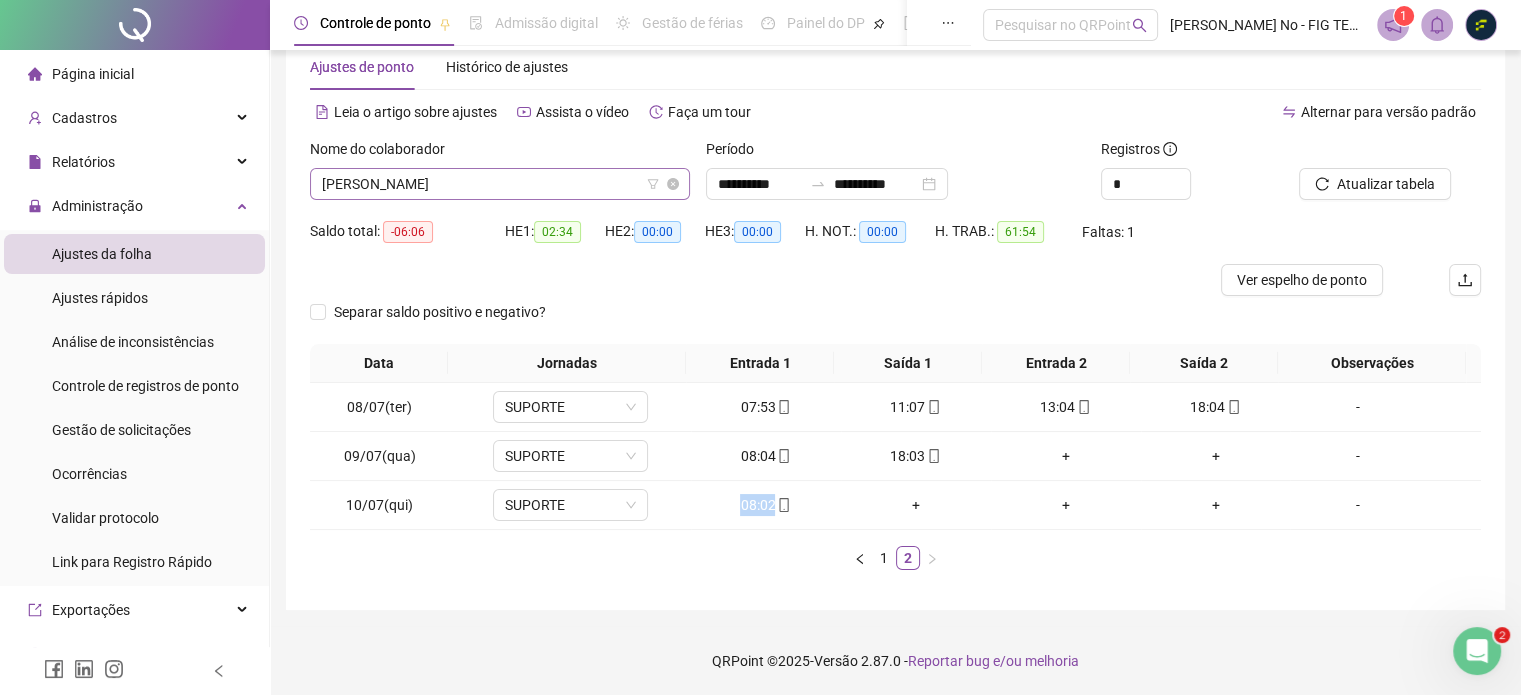 click on "[PERSON_NAME]" at bounding box center (500, 184) 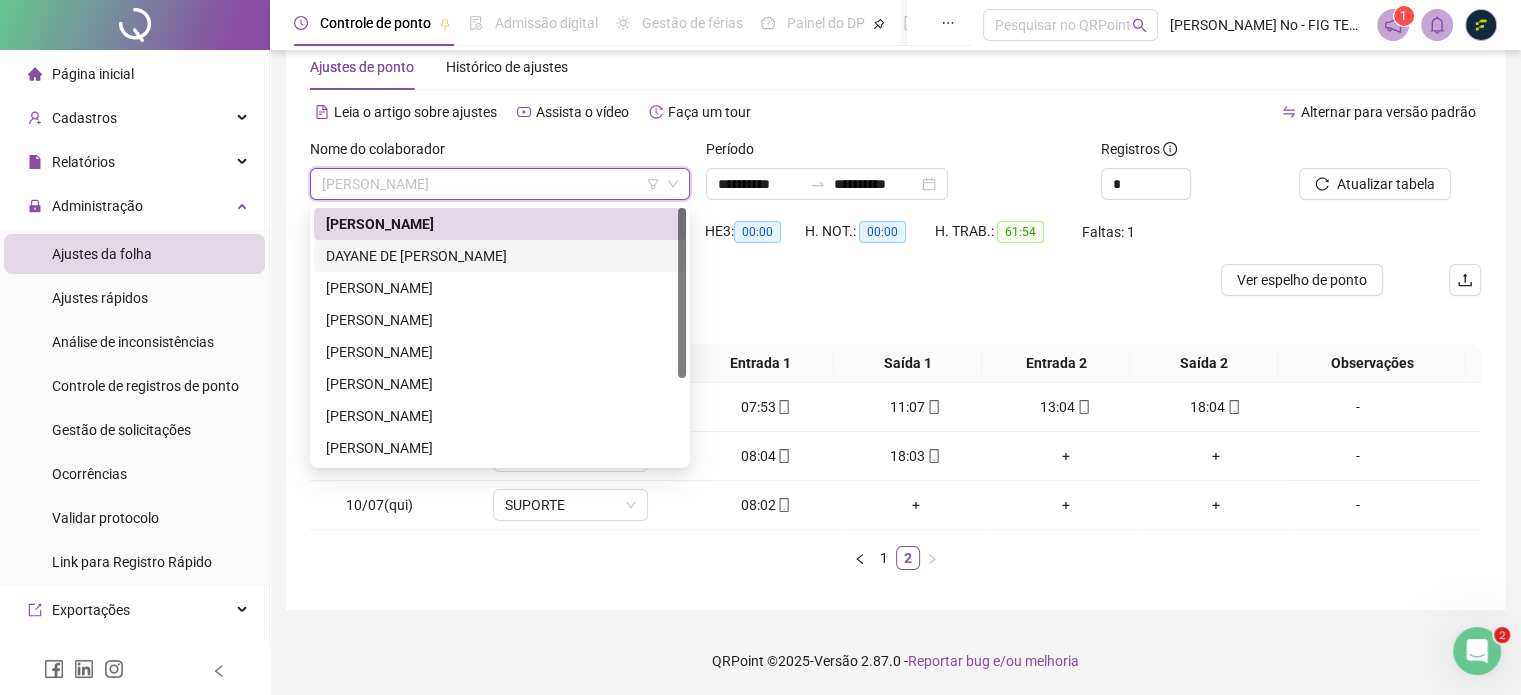 click on "DAYANE DE [PERSON_NAME]" at bounding box center [500, 256] 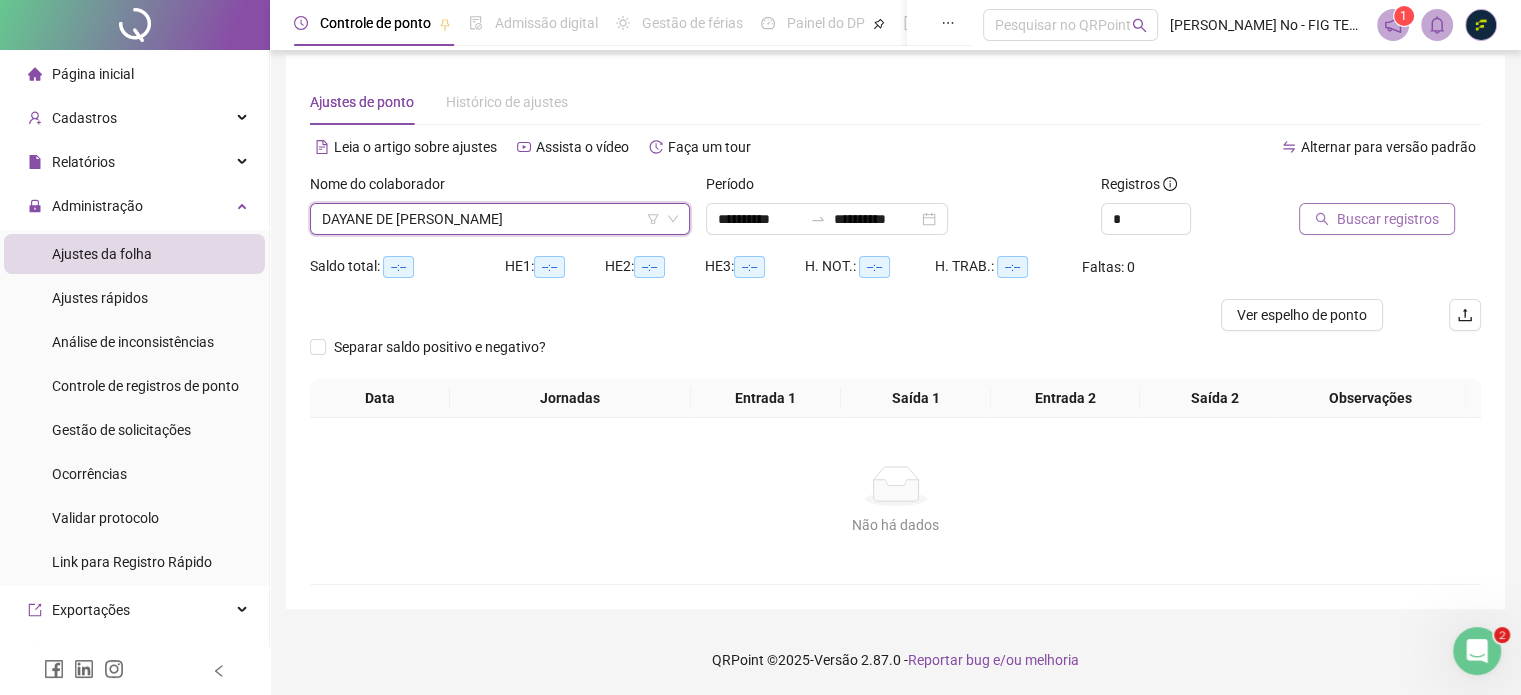 click on "Buscar registros" at bounding box center (1388, 219) 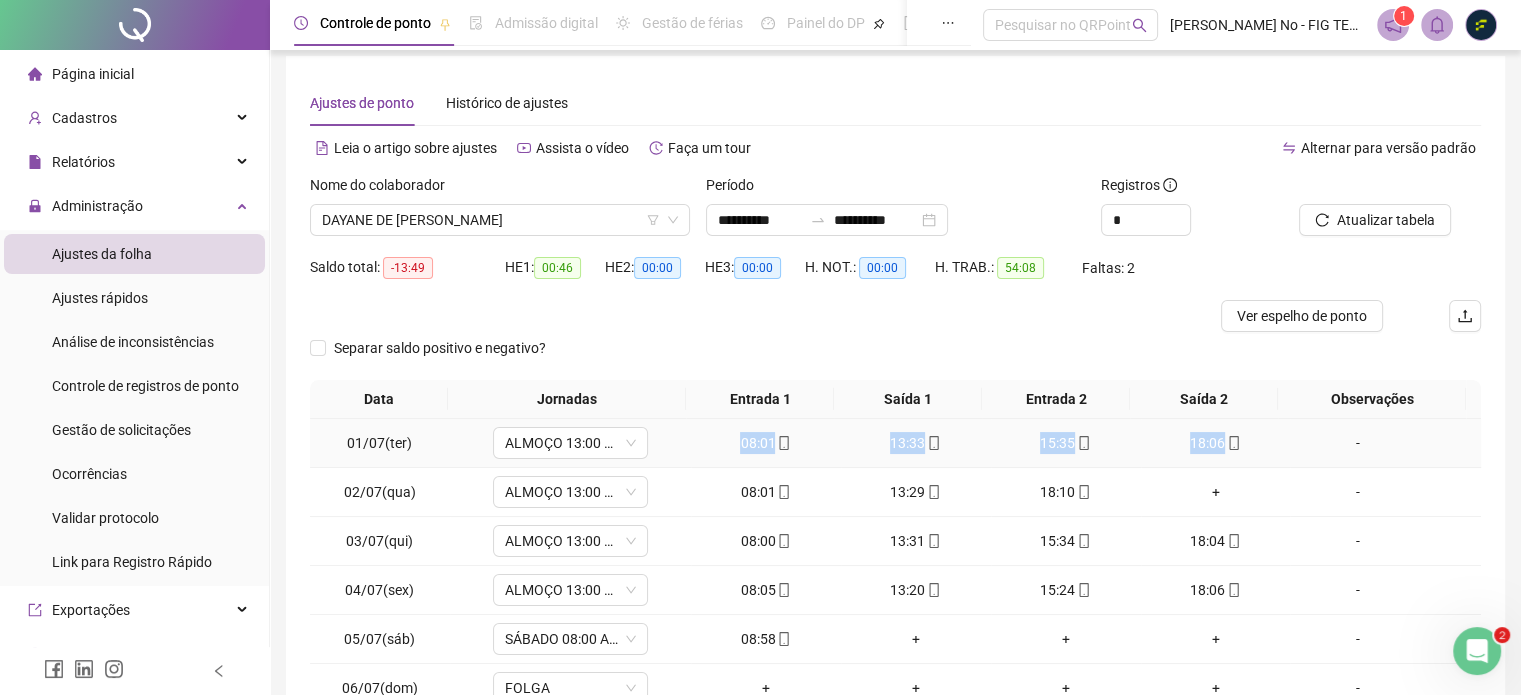 drag, startPoint x: 724, startPoint y: 447, endPoint x: 1213, endPoint y: 449, distance: 489.0041 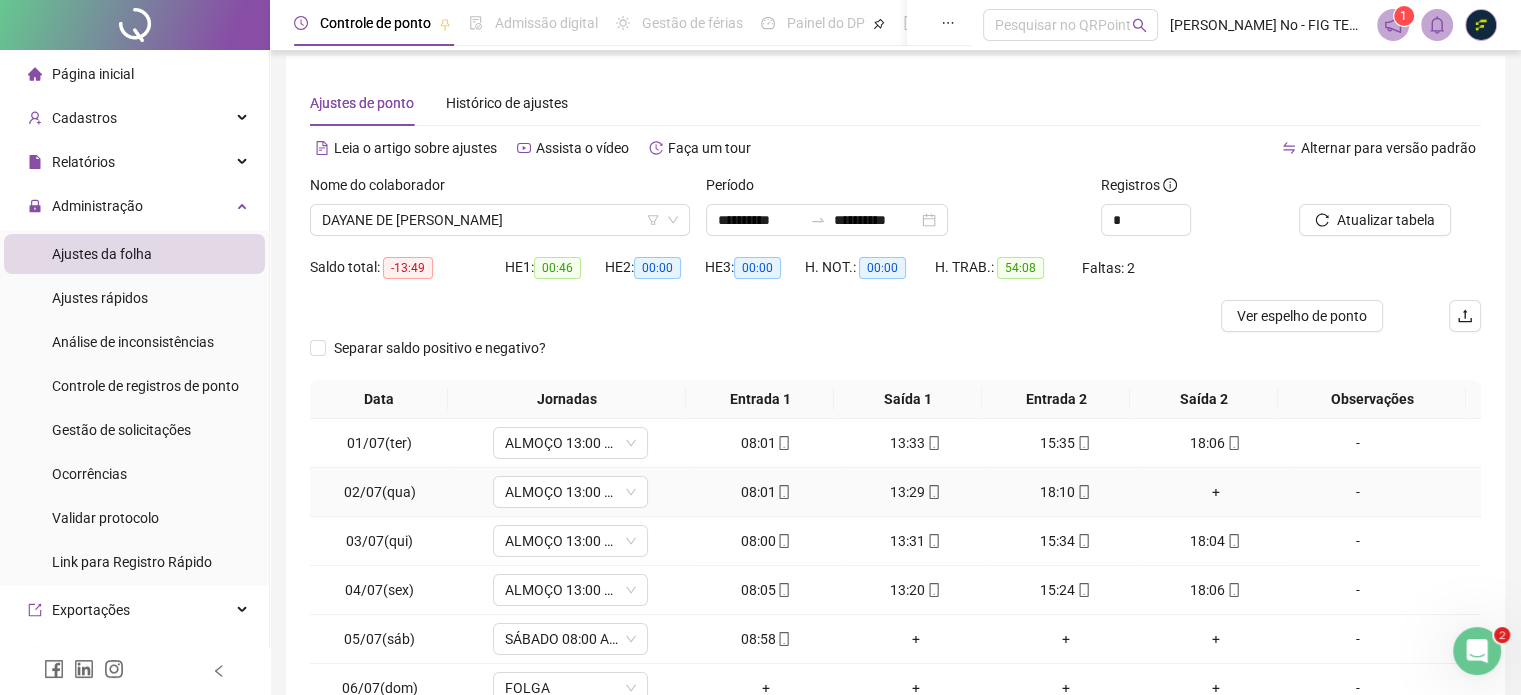 click on "+" at bounding box center [1216, 492] 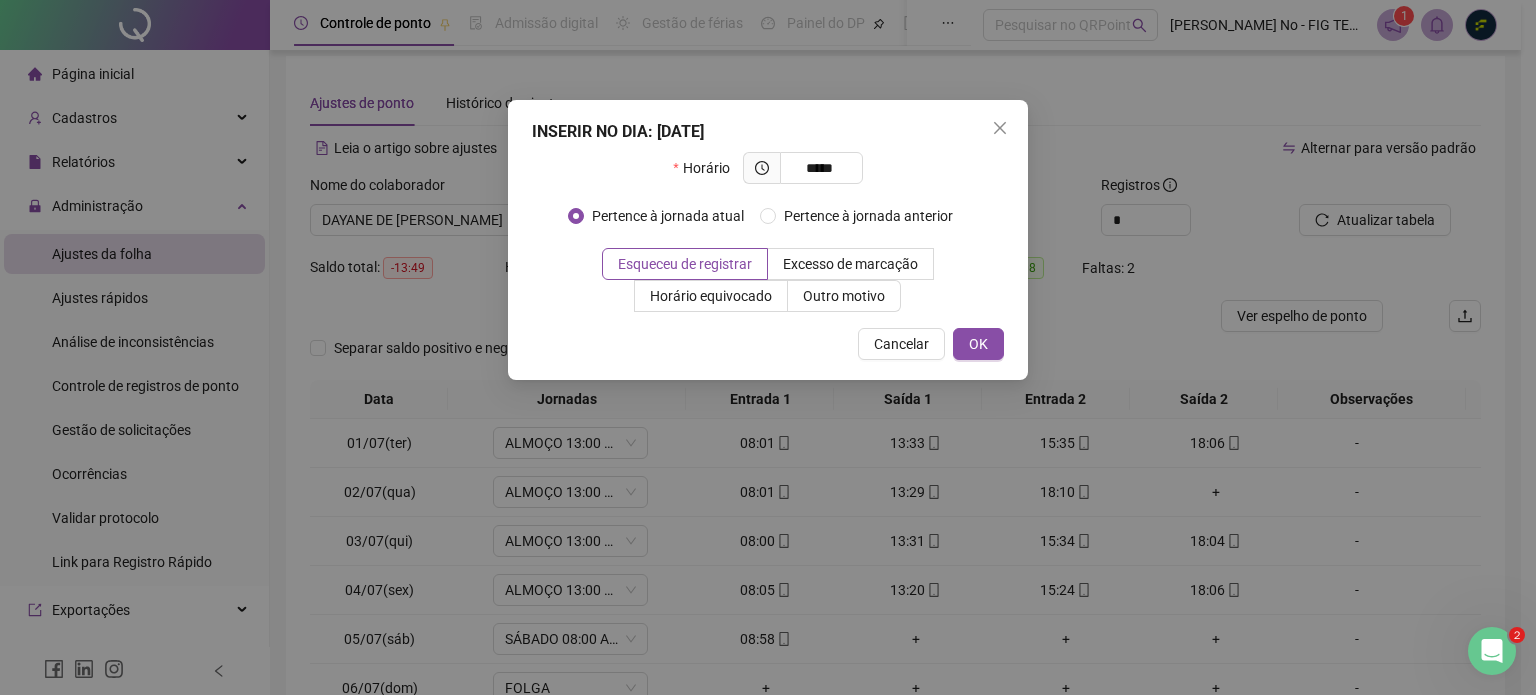type on "*****" 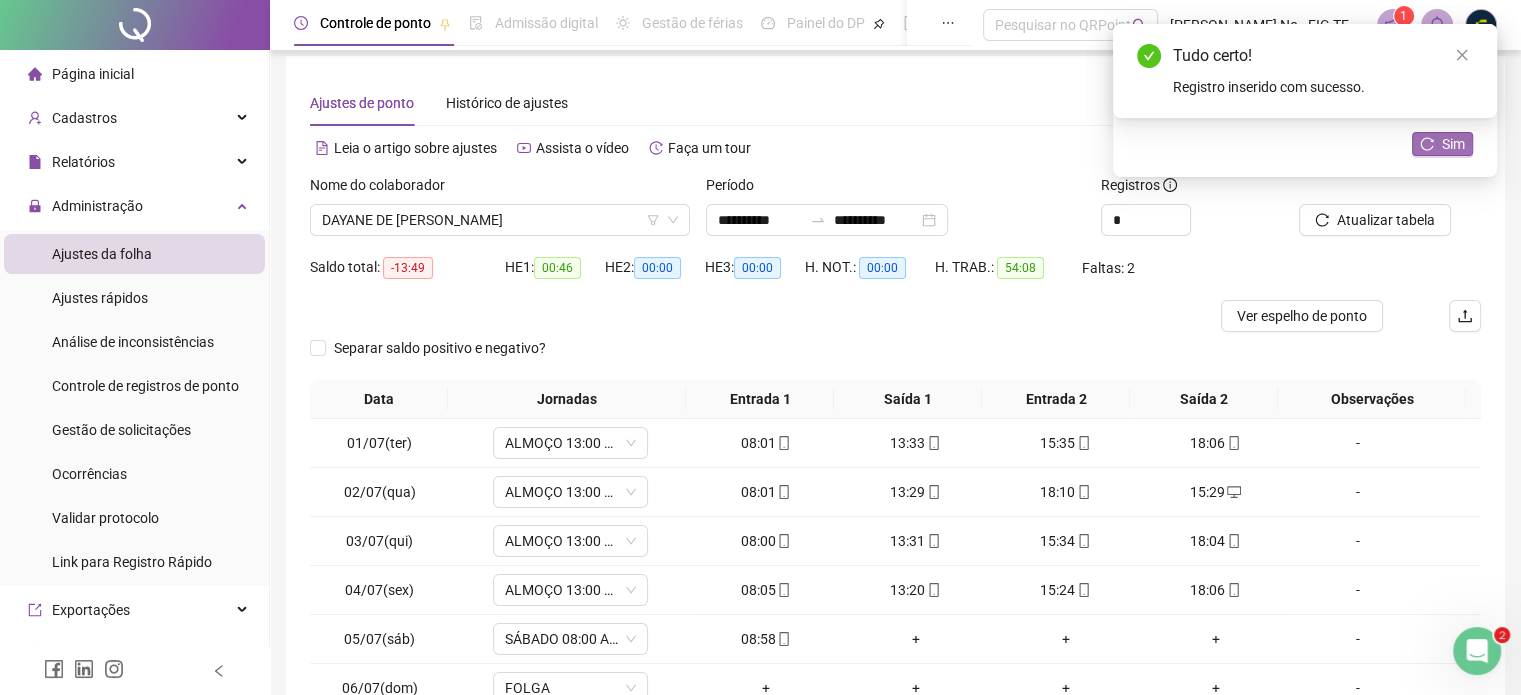 click on "Sim" at bounding box center (1453, 144) 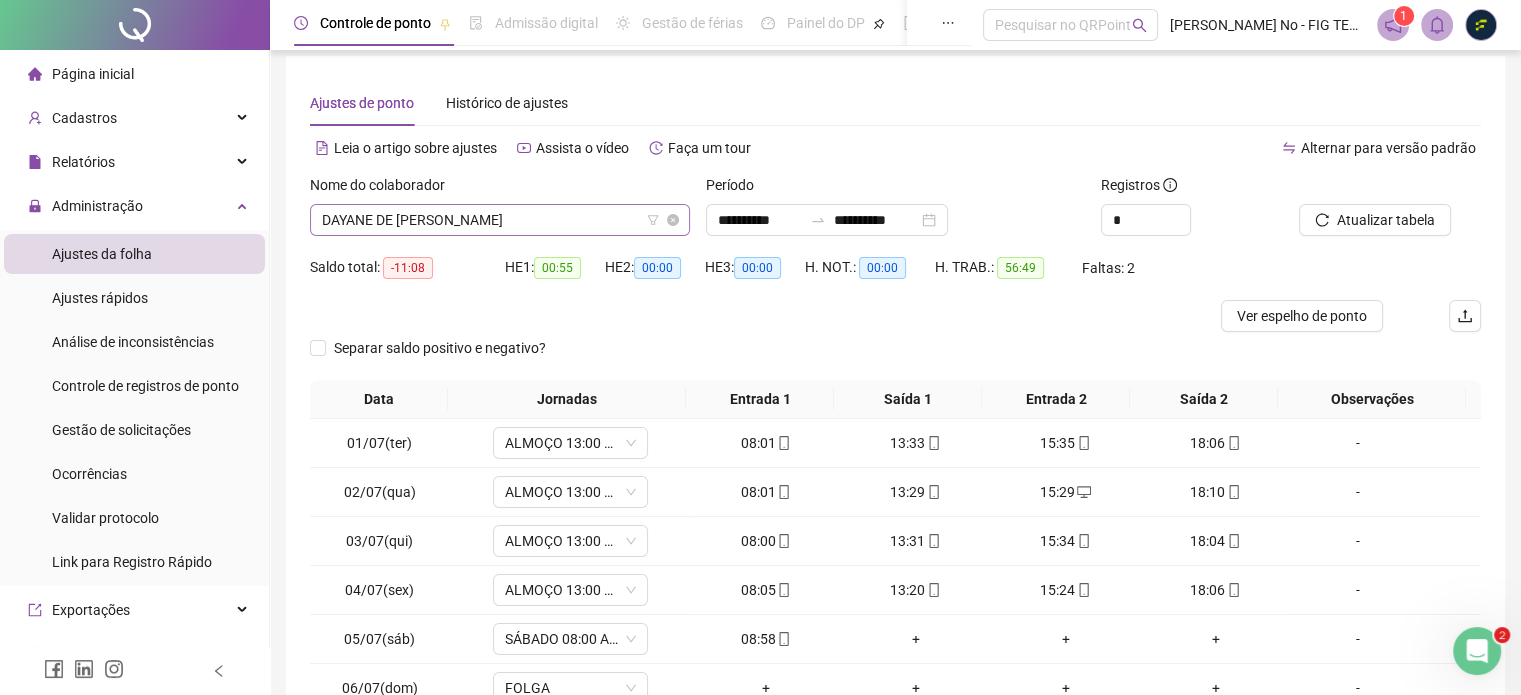 click on "DAYANE DE [PERSON_NAME]" at bounding box center [500, 220] 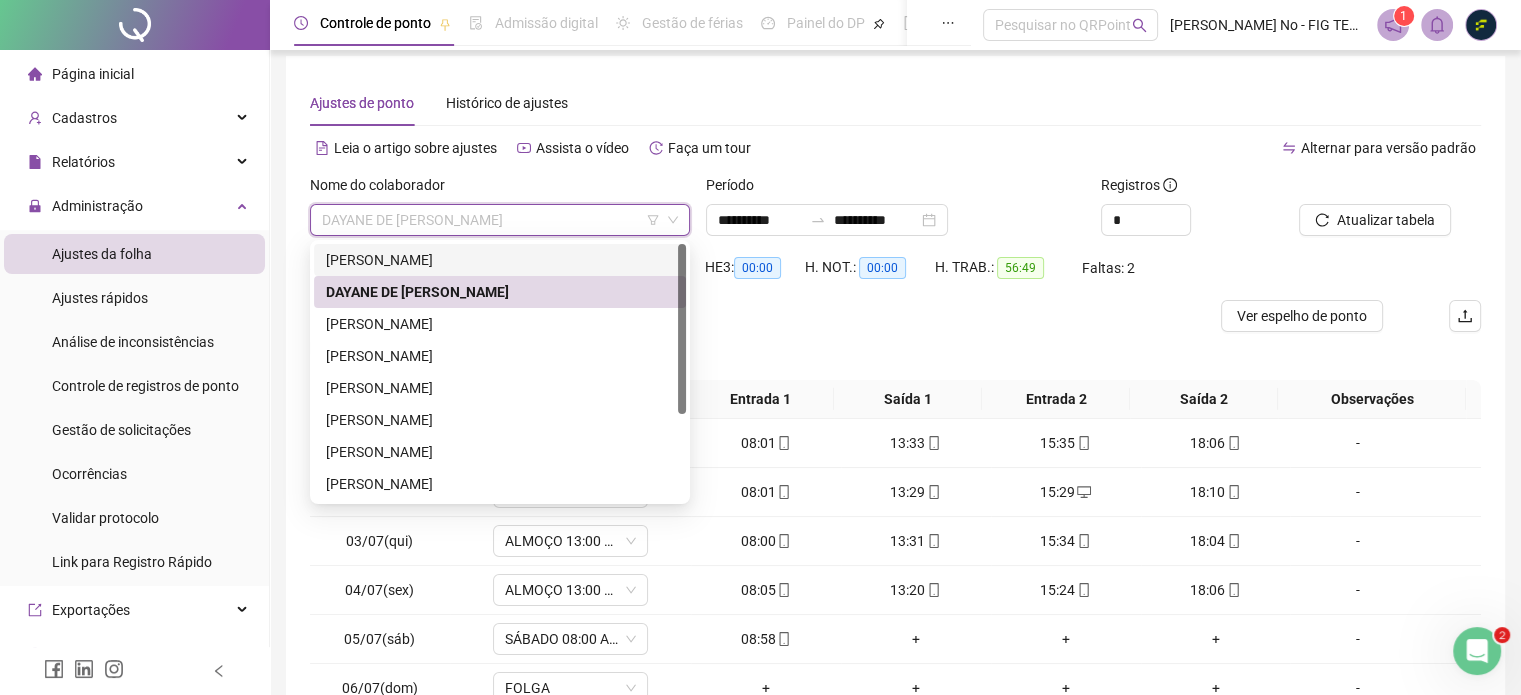 click on "[PERSON_NAME]" at bounding box center [500, 260] 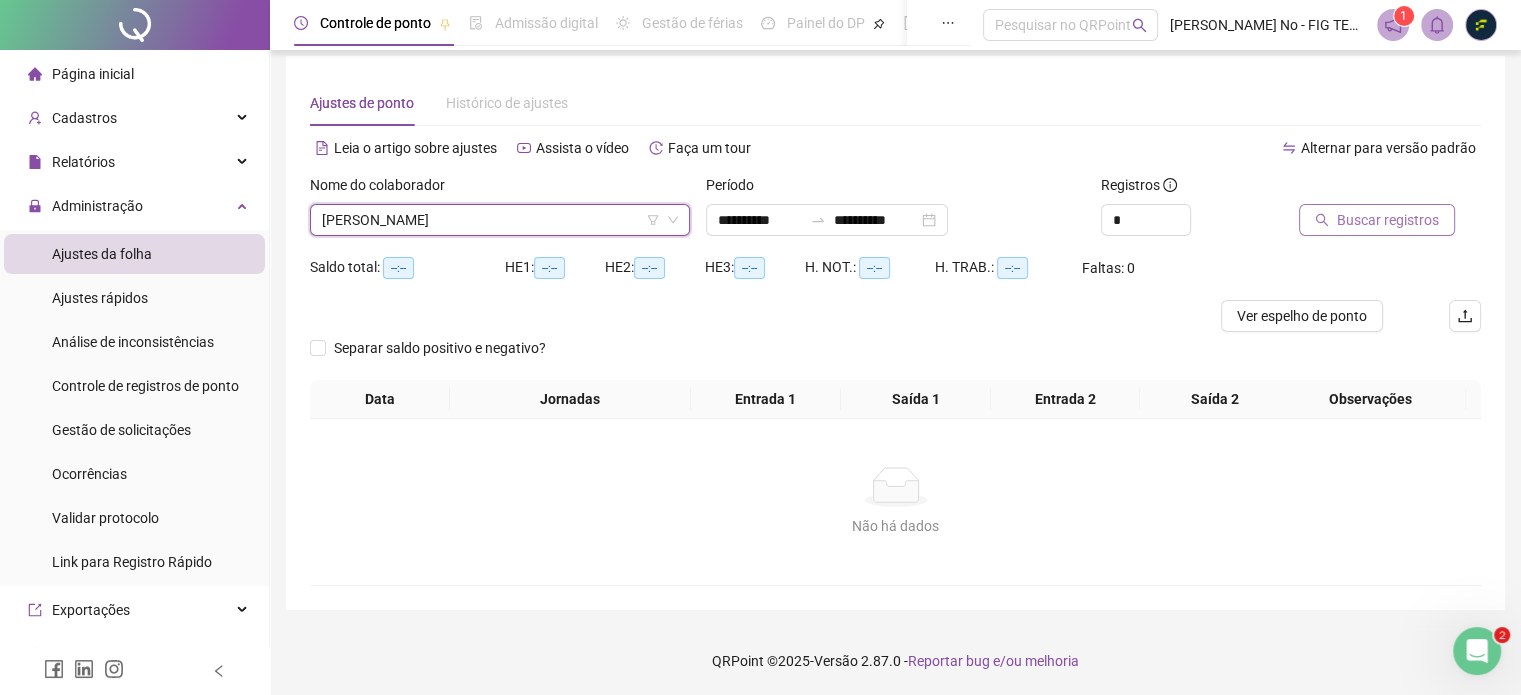 click on "Buscar registros" at bounding box center (1388, 220) 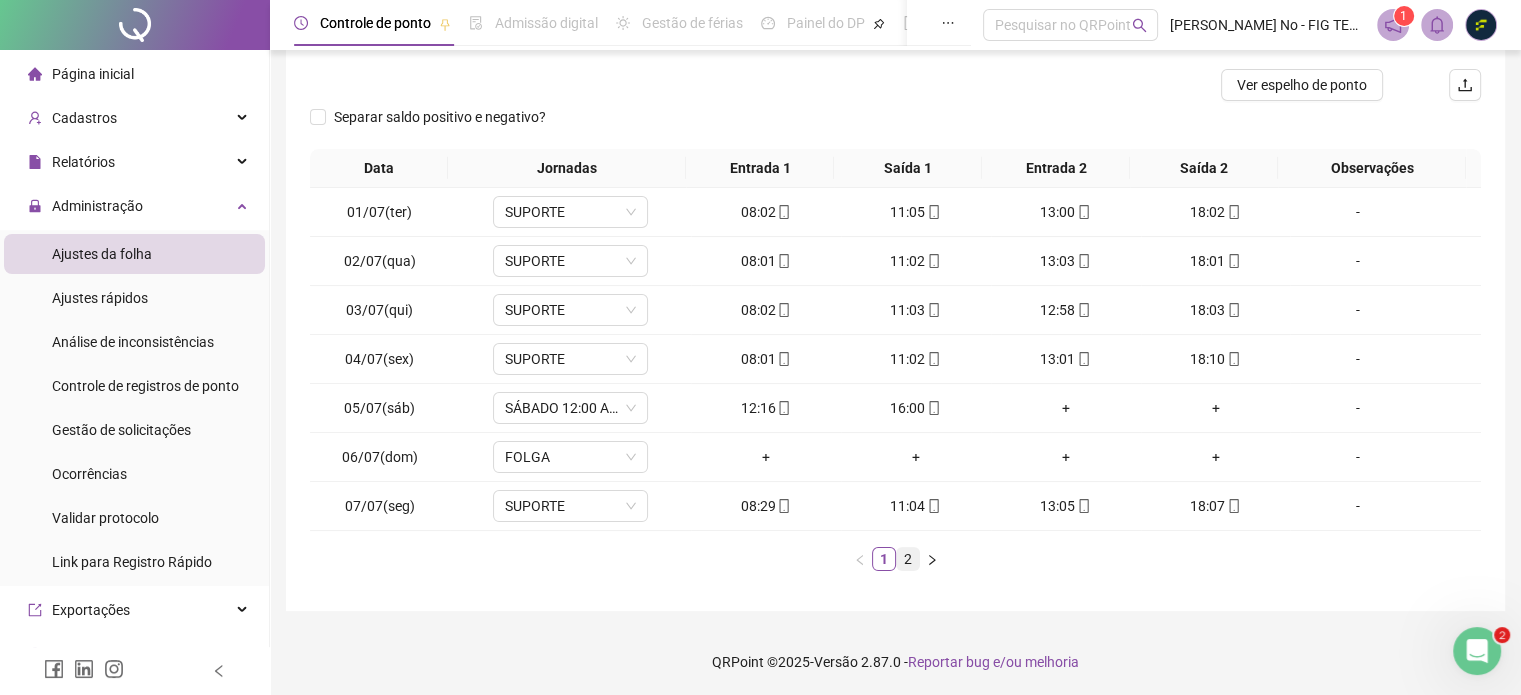 click on "2" at bounding box center (908, 559) 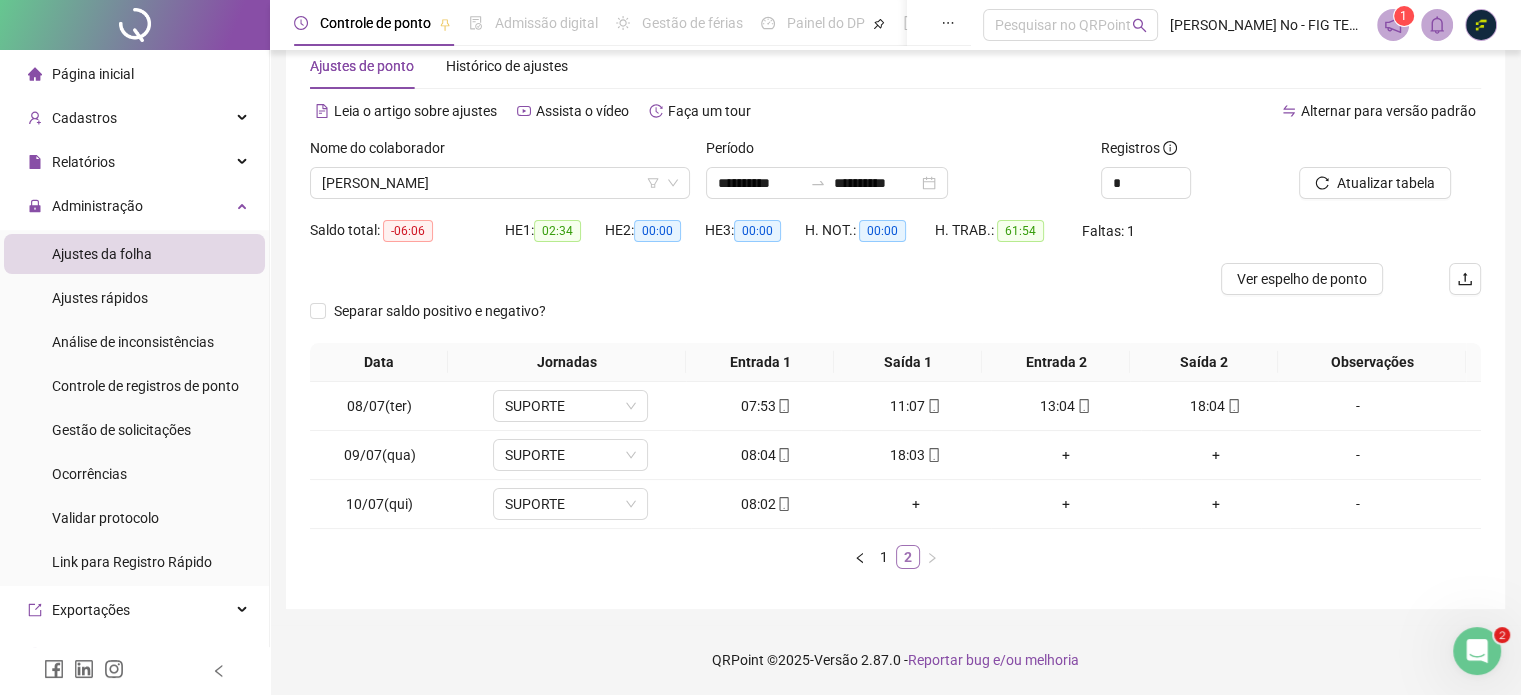 scroll, scrollTop: 46, scrollLeft: 0, axis: vertical 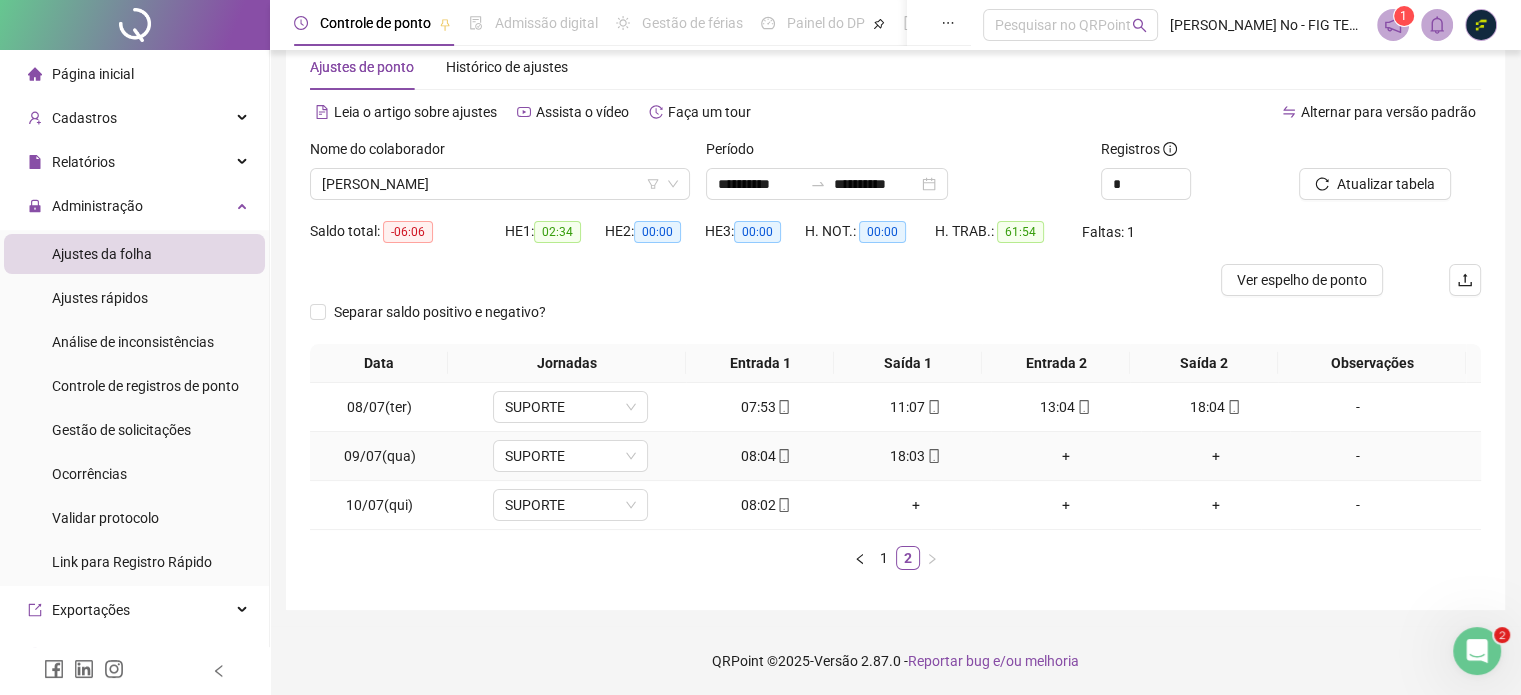 click on "+" at bounding box center [1066, 456] 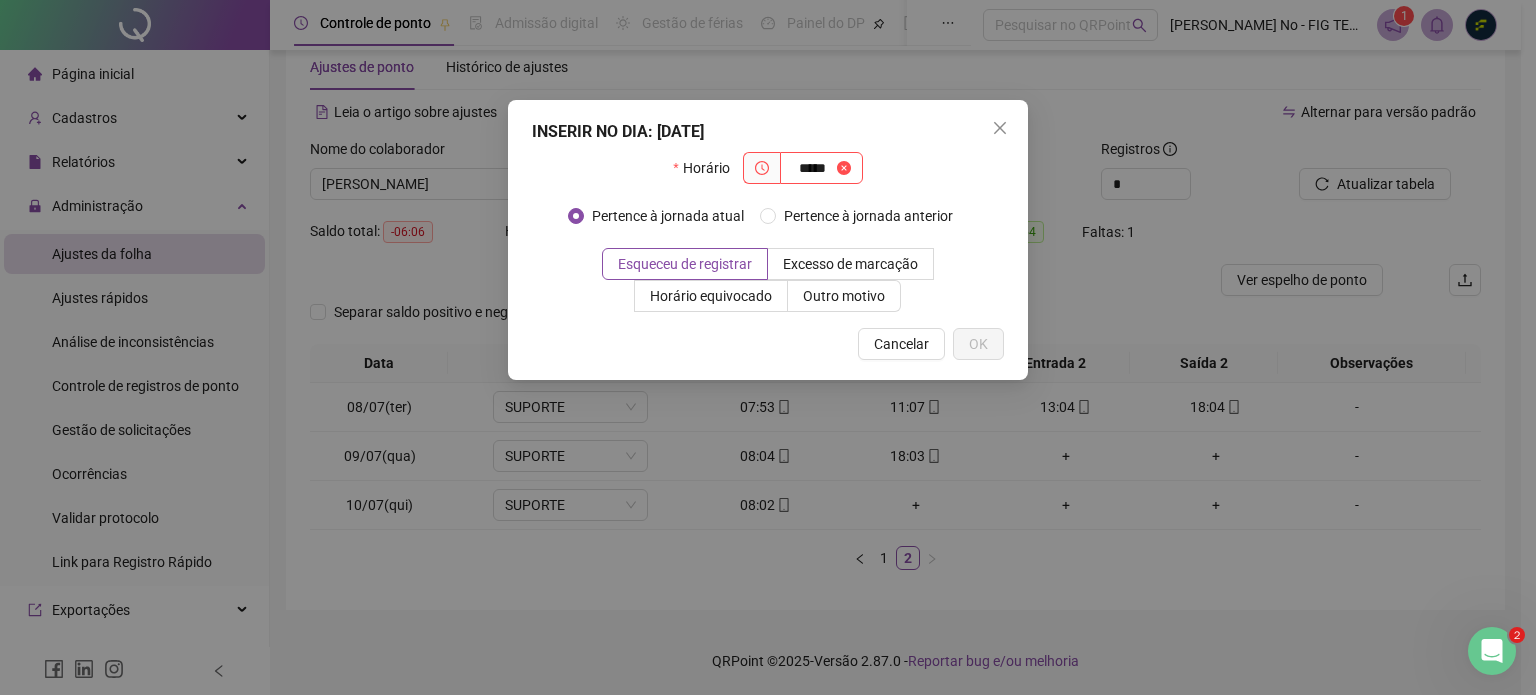 type on "*****" 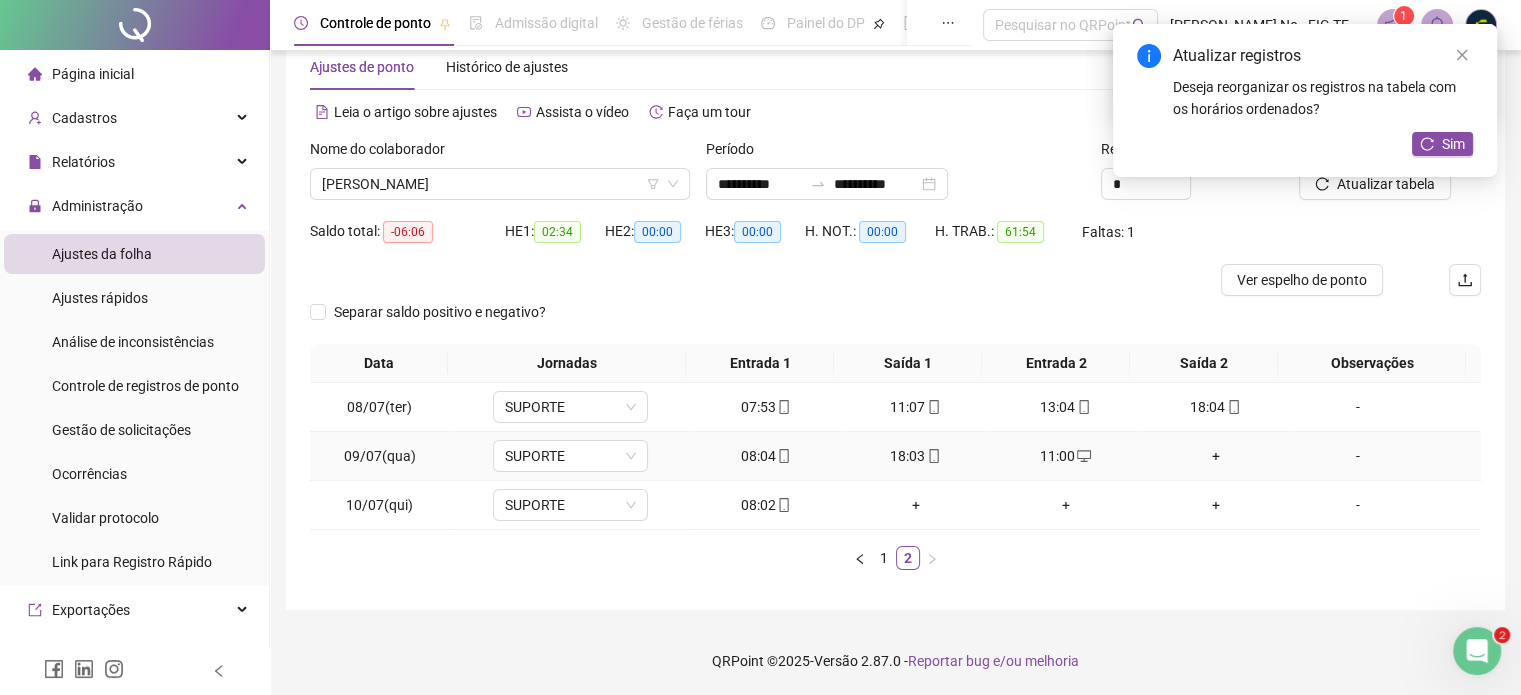 click on "+" at bounding box center (1216, 456) 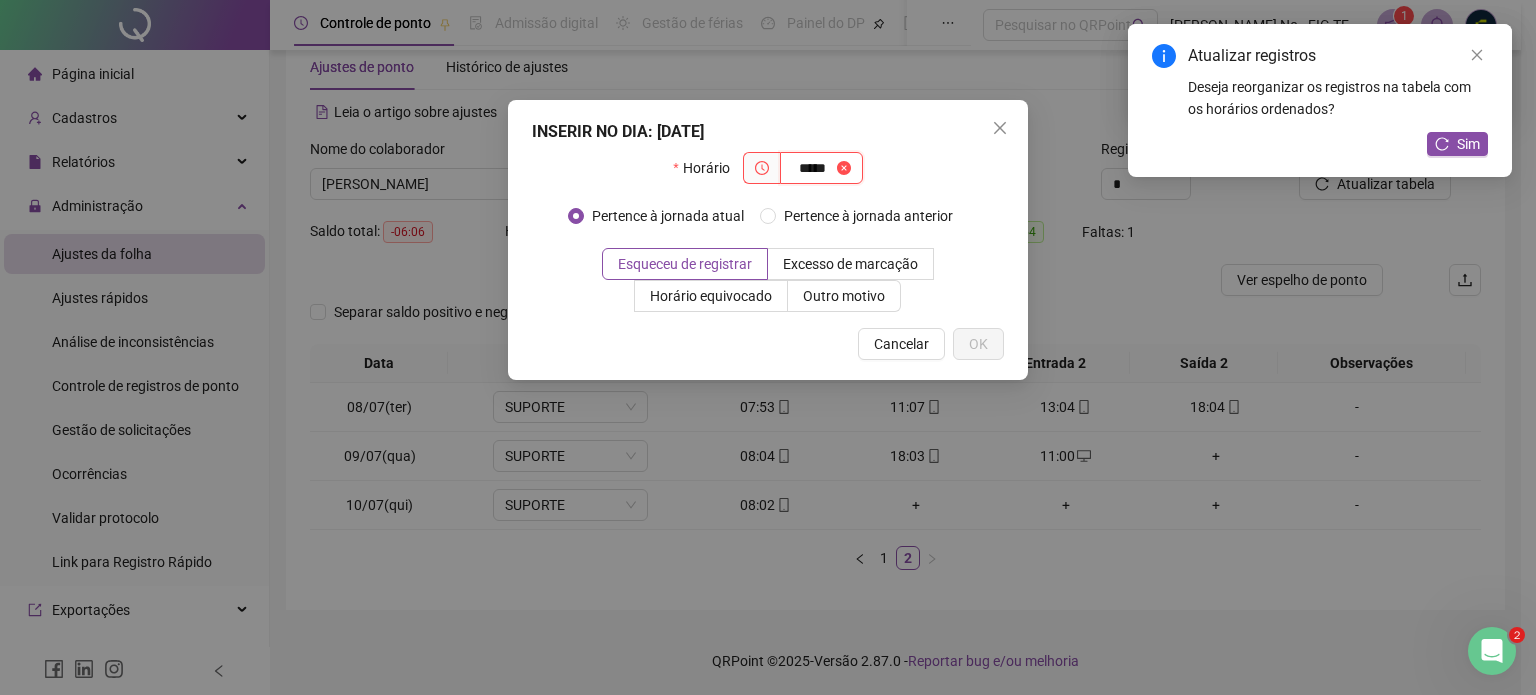 type on "*****" 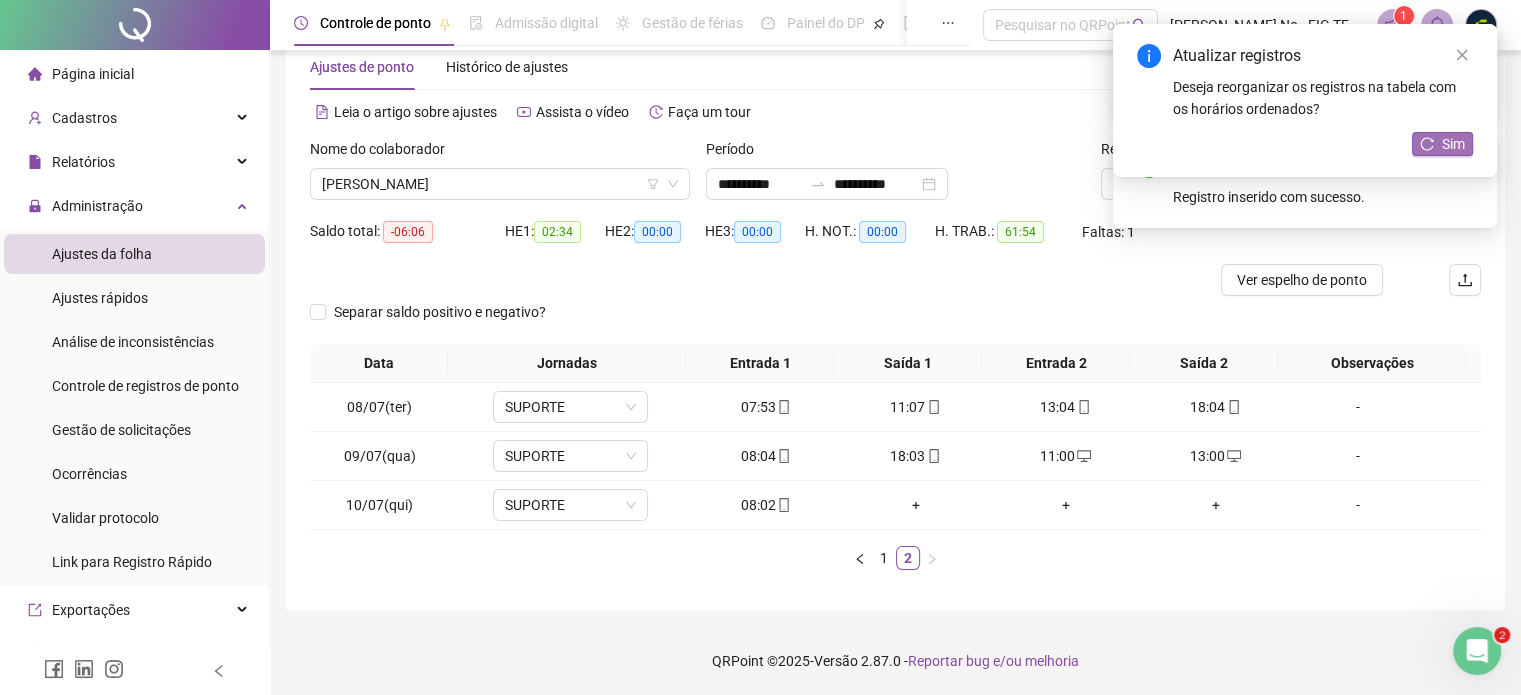 click on "Sim" at bounding box center (1442, 144) 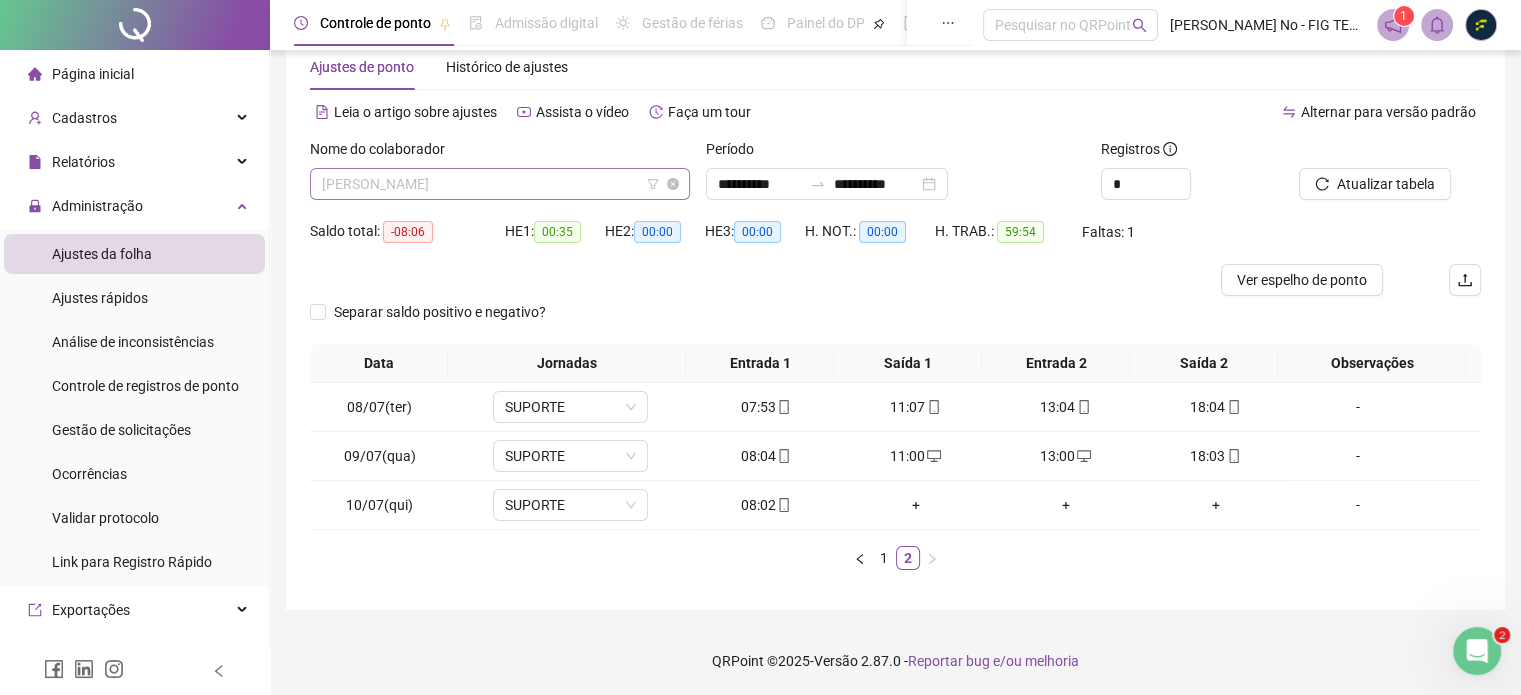 click on "[PERSON_NAME]" at bounding box center (500, 184) 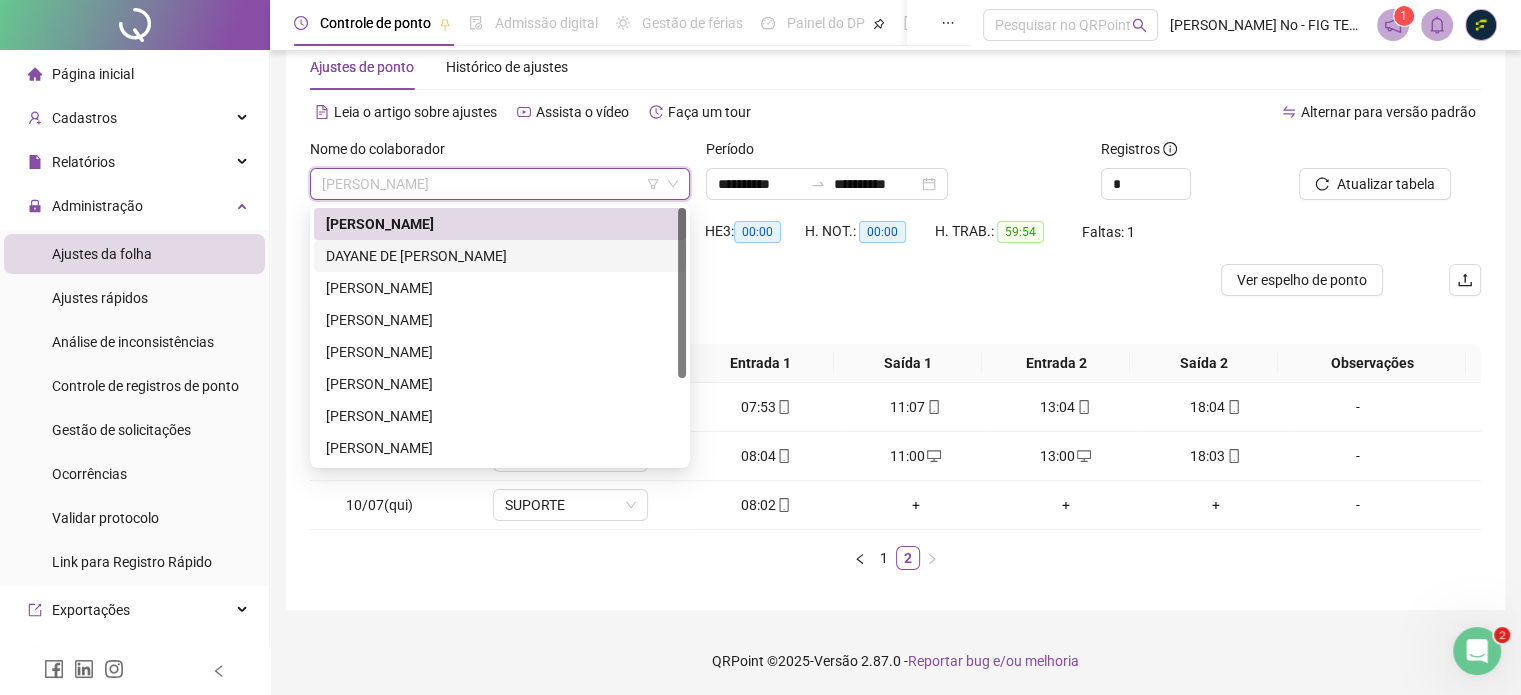 click on "DAYANE DE [PERSON_NAME]" at bounding box center (500, 256) 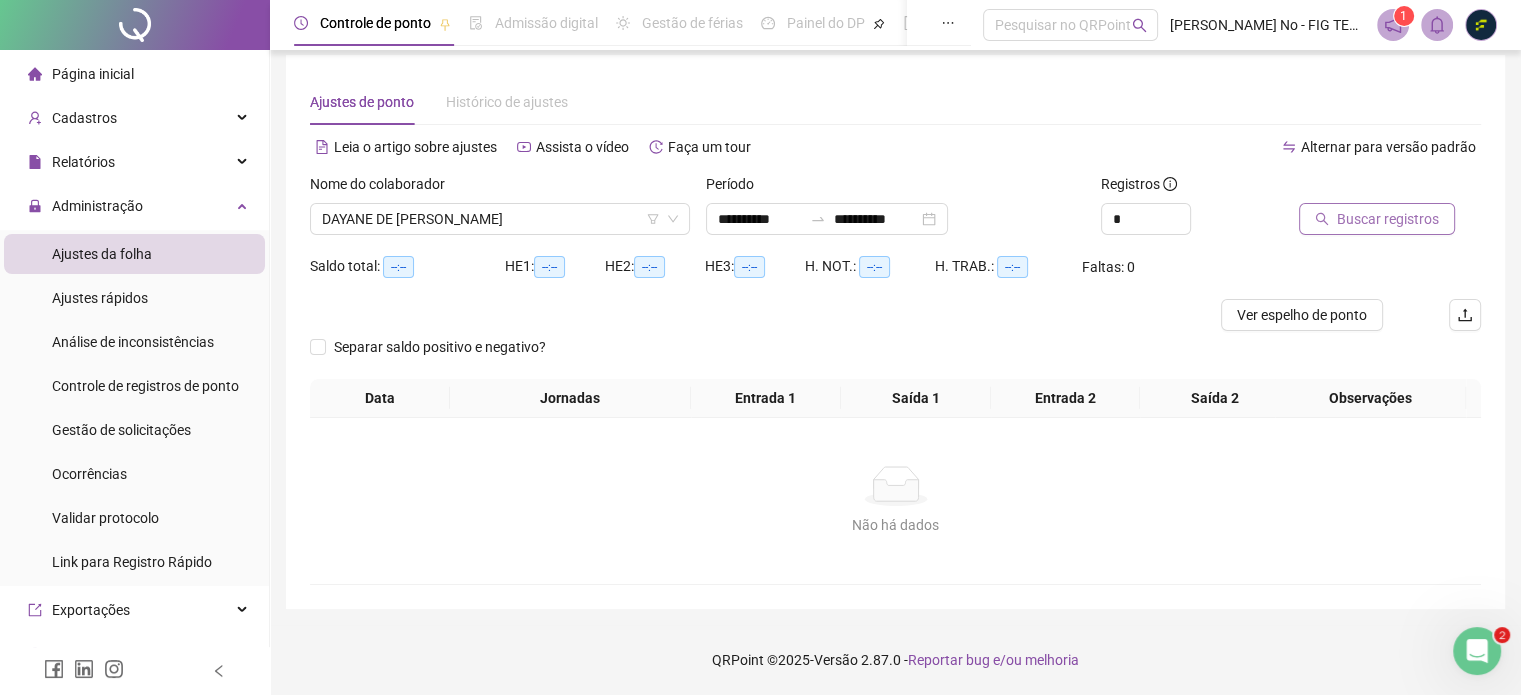 click on "Buscar registros" at bounding box center [1377, 219] 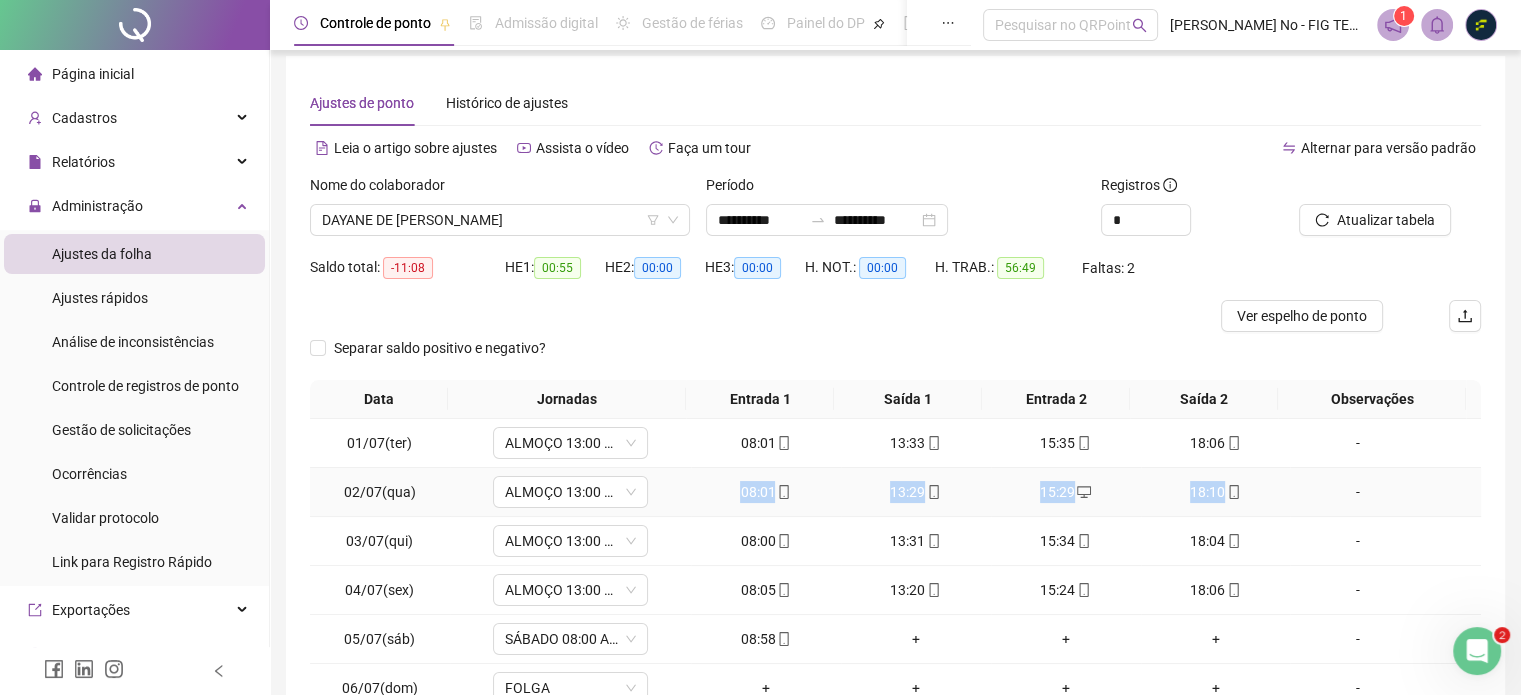 drag, startPoint x: 738, startPoint y: 491, endPoint x: 1218, endPoint y: 494, distance: 480.00937 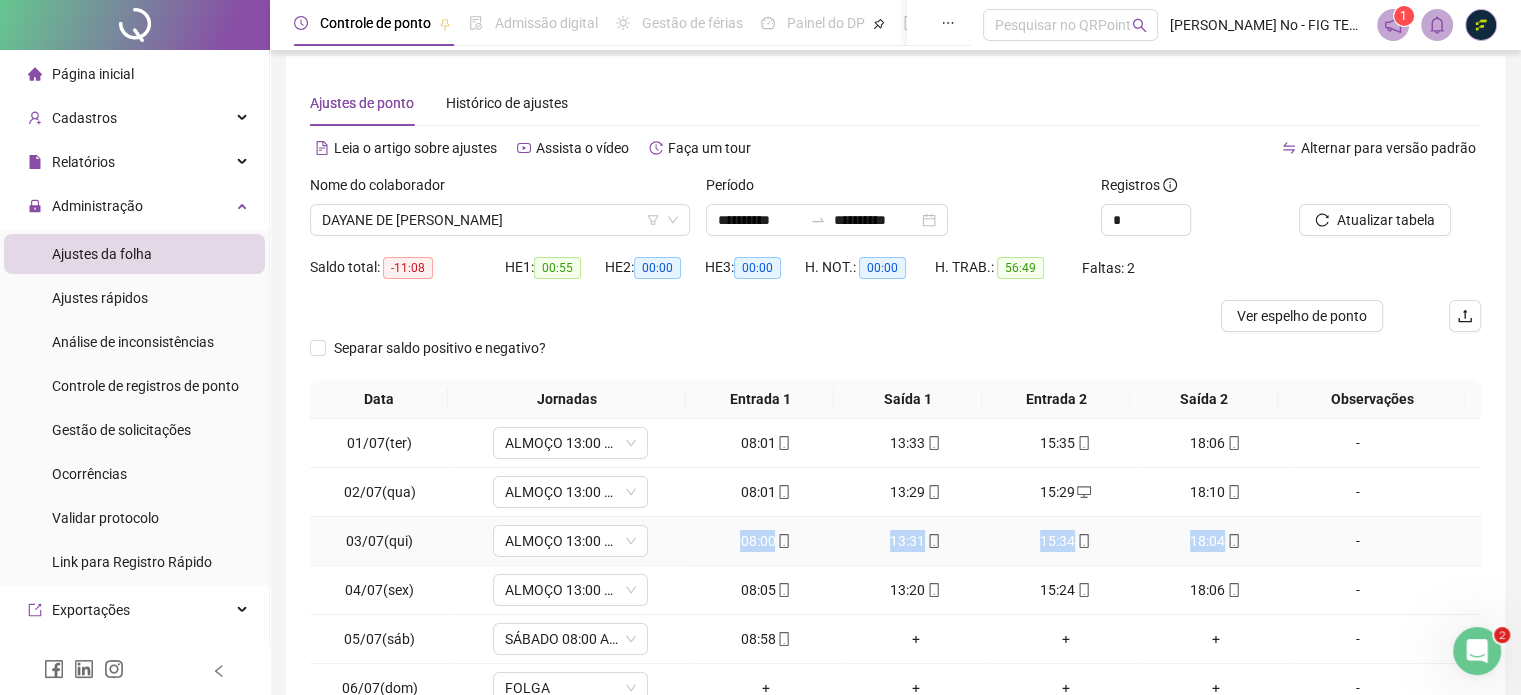 drag, startPoint x: 698, startPoint y: 535, endPoint x: 1216, endPoint y: 543, distance: 518.06177 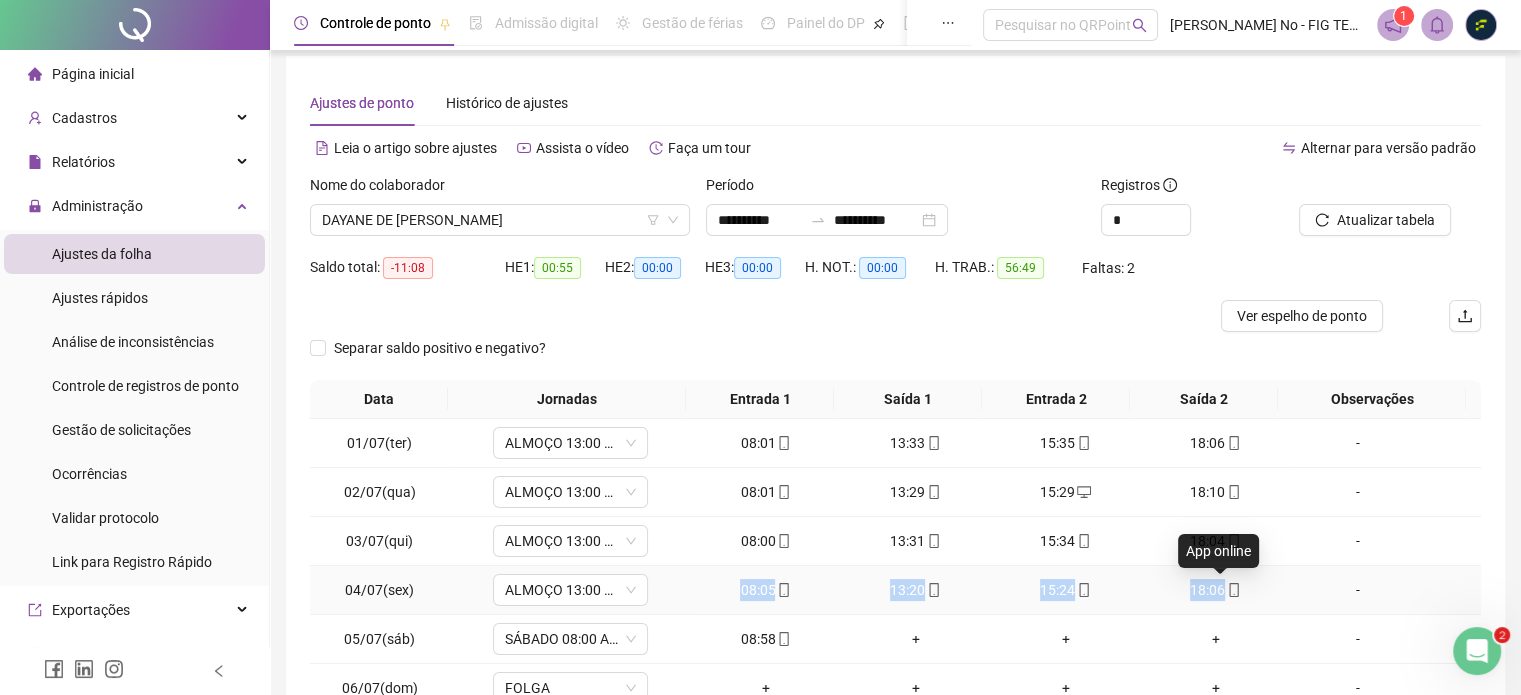 drag, startPoint x: 727, startPoint y: 586, endPoint x: 1215, endPoint y: 587, distance: 488.00104 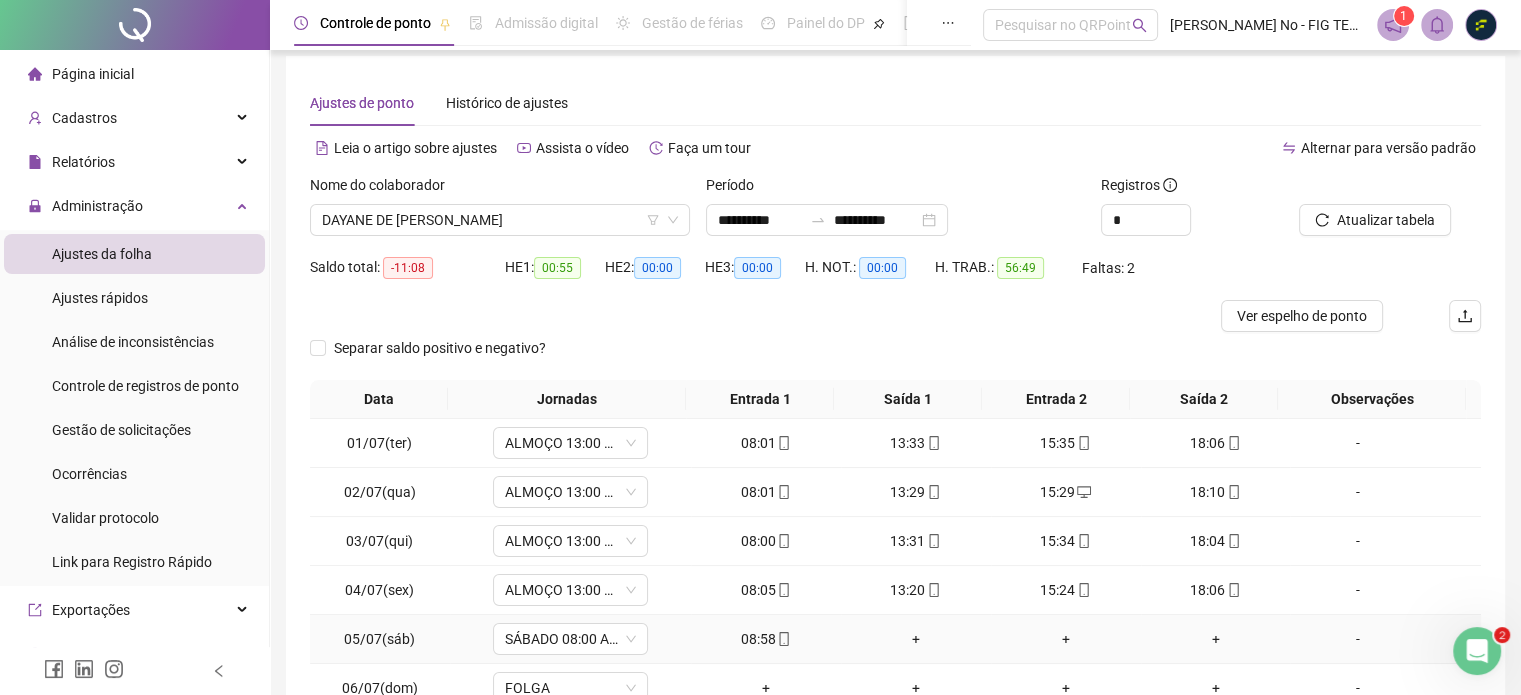 click on "+" at bounding box center [916, 639] 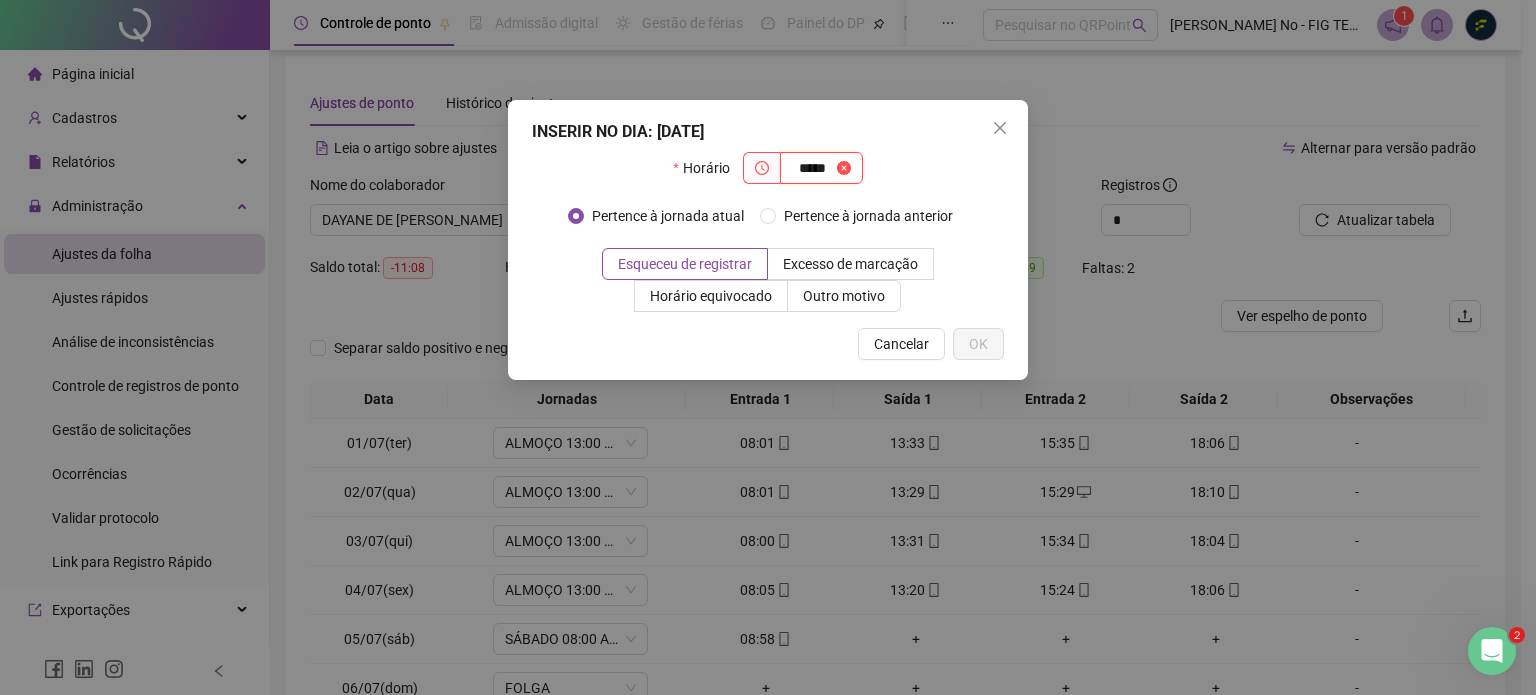 type on "*****" 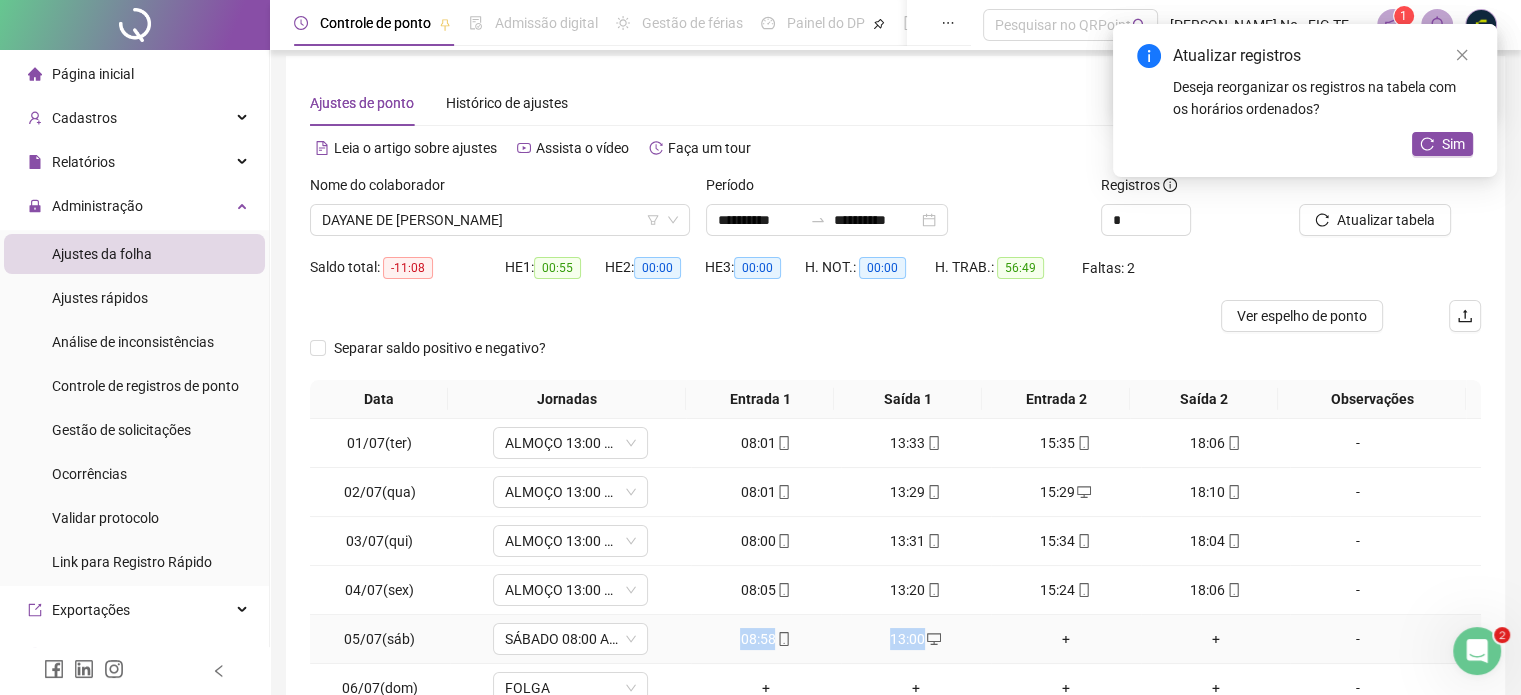 drag, startPoint x: 735, startPoint y: 639, endPoint x: 1252, endPoint y: 593, distance: 519.04236 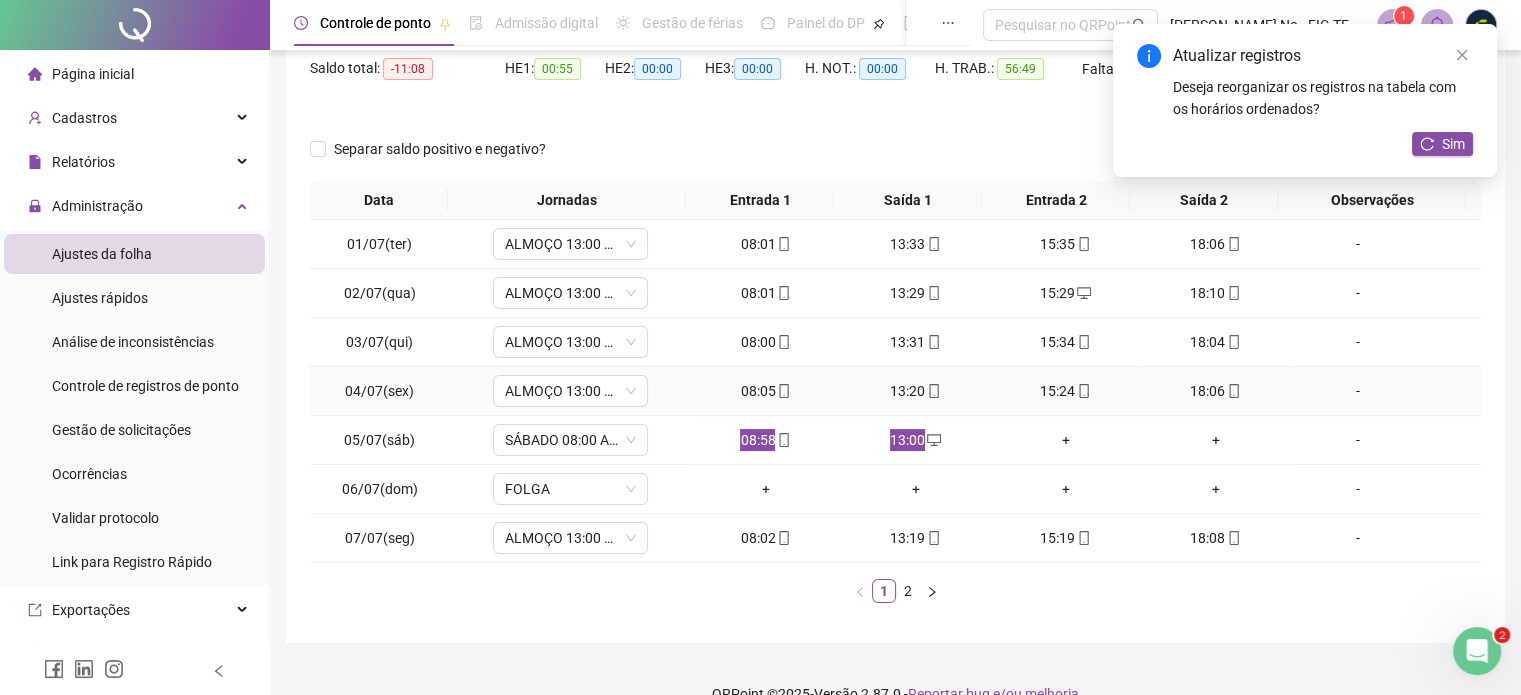 scroll, scrollTop: 210, scrollLeft: 0, axis: vertical 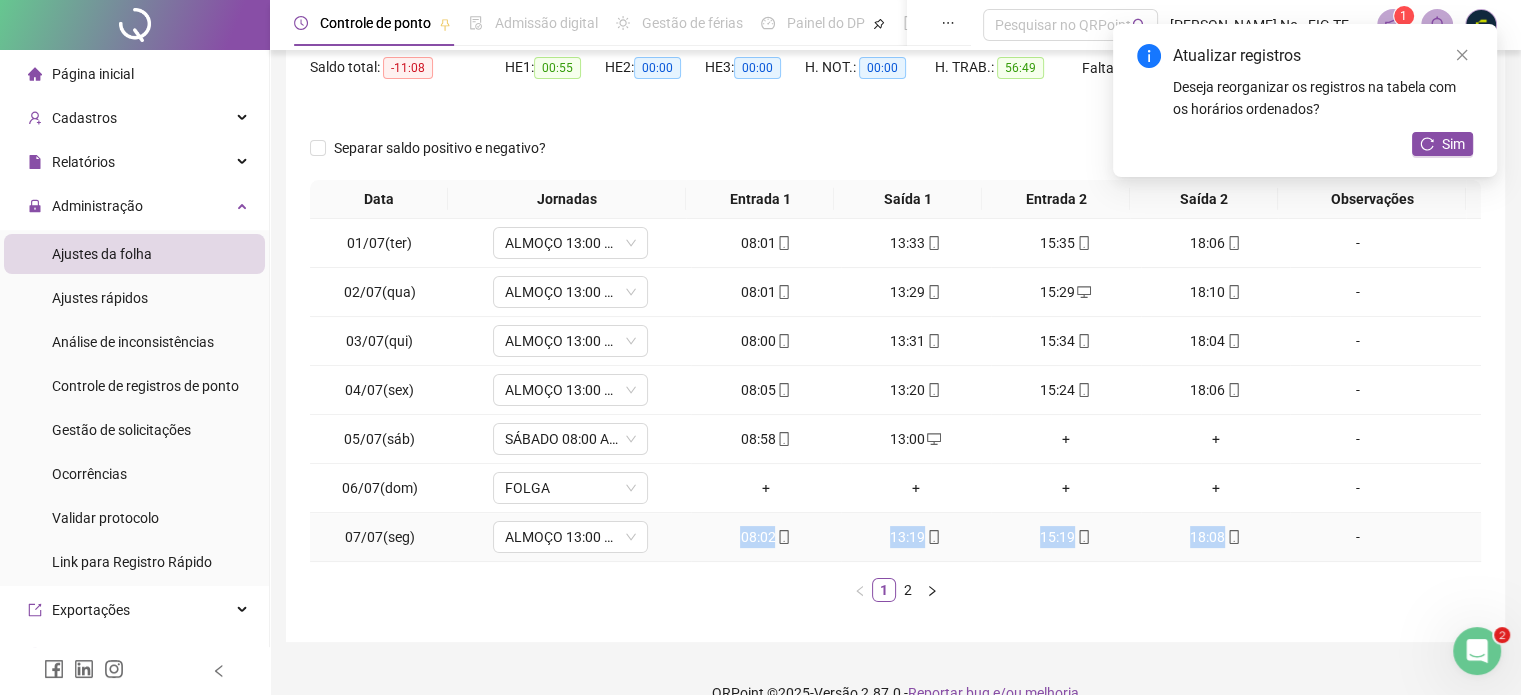 drag, startPoint x: 745, startPoint y: 539, endPoint x: 1211, endPoint y: 543, distance: 466.01718 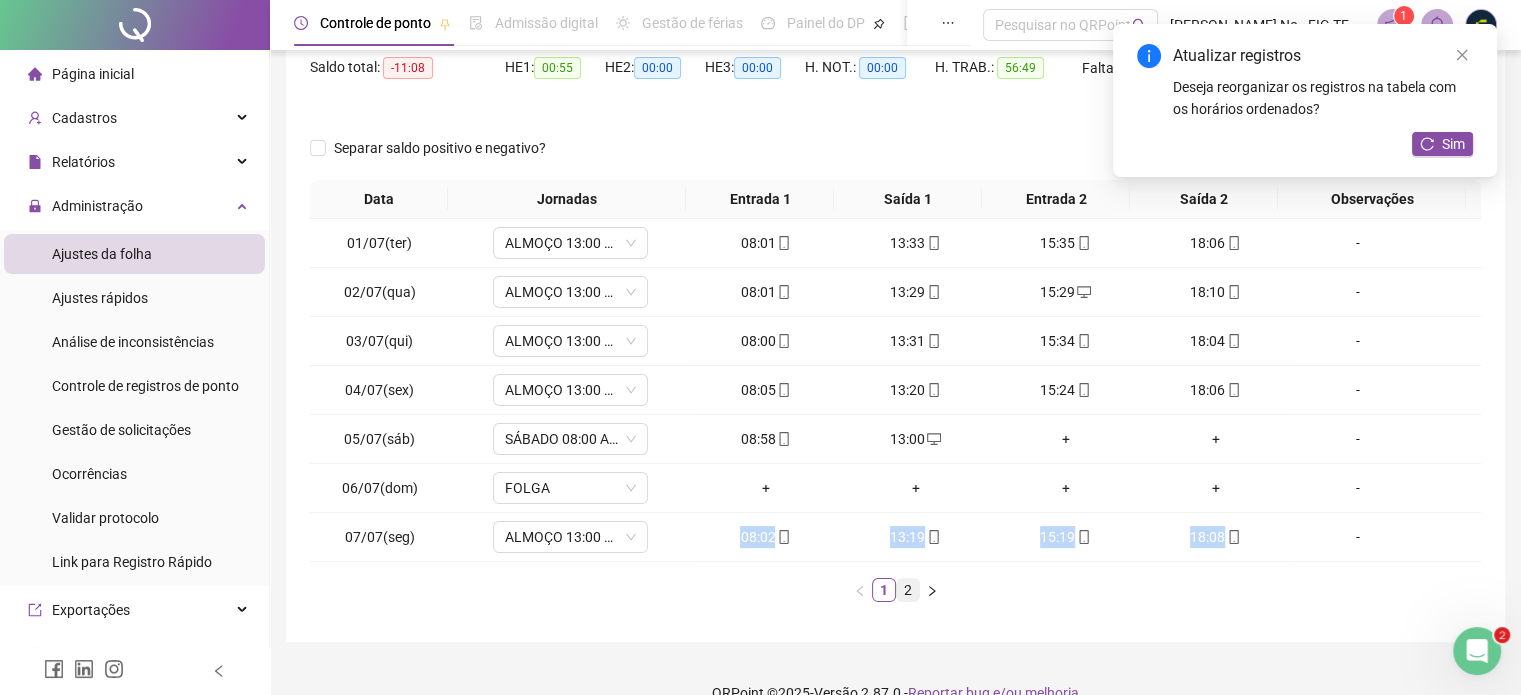 click on "2" at bounding box center (908, 590) 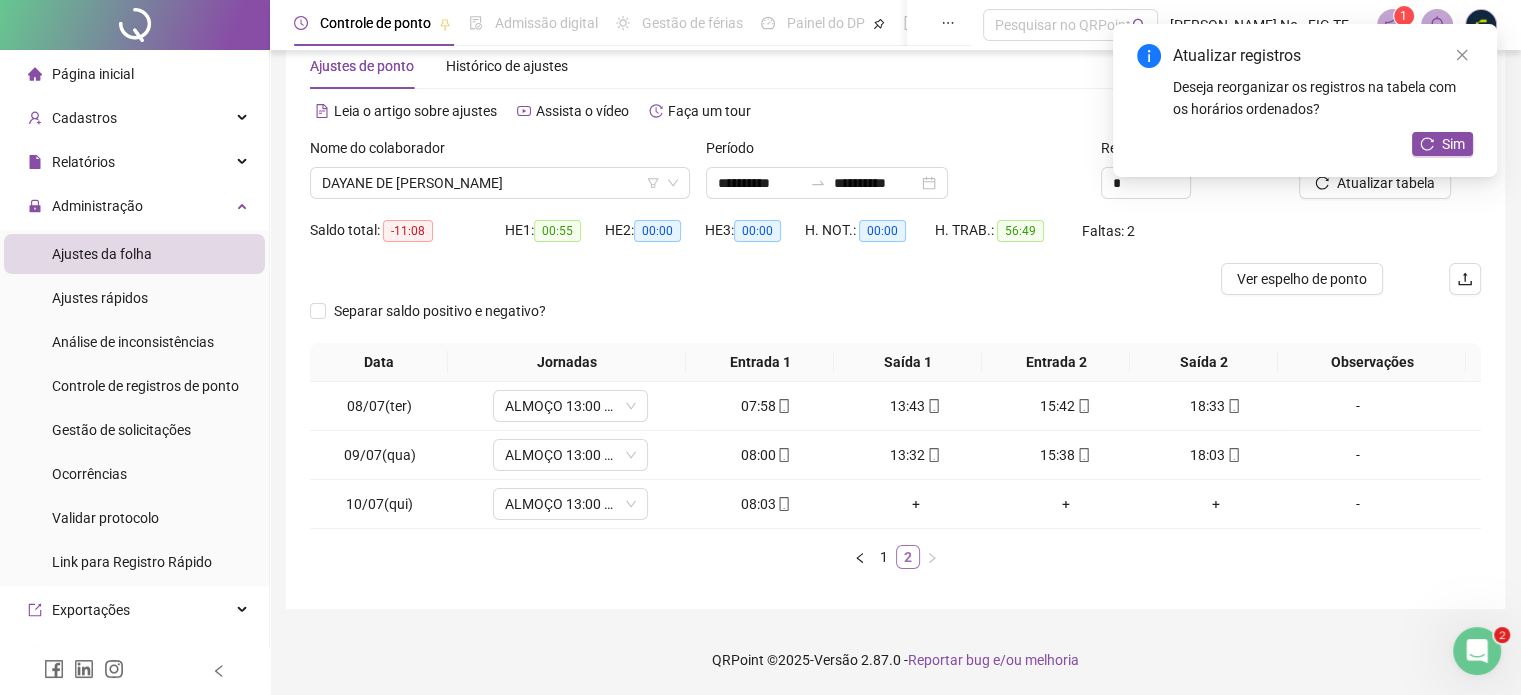 scroll, scrollTop: 46, scrollLeft: 0, axis: vertical 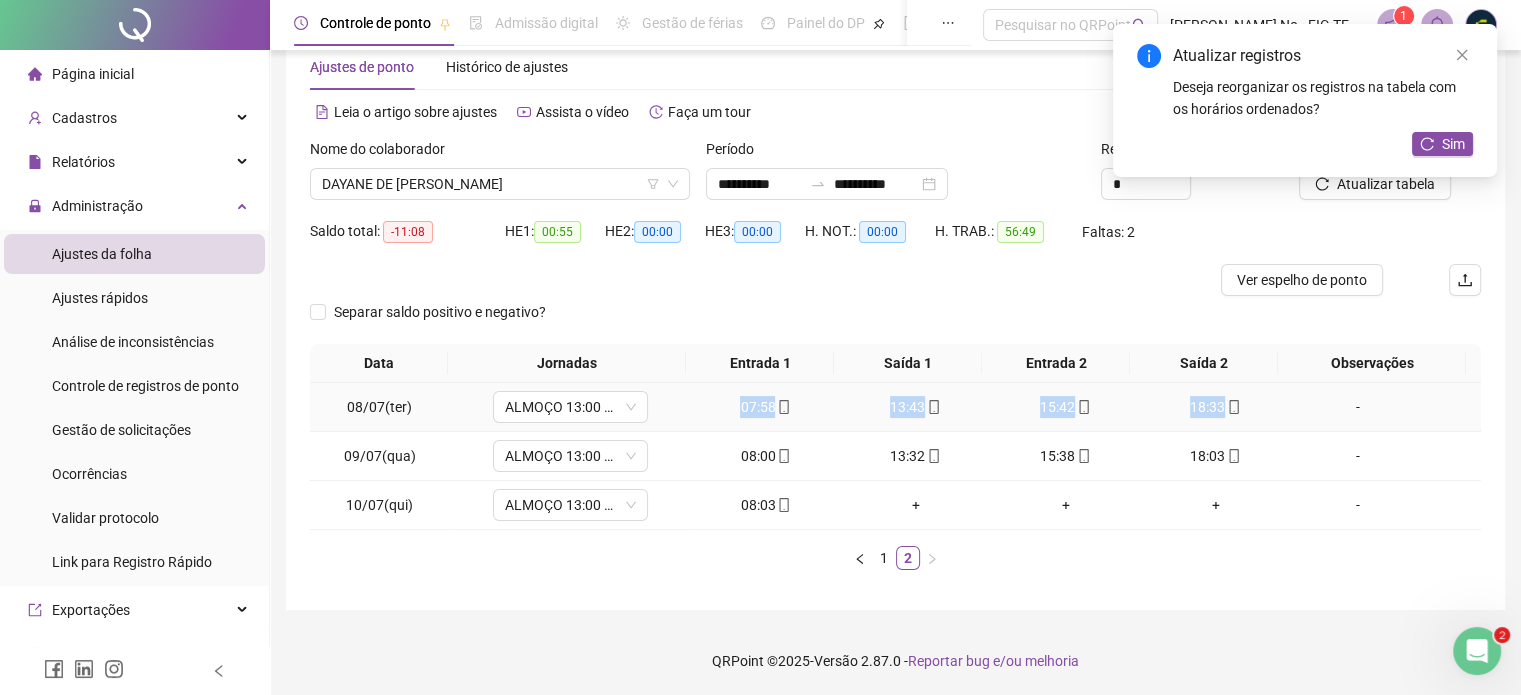 drag, startPoint x: 714, startPoint y: 410, endPoint x: 1212, endPoint y: 411, distance: 498.001 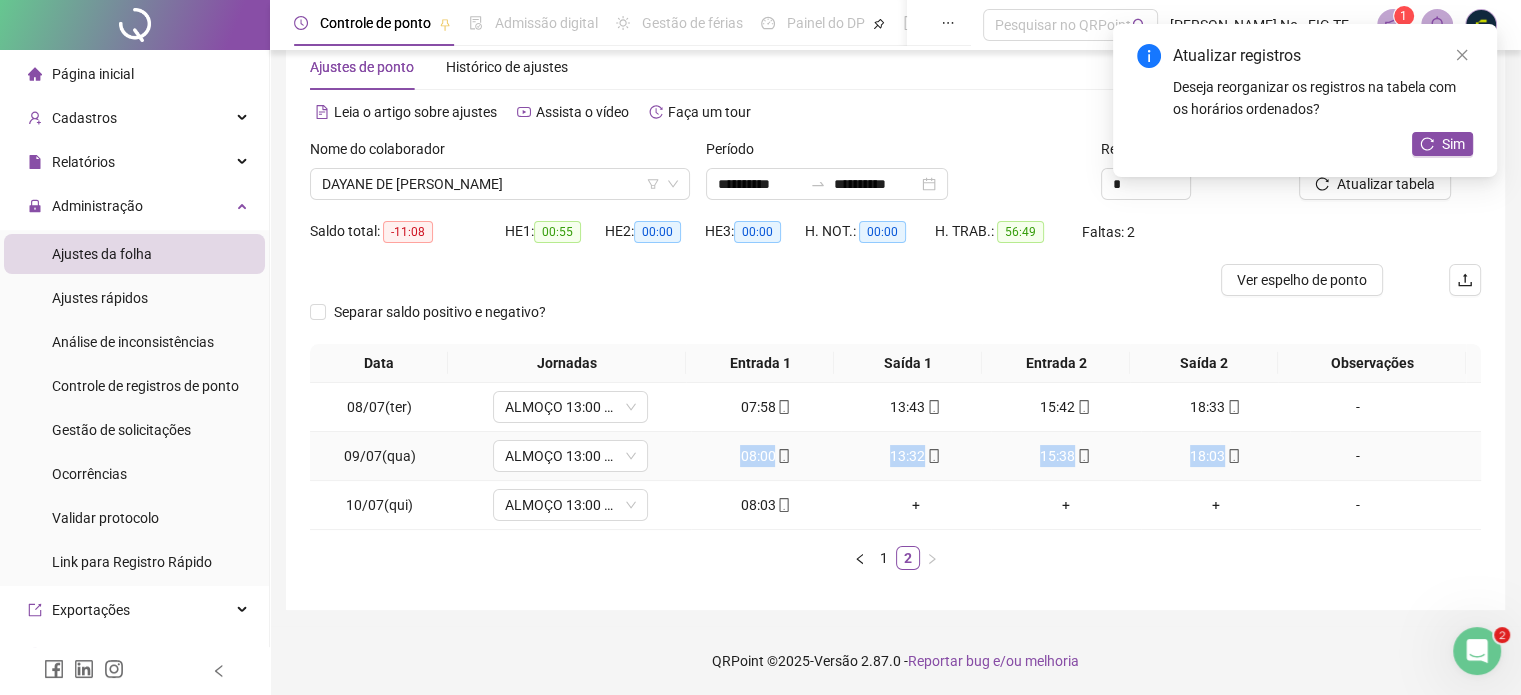 drag, startPoint x: 730, startPoint y: 451, endPoint x: 1210, endPoint y: 449, distance: 480.00418 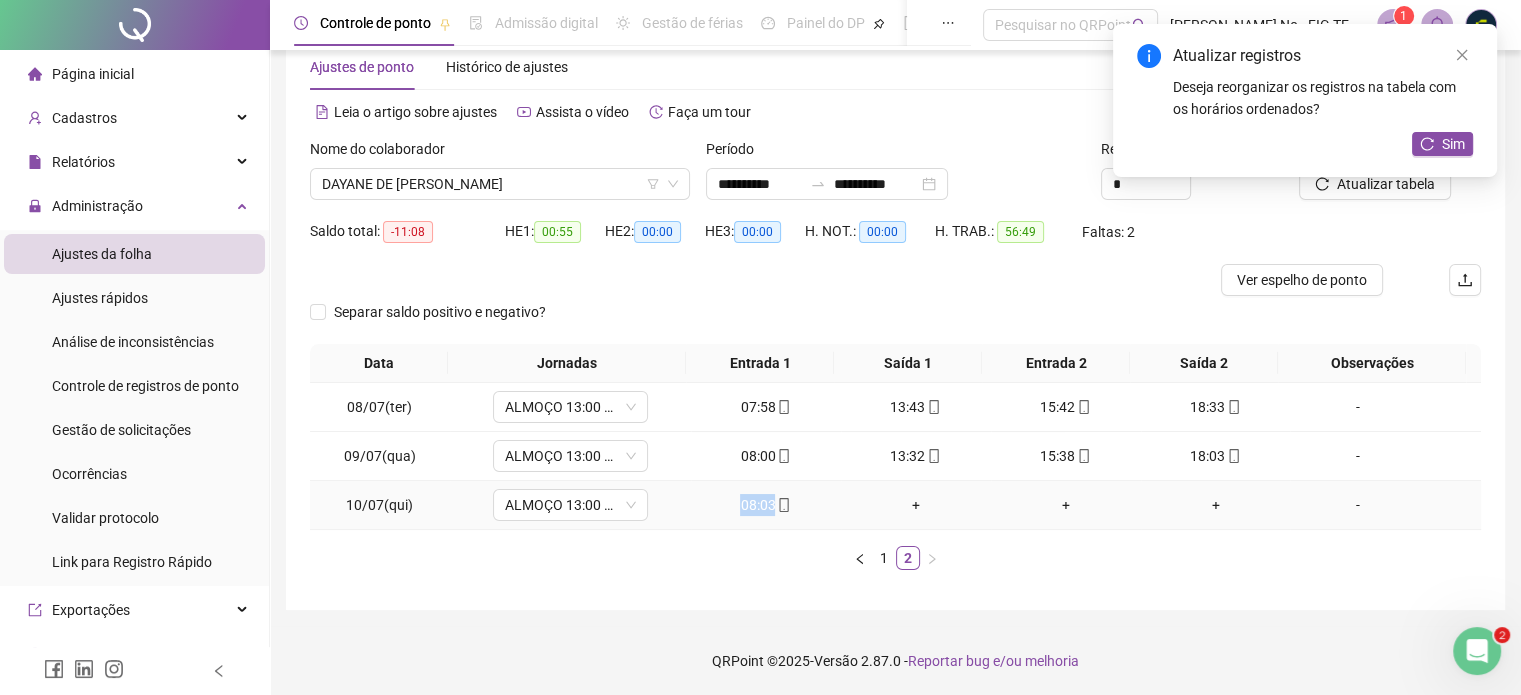 drag, startPoint x: 719, startPoint y: 507, endPoint x: 764, endPoint y: 507, distance: 45 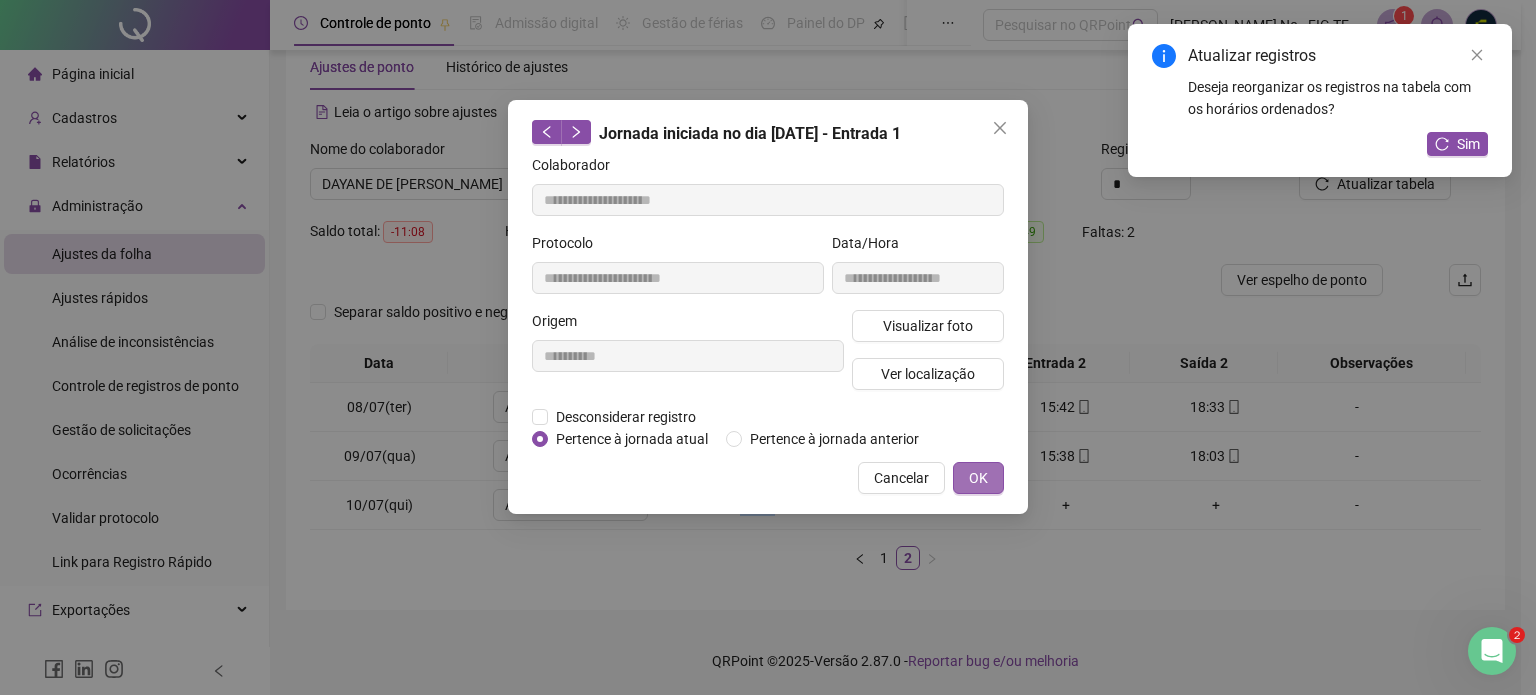 click on "OK" at bounding box center [978, 478] 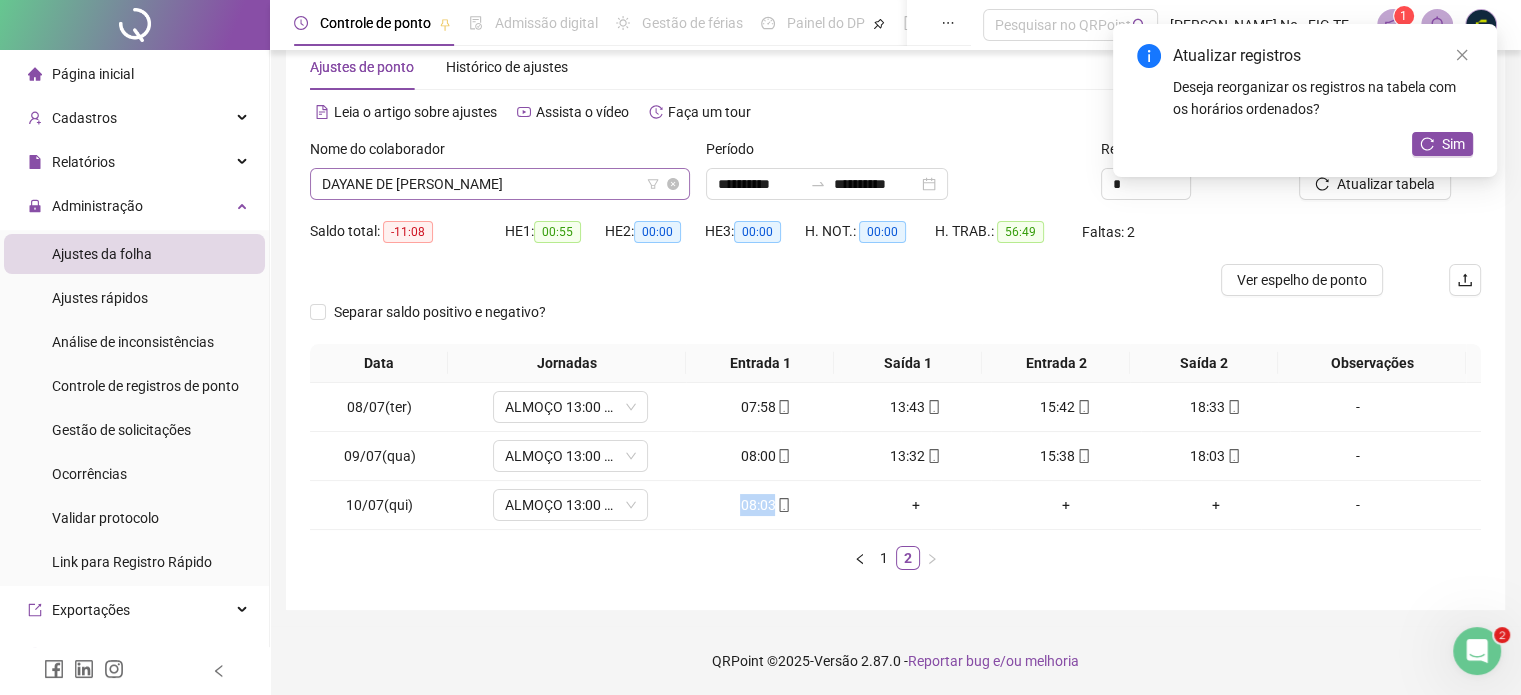 click on "DAYANE DE [PERSON_NAME]" at bounding box center [500, 184] 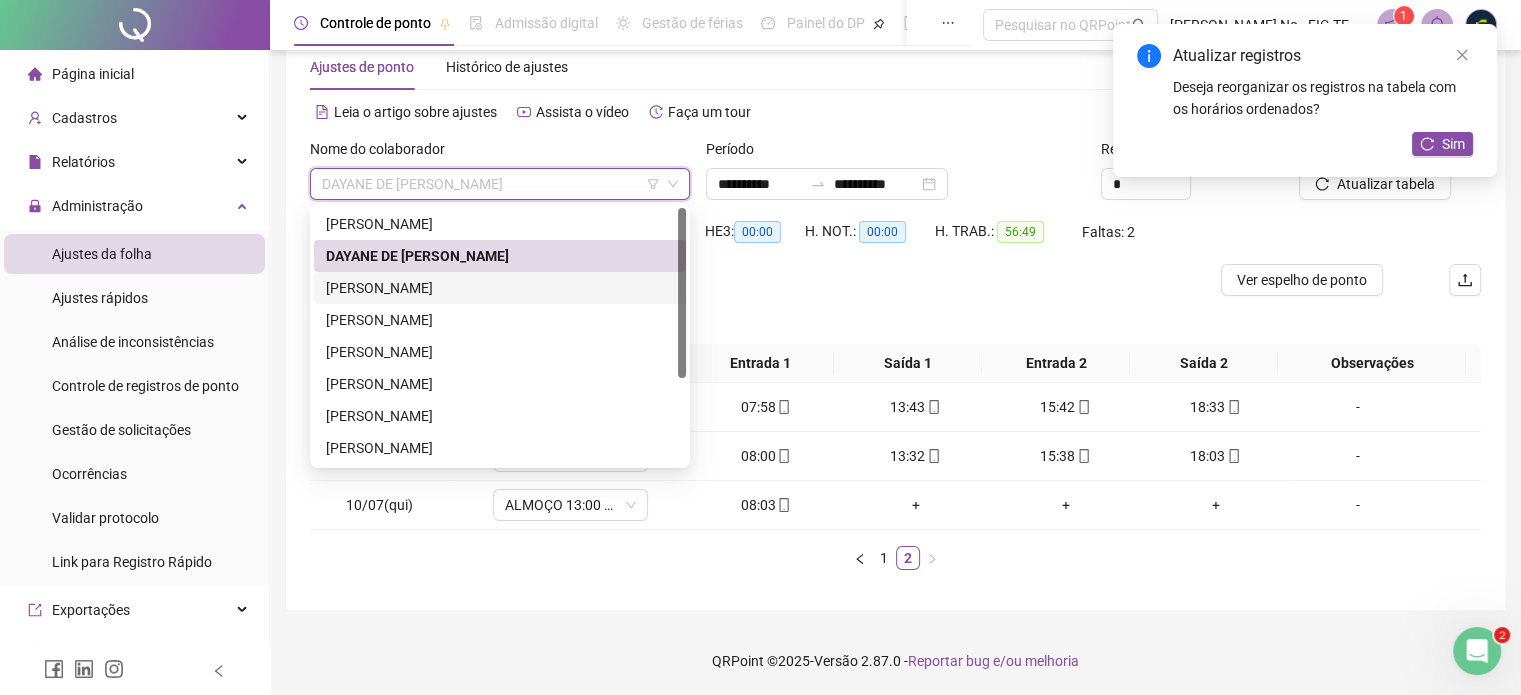 click on "[PERSON_NAME]" at bounding box center (500, 288) 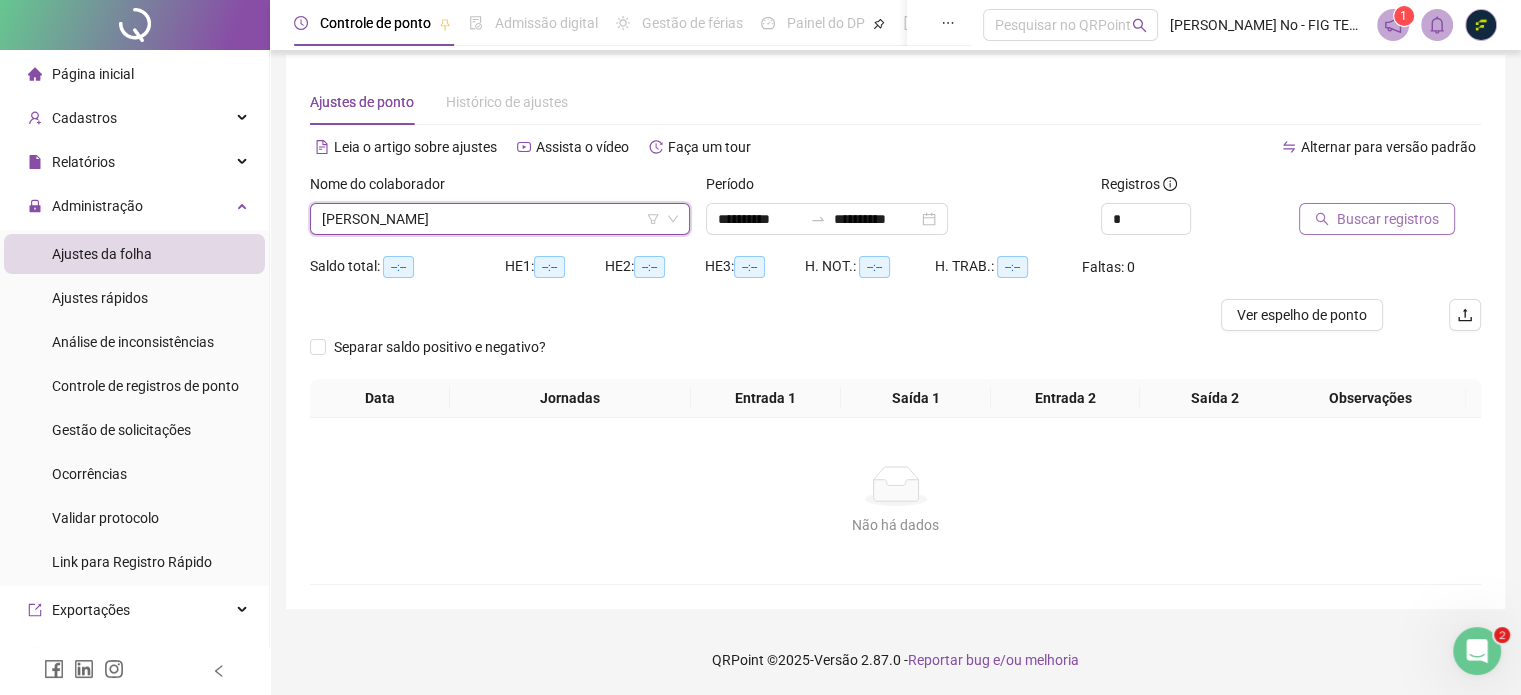 click on "Buscar registros" at bounding box center (1377, 219) 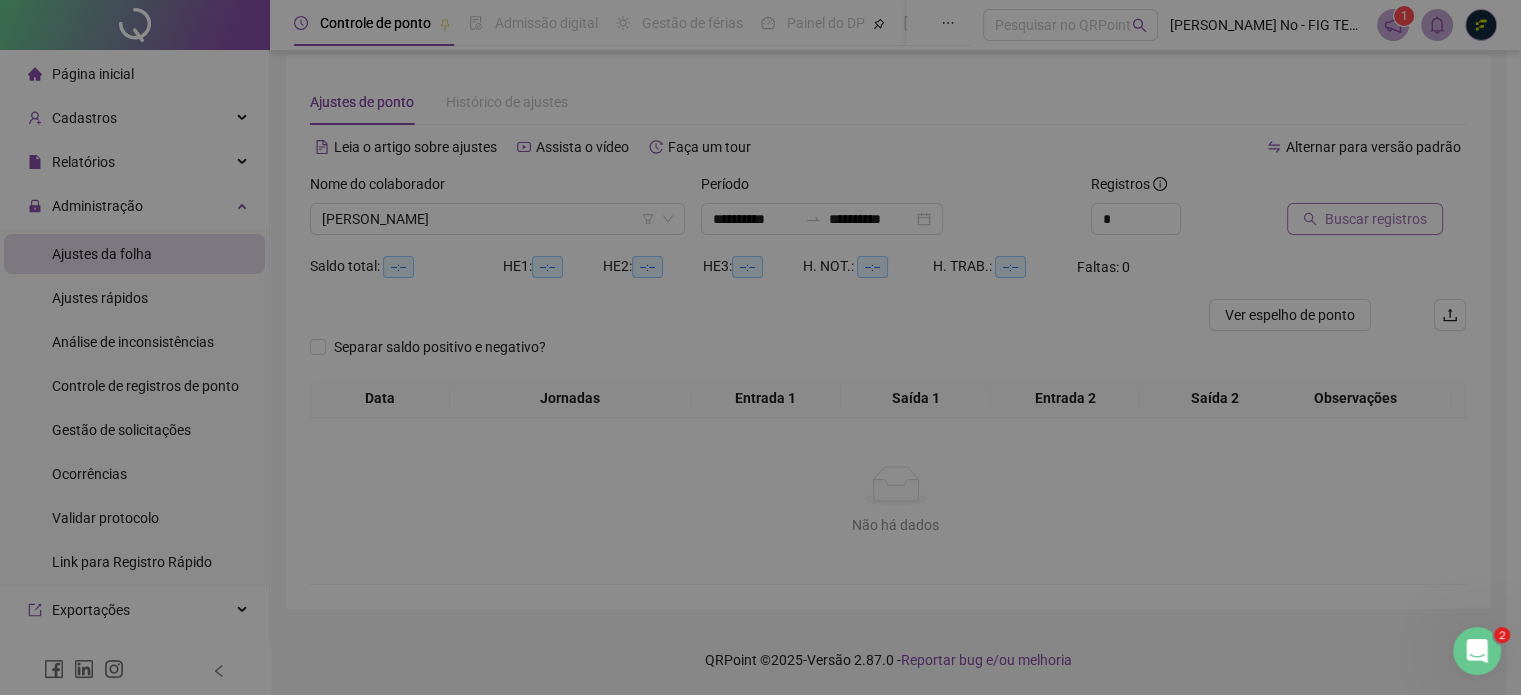 scroll, scrollTop: 10, scrollLeft: 0, axis: vertical 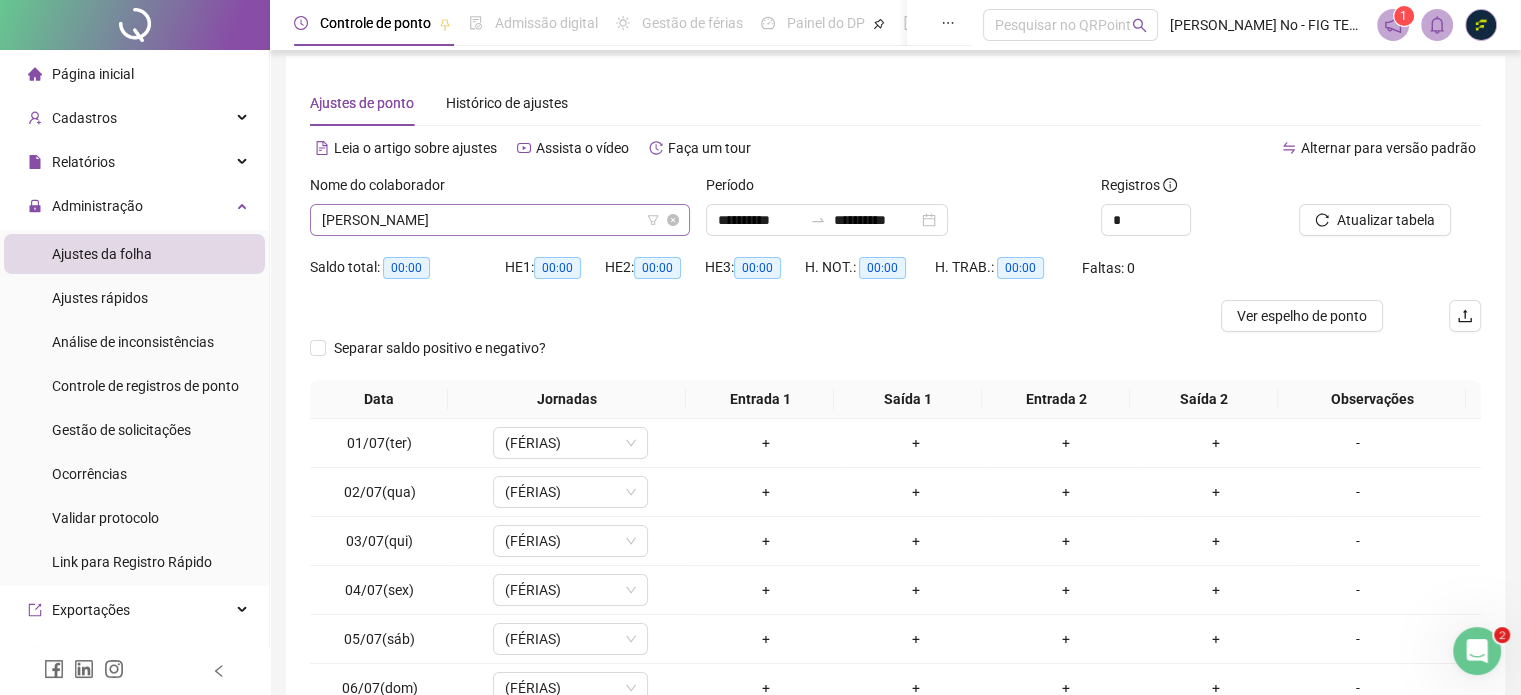 click on "[PERSON_NAME]" at bounding box center (500, 220) 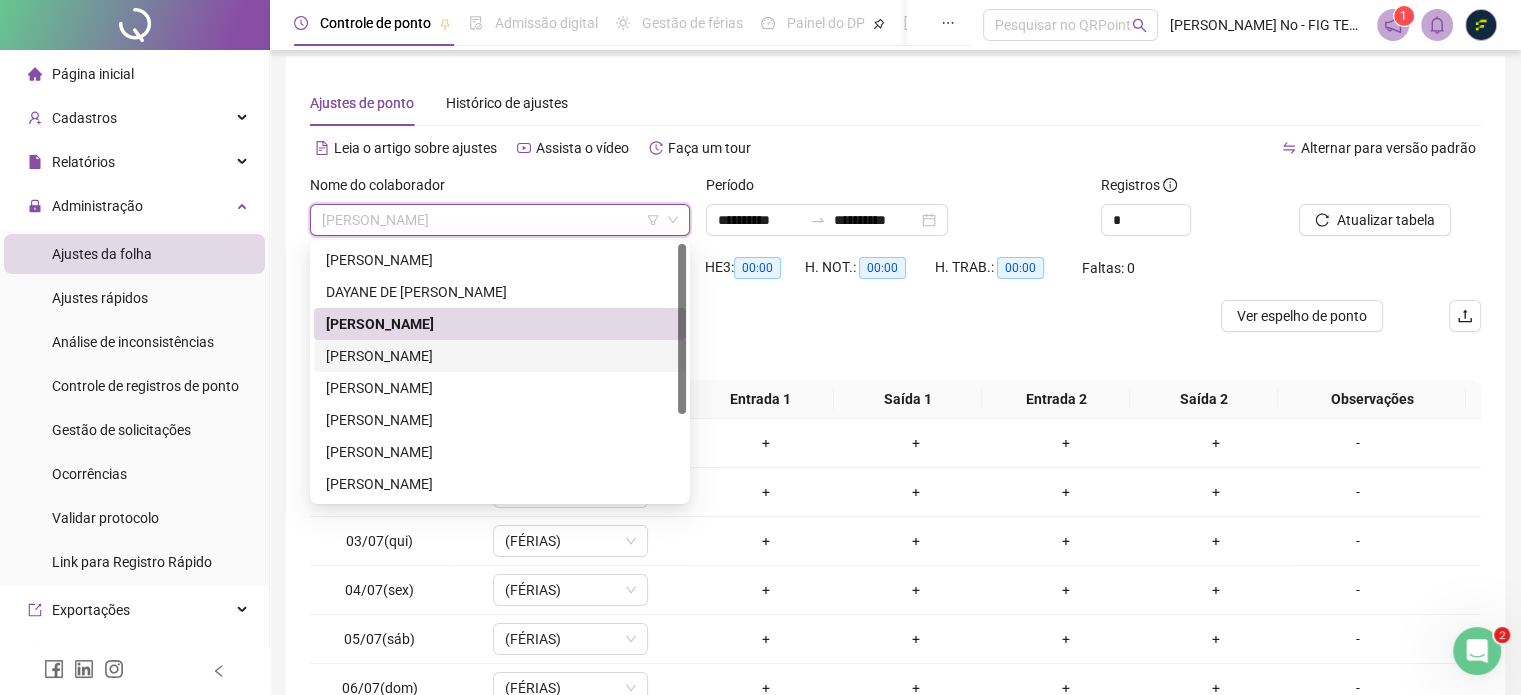 click on "[PERSON_NAME]" at bounding box center (500, 356) 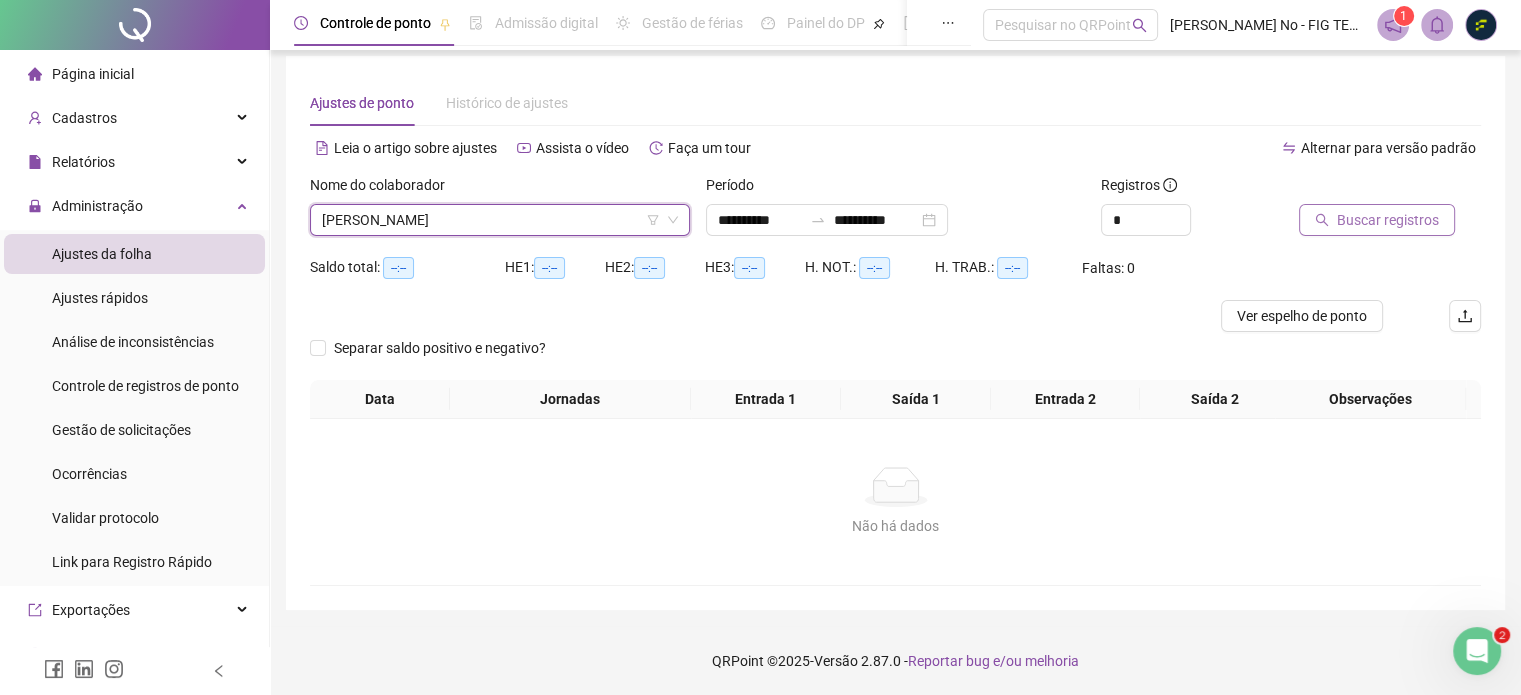 click 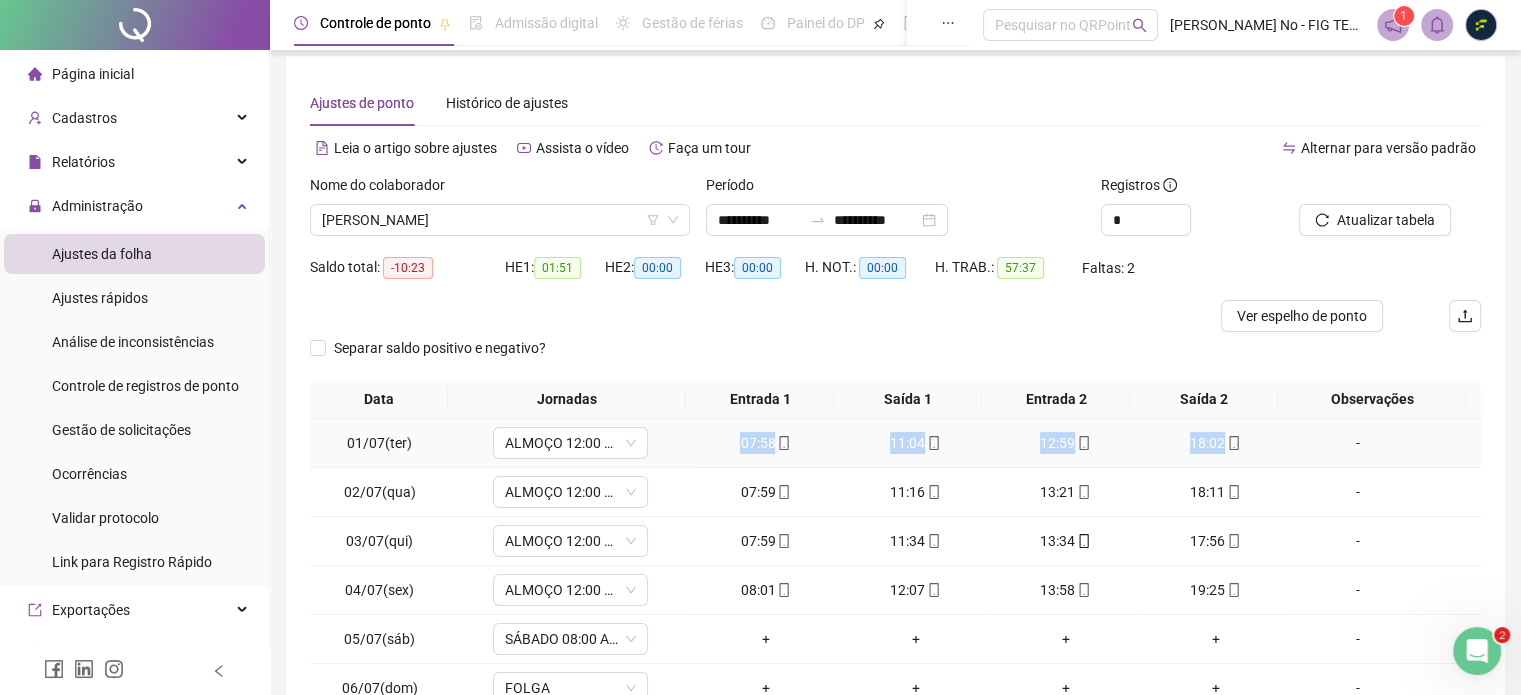drag, startPoint x: 732, startPoint y: 437, endPoint x: 1209, endPoint y: 434, distance: 477.00943 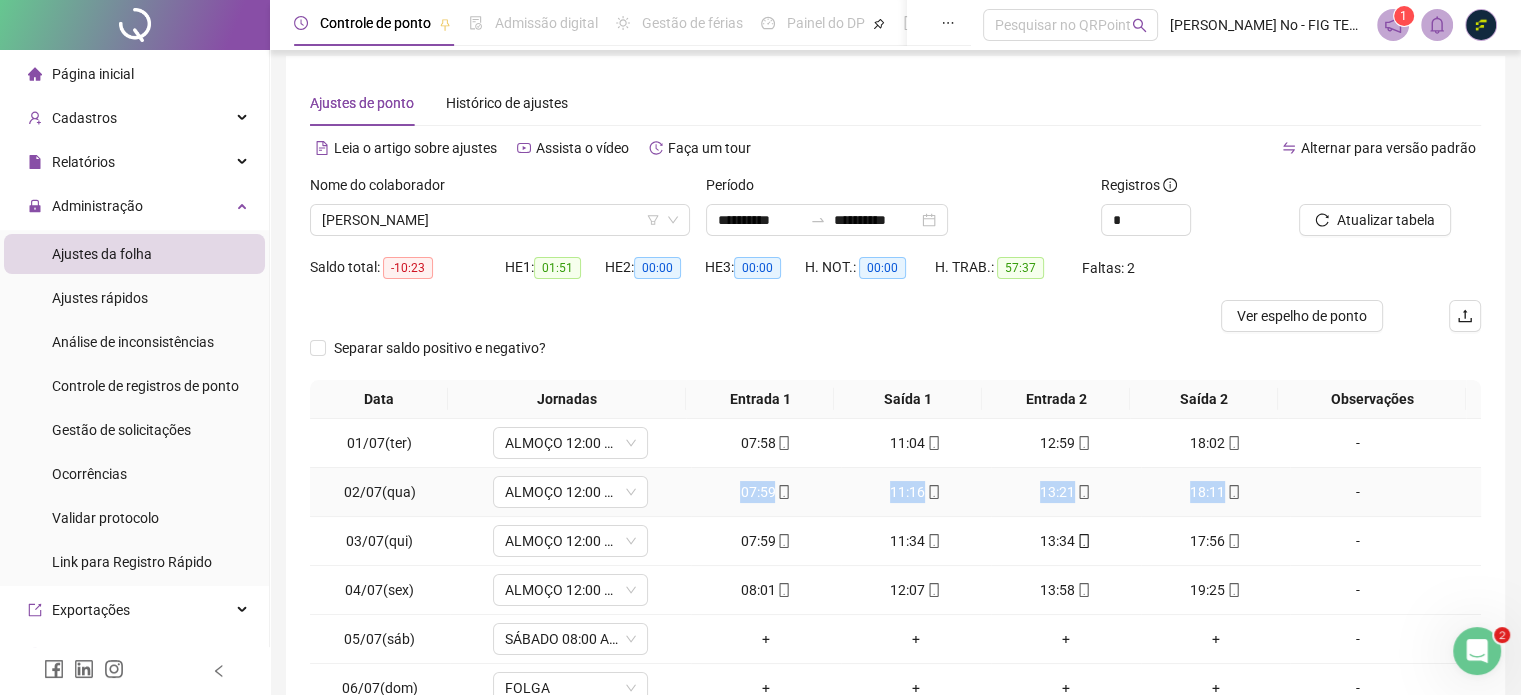drag, startPoint x: 697, startPoint y: 490, endPoint x: 1252, endPoint y: 487, distance: 555.0081 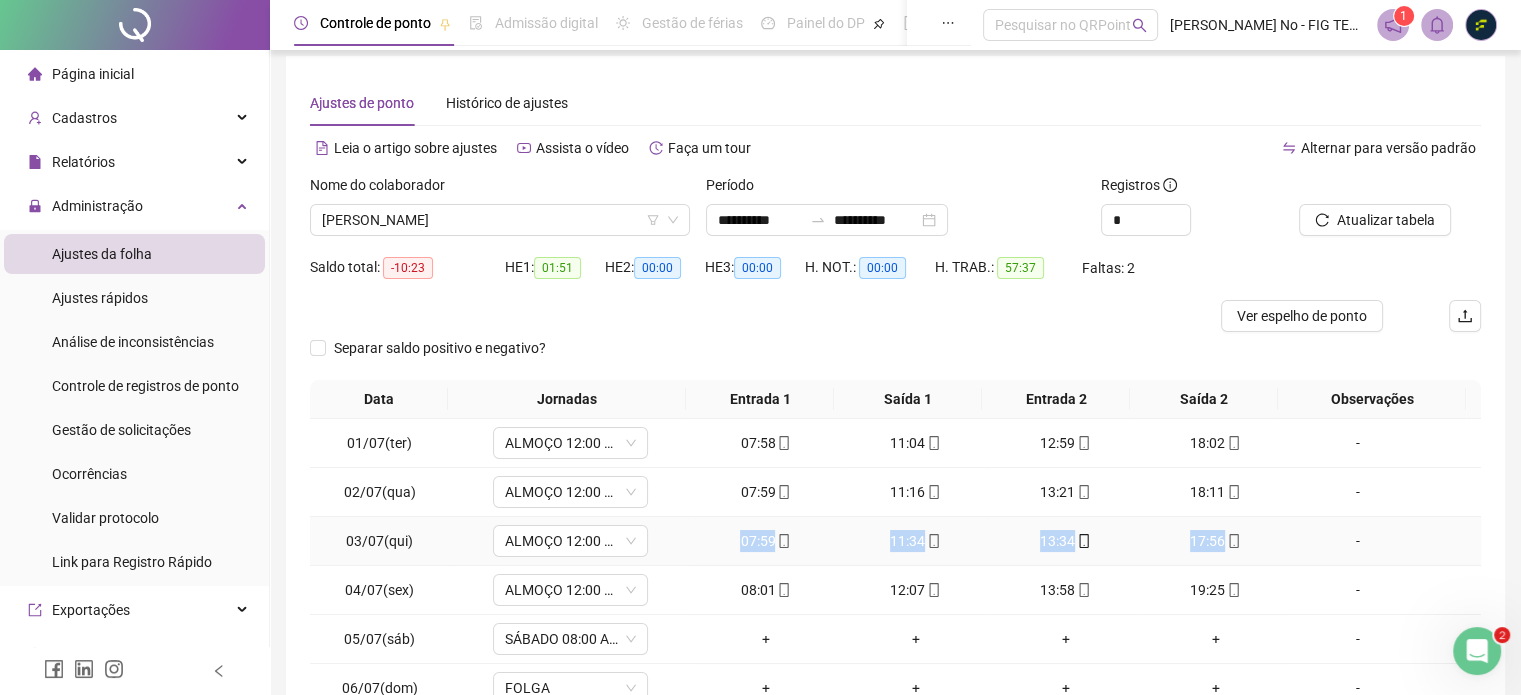 drag, startPoint x: 712, startPoint y: 537, endPoint x: 1227, endPoint y: 536, distance: 515.001 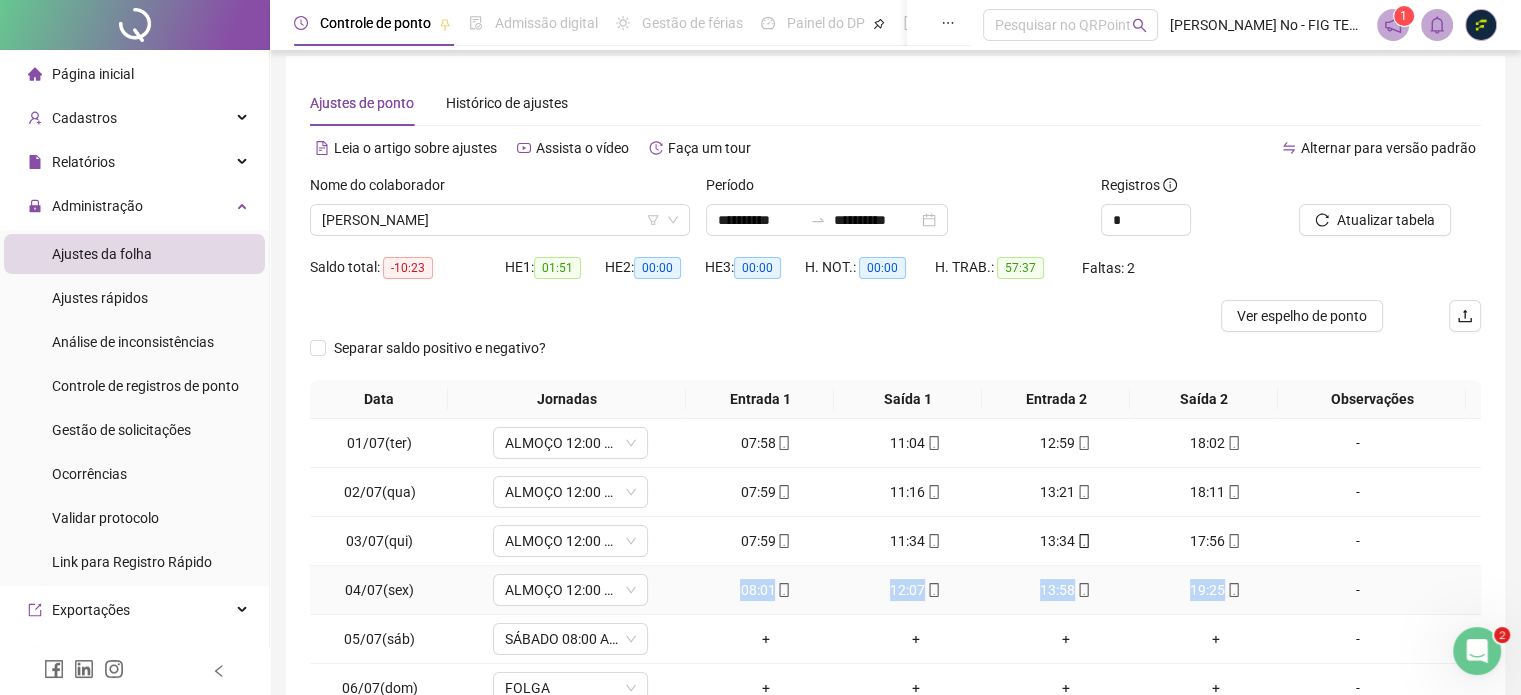 drag, startPoint x: 896, startPoint y: 585, endPoint x: 1212, endPoint y: 580, distance: 316.03955 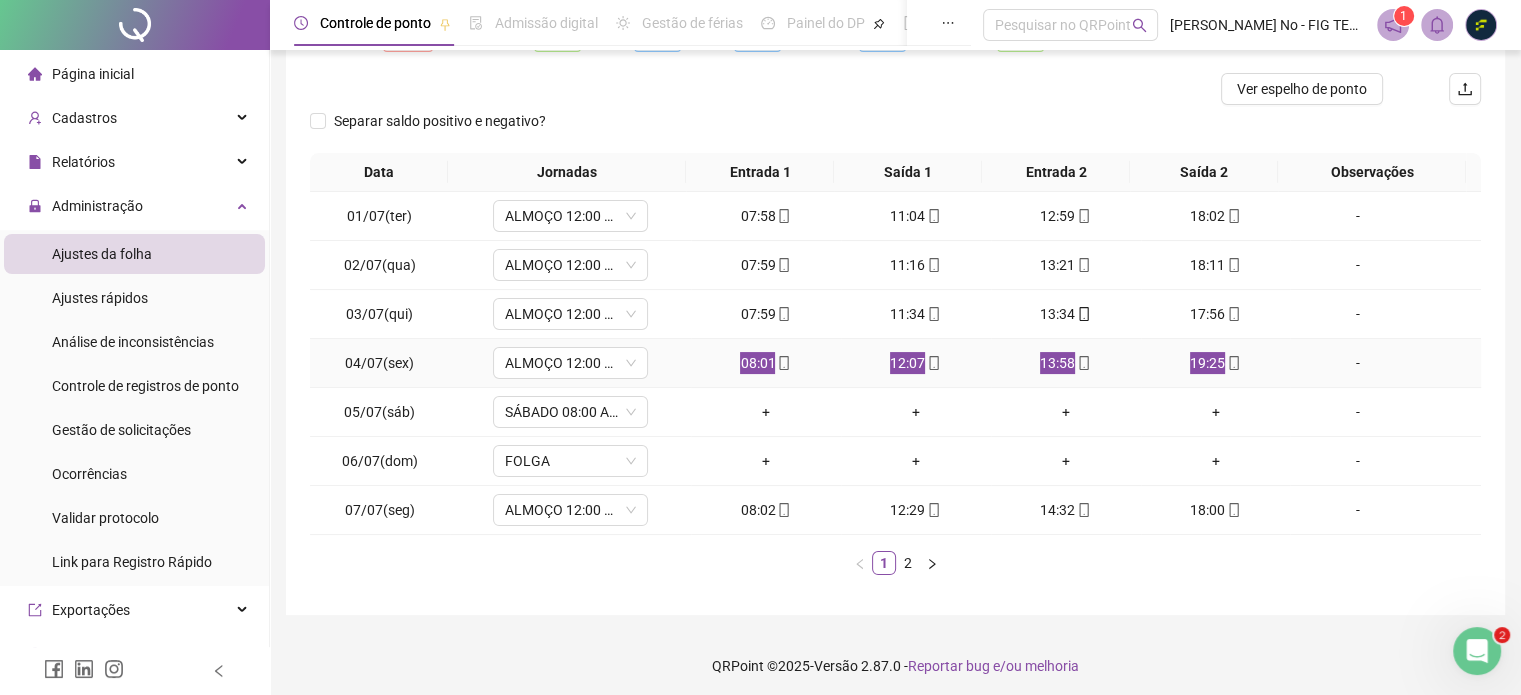 scroll, scrollTop: 241, scrollLeft: 0, axis: vertical 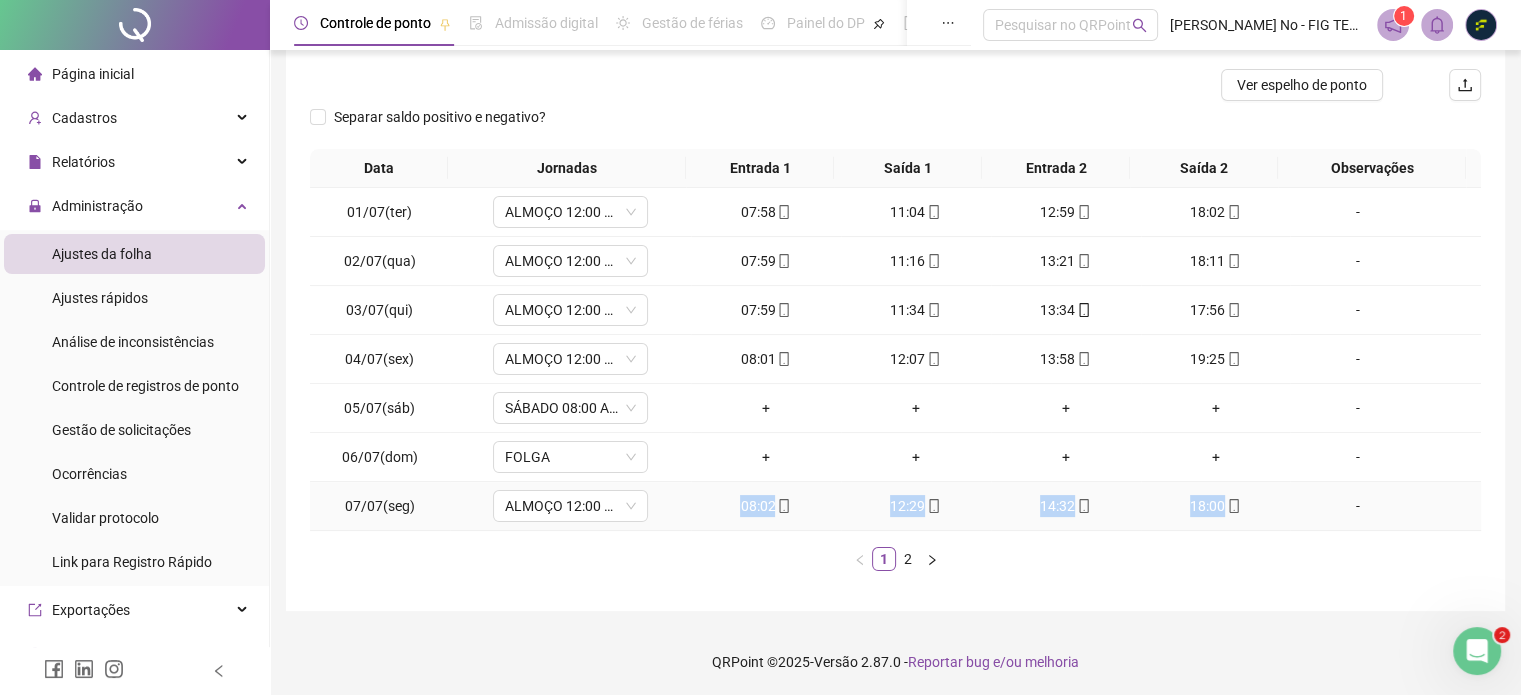 drag, startPoint x: 787, startPoint y: 510, endPoint x: 1211, endPoint y: 502, distance: 424.07547 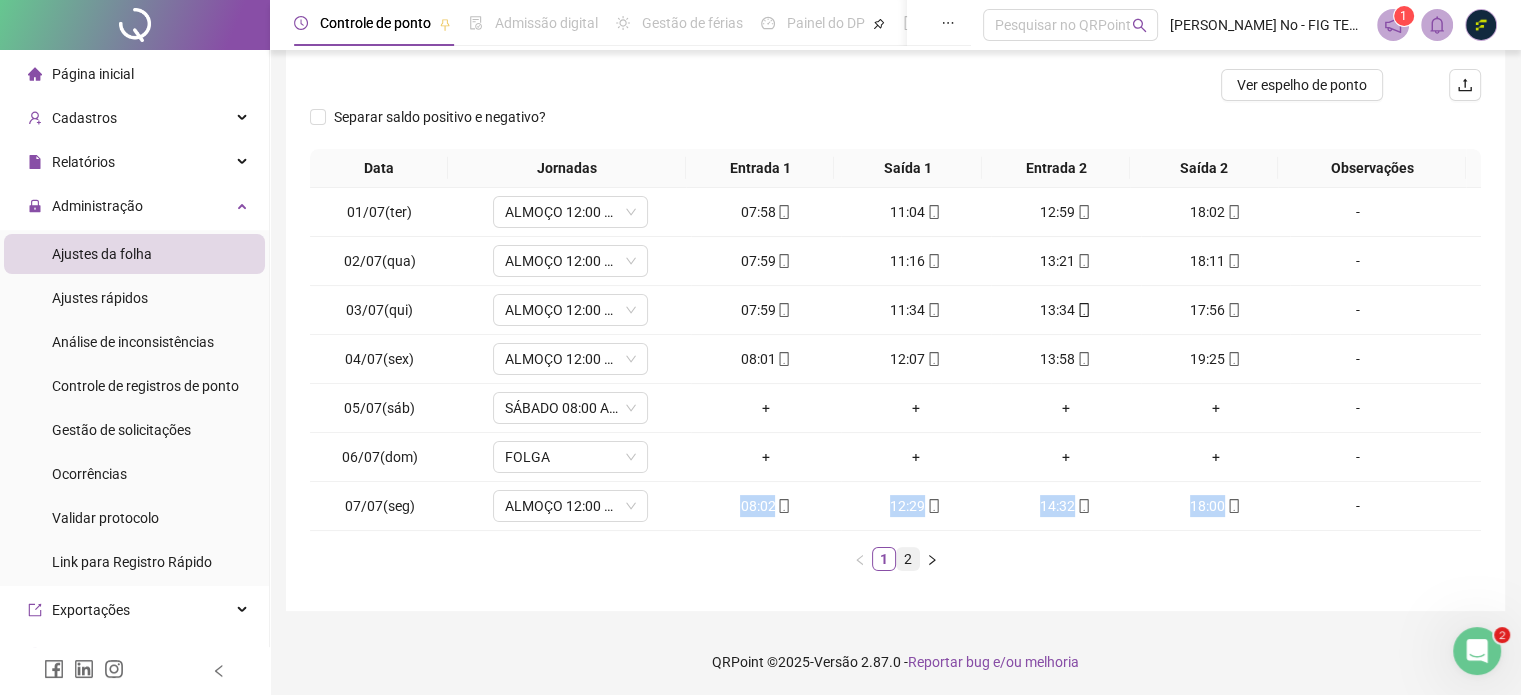 click on "2" at bounding box center [908, 559] 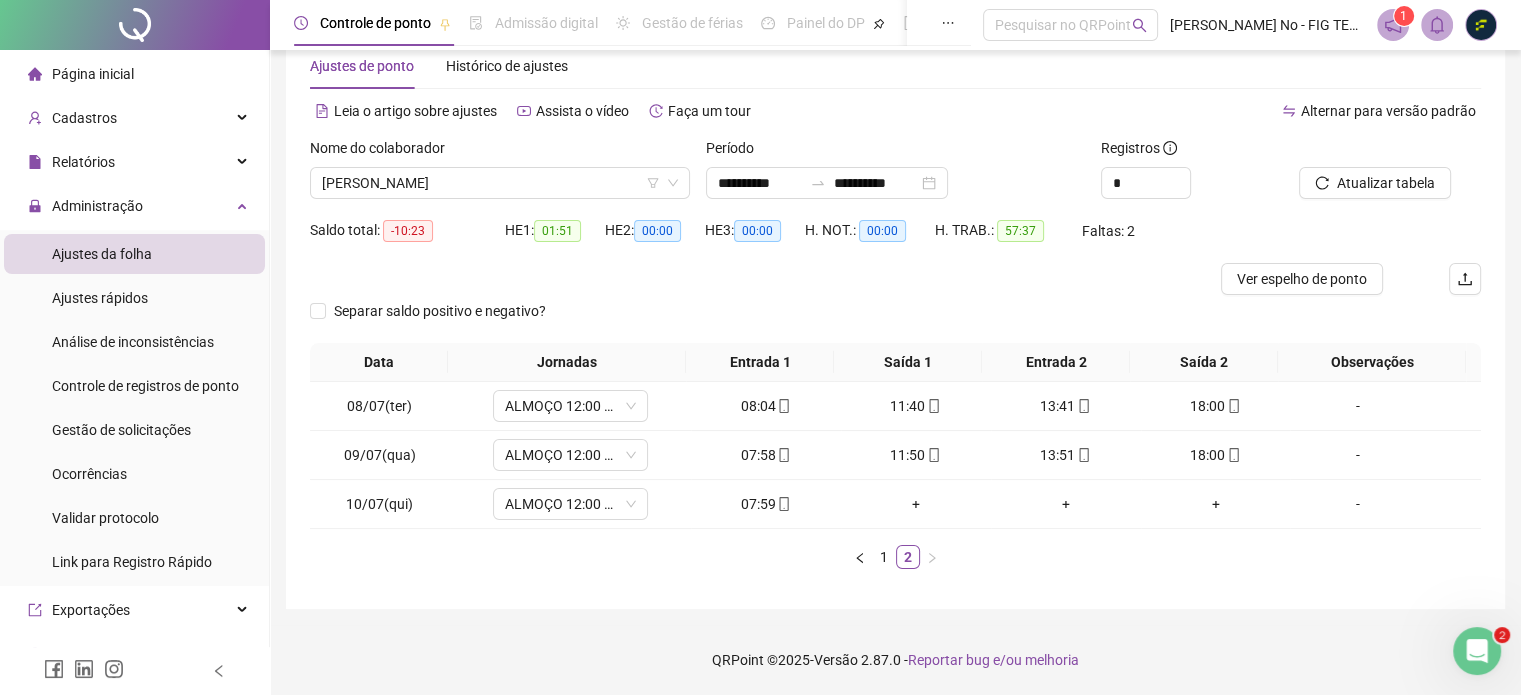 scroll, scrollTop: 46, scrollLeft: 0, axis: vertical 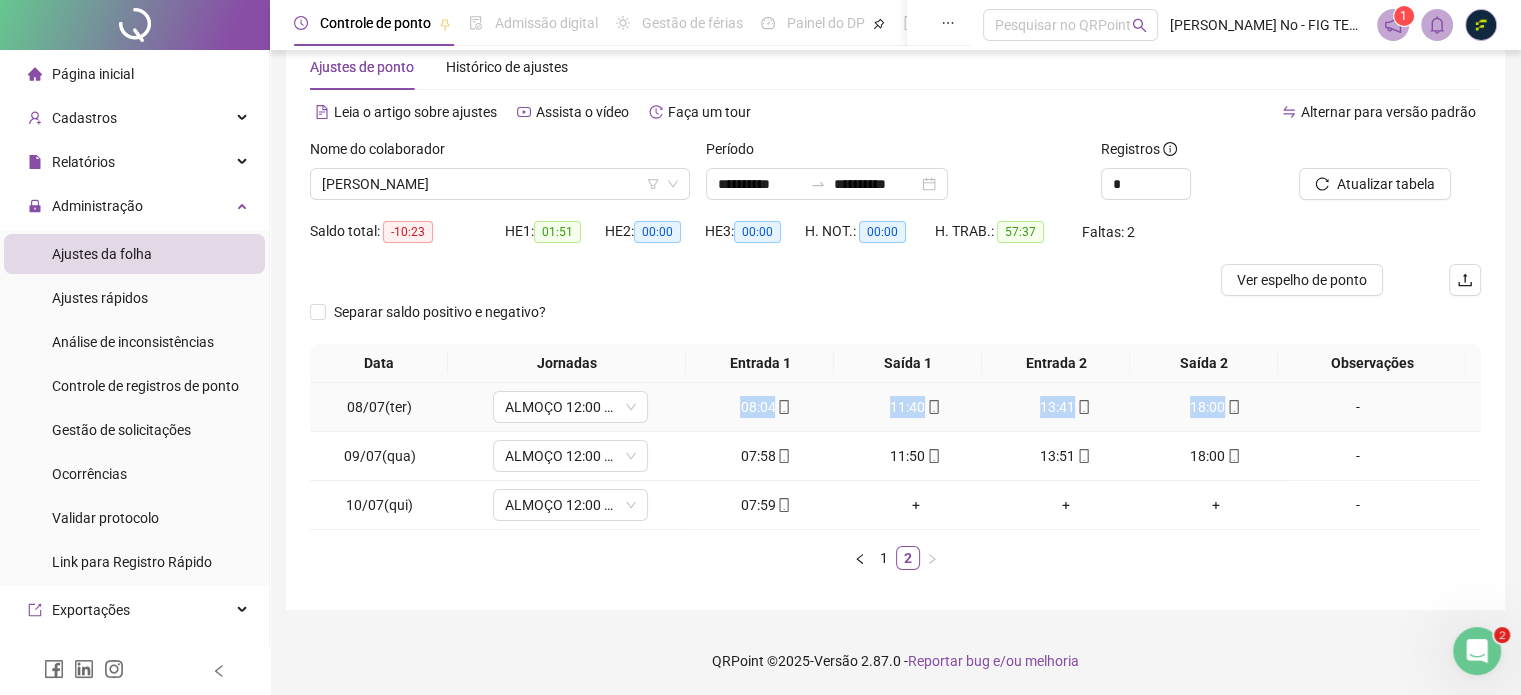 drag, startPoint x: 726, startPoint y: 414, endPoint x: 1210, endPoint y: 414, distance: 484 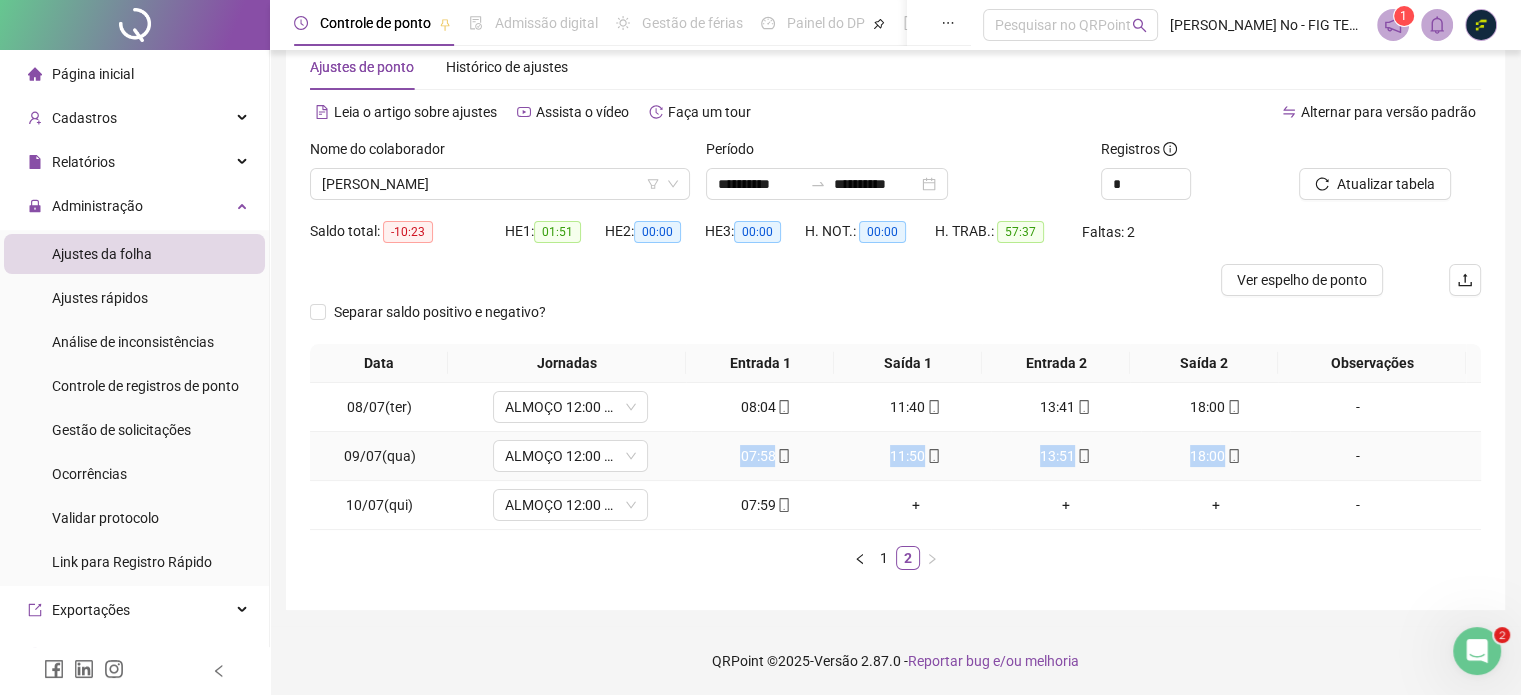 drag, startPoint x: 716, startPoint y: 452, endPoint x: 1215, endPoint y: 458, distance: 499.03607 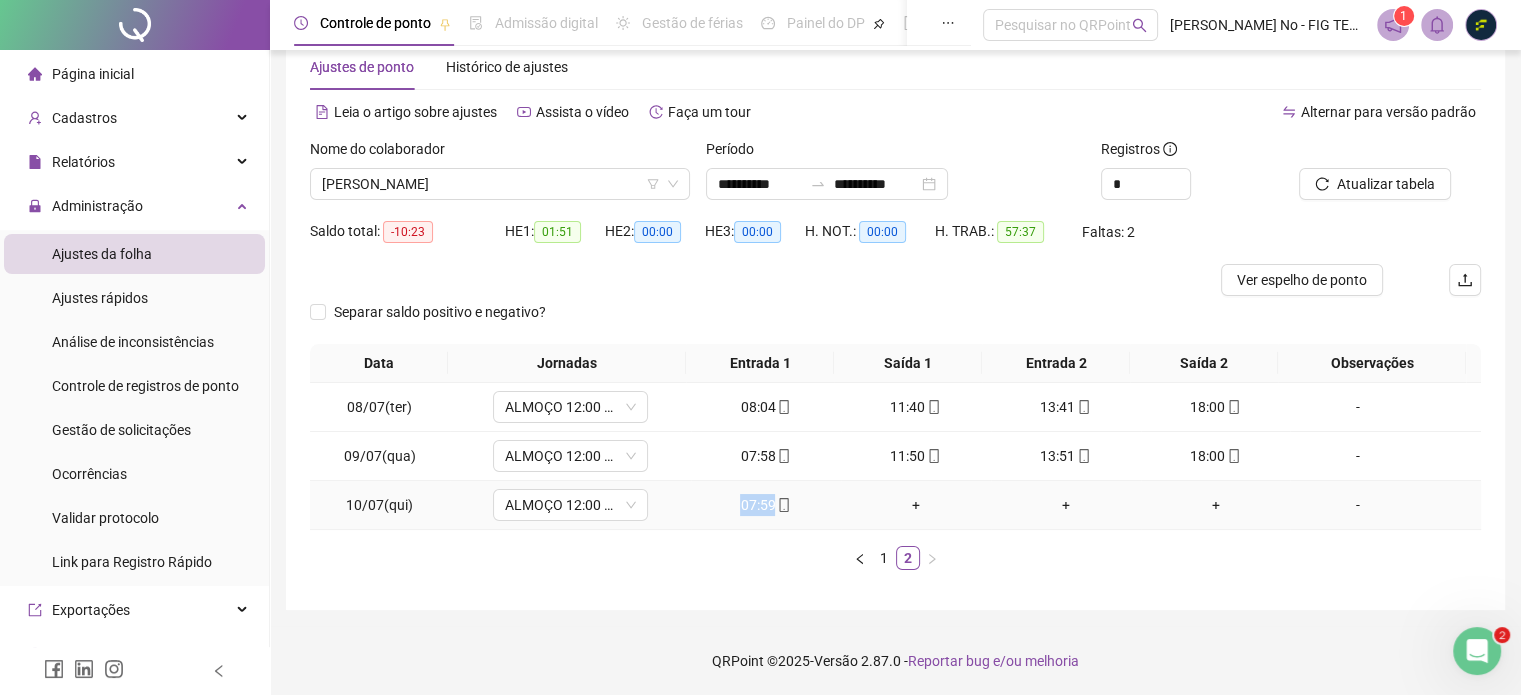 drag, startPoint x: 730, startPoint y: 507, endPoint x: 769, endPoint y: 507, distance: 39 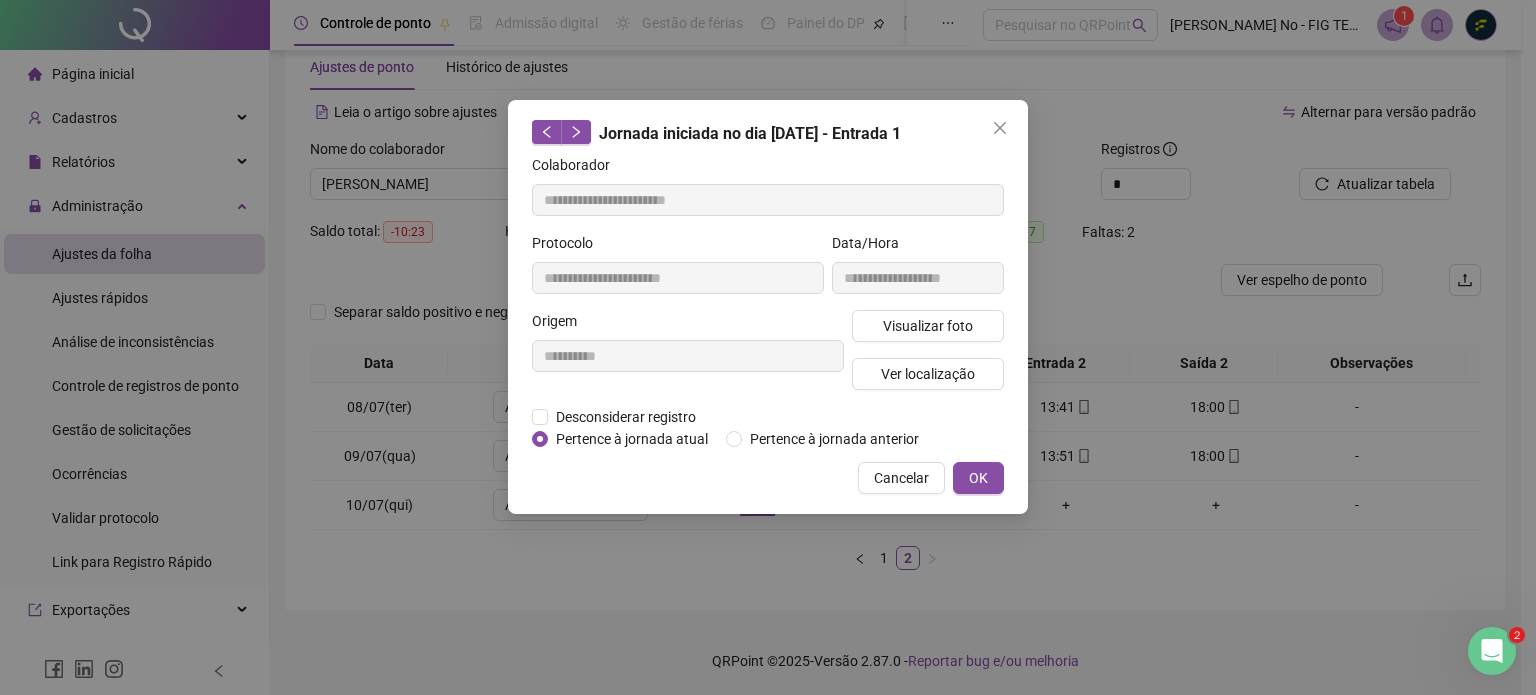 type on "**********" 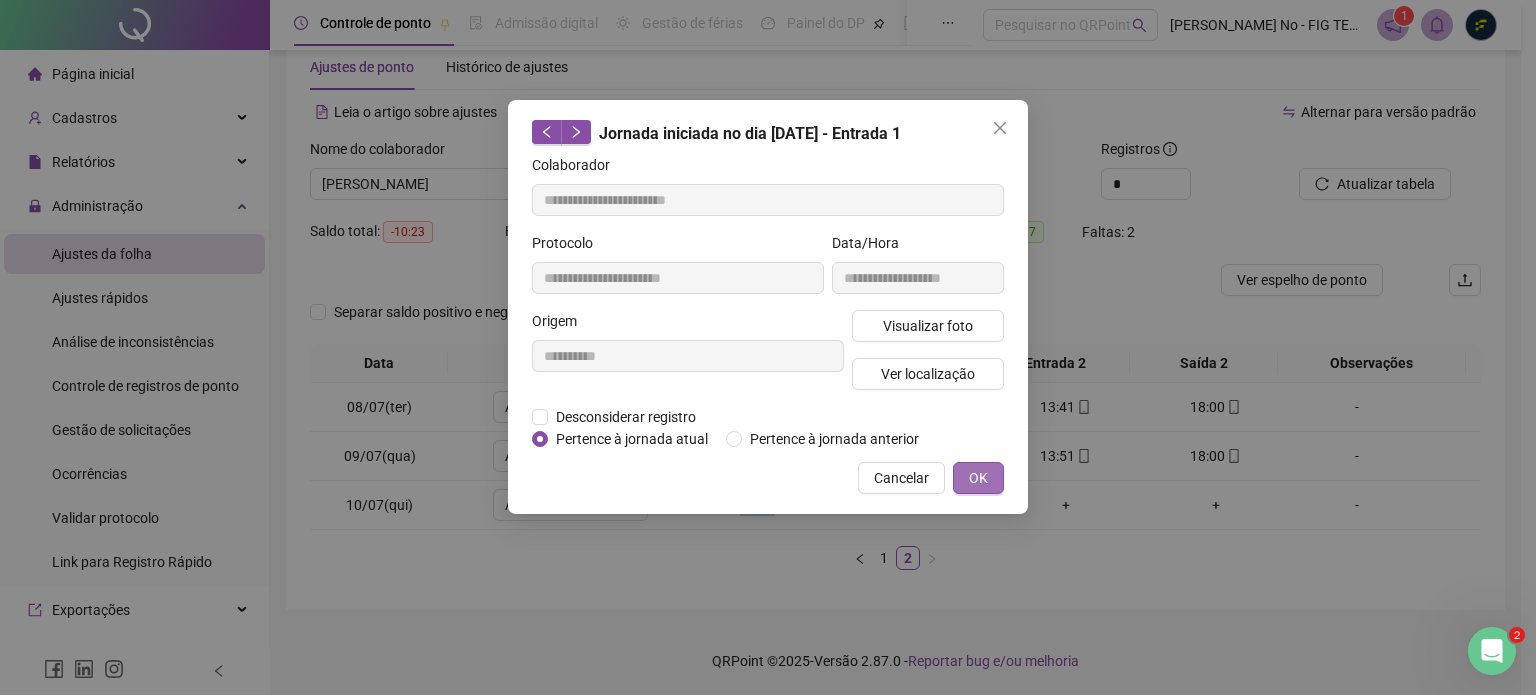 click on "OK" at bounding box center (978, 478) 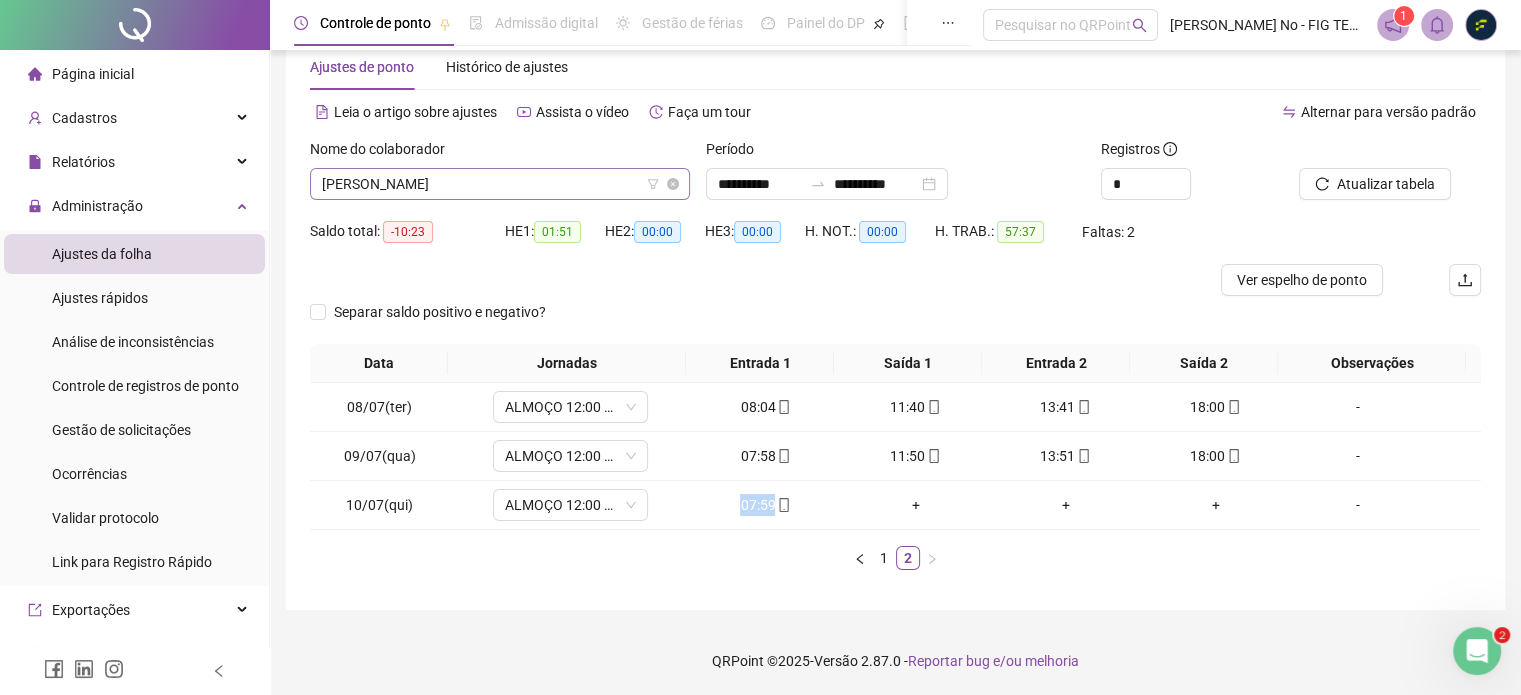 click on "[PERSON_NAME]" at bounding box center [500, 184] 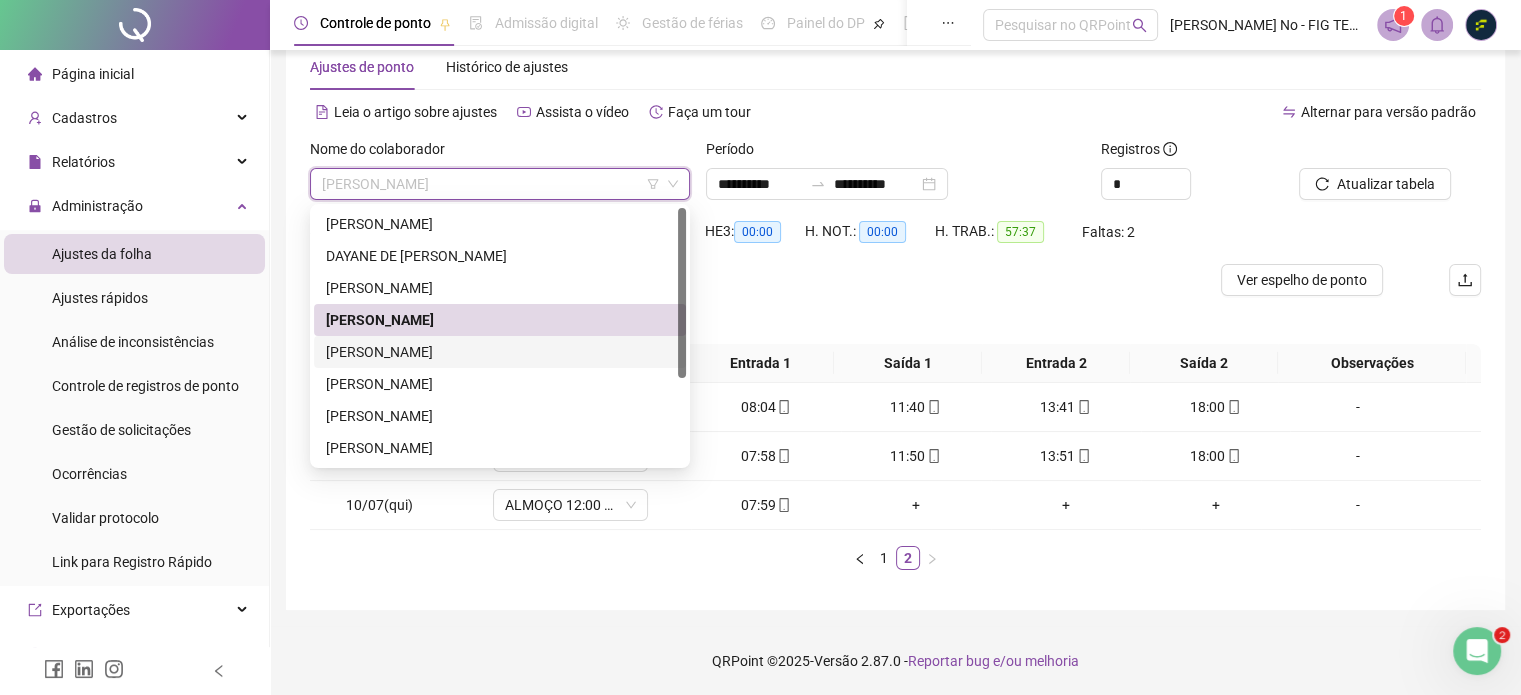 click on "[PERSON_NAME]" at bounding box center (500, 352) 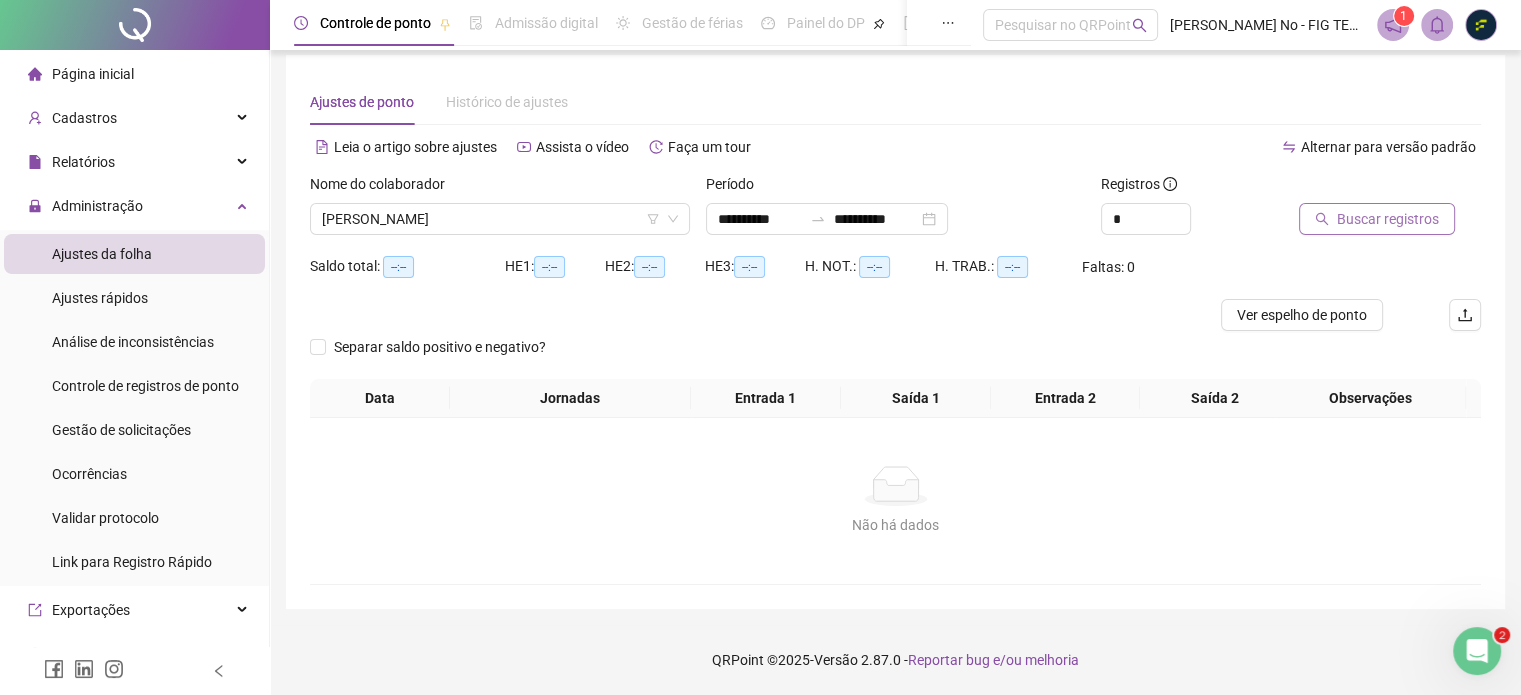 click on "Buscar registros" at bounding box center [1377, 219] 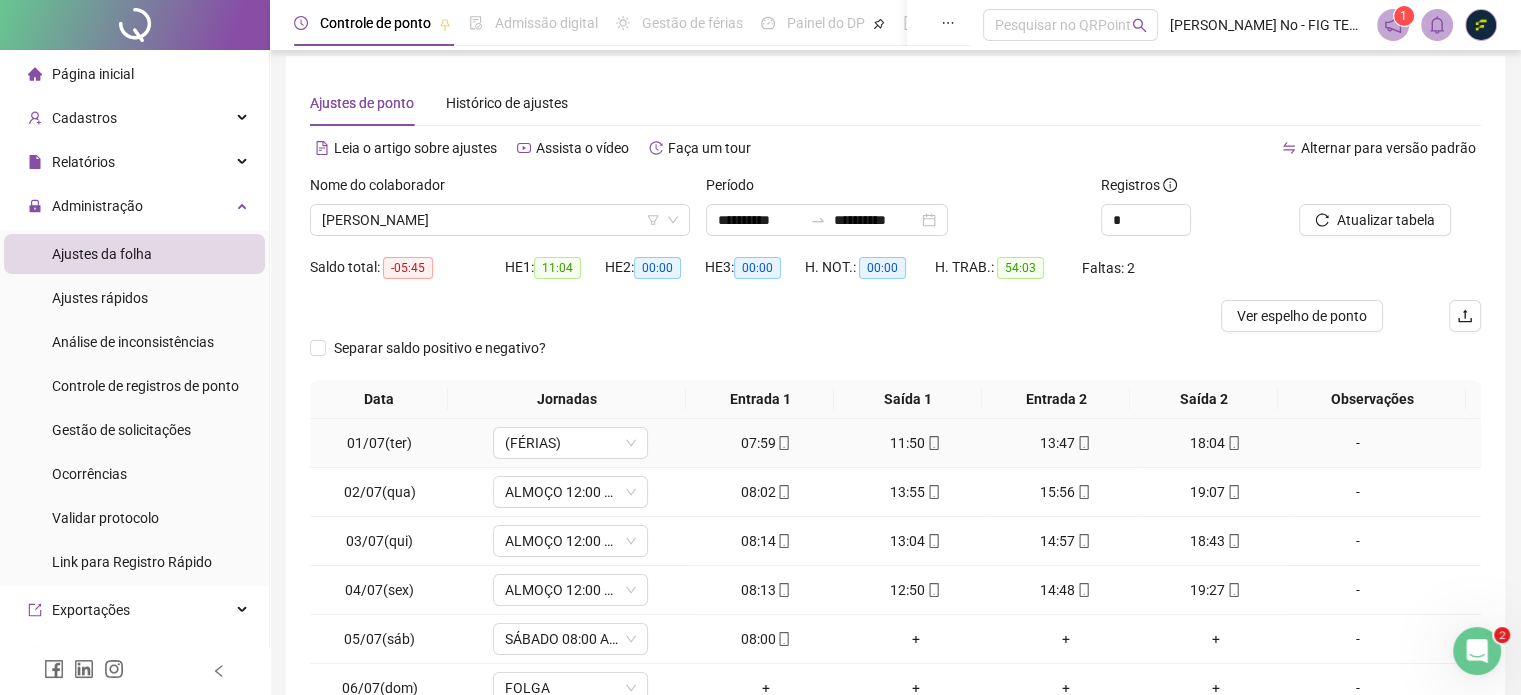 click on "07:59" at bounding box center (766, 443) 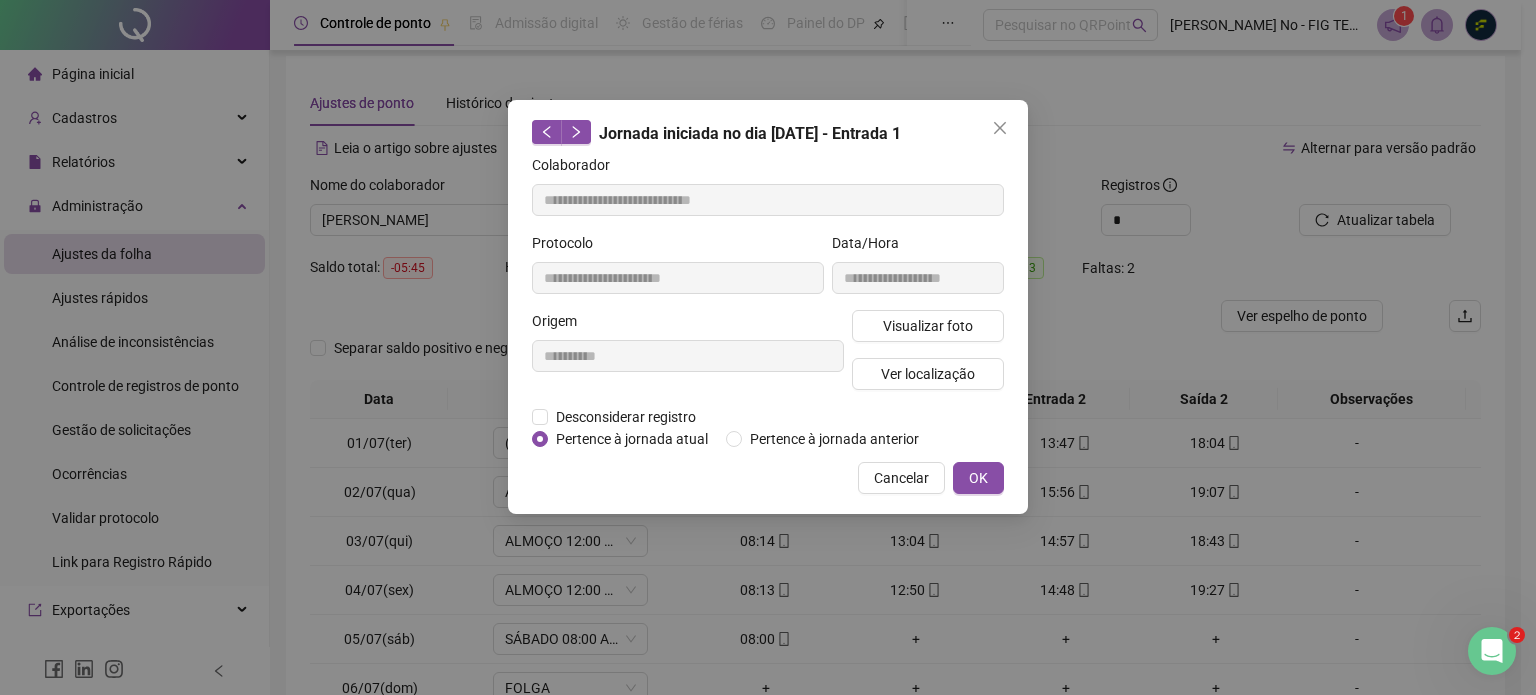click on "Cancelar OK" at bounding box center (768, 478) 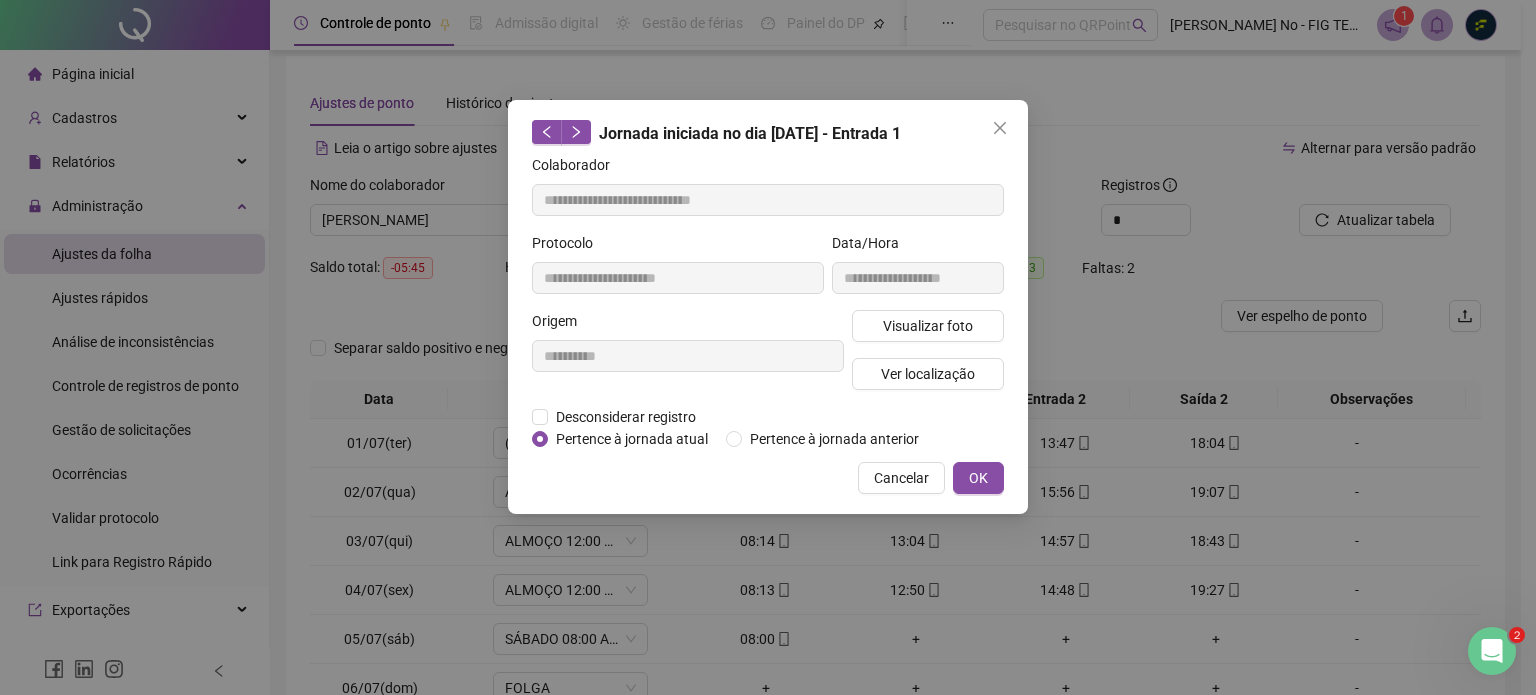 drag, startPoint x: 862, startPoint y: 475, endPoint x: 874, endPoint y: 475, distance: 12 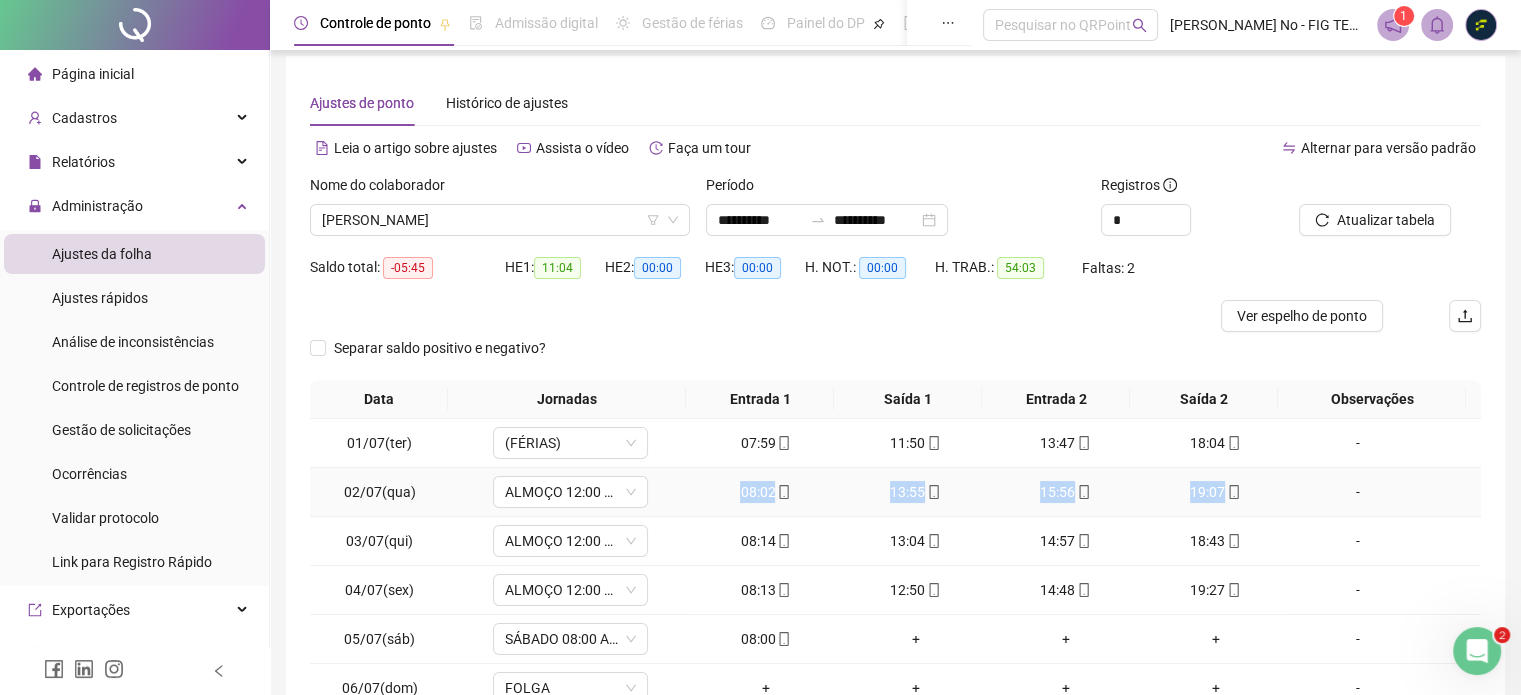 drag, startPoint x: 724, startPoint y: 491, endPoint x: 1212, endPoint y: 491, distance: 488 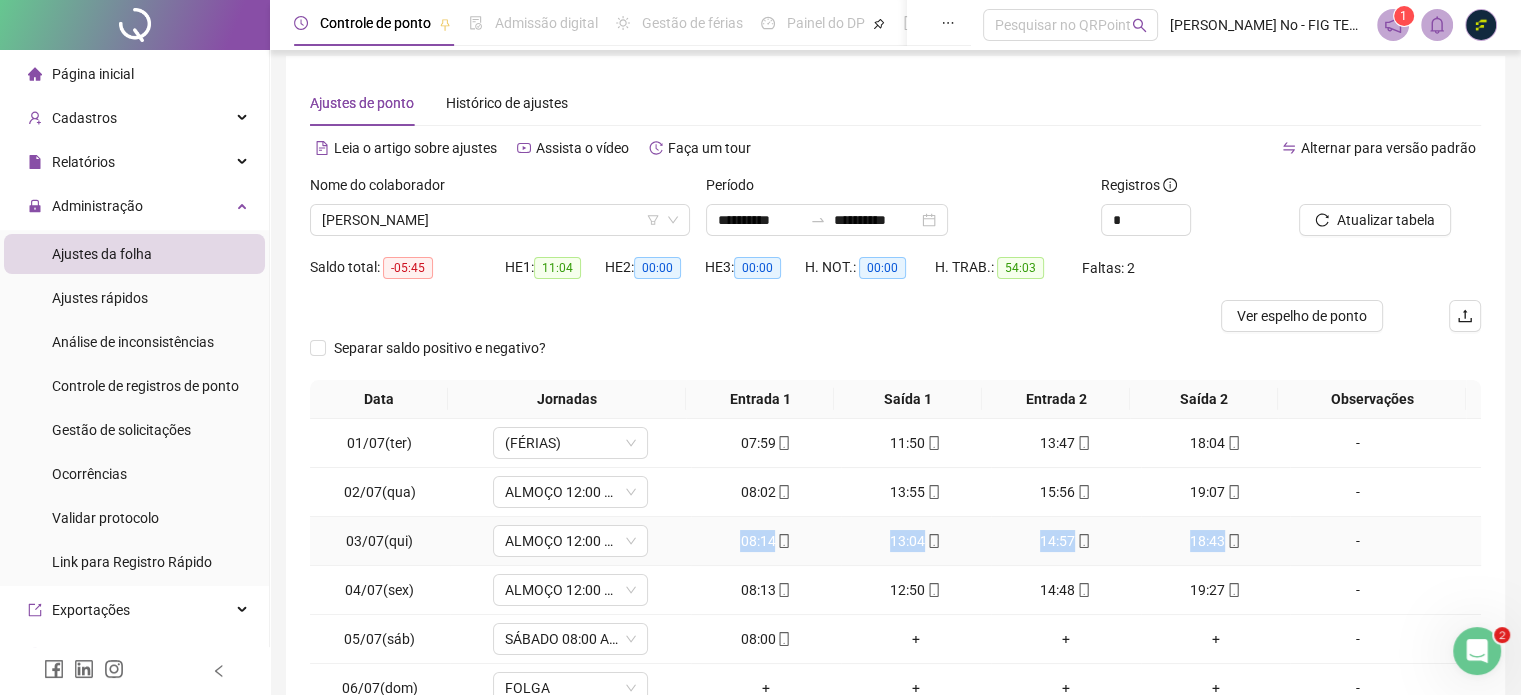 drag, startPoint x: 729, startPoint y: 547, endPoint x: 1212, endPoint y: 547, distance: 483 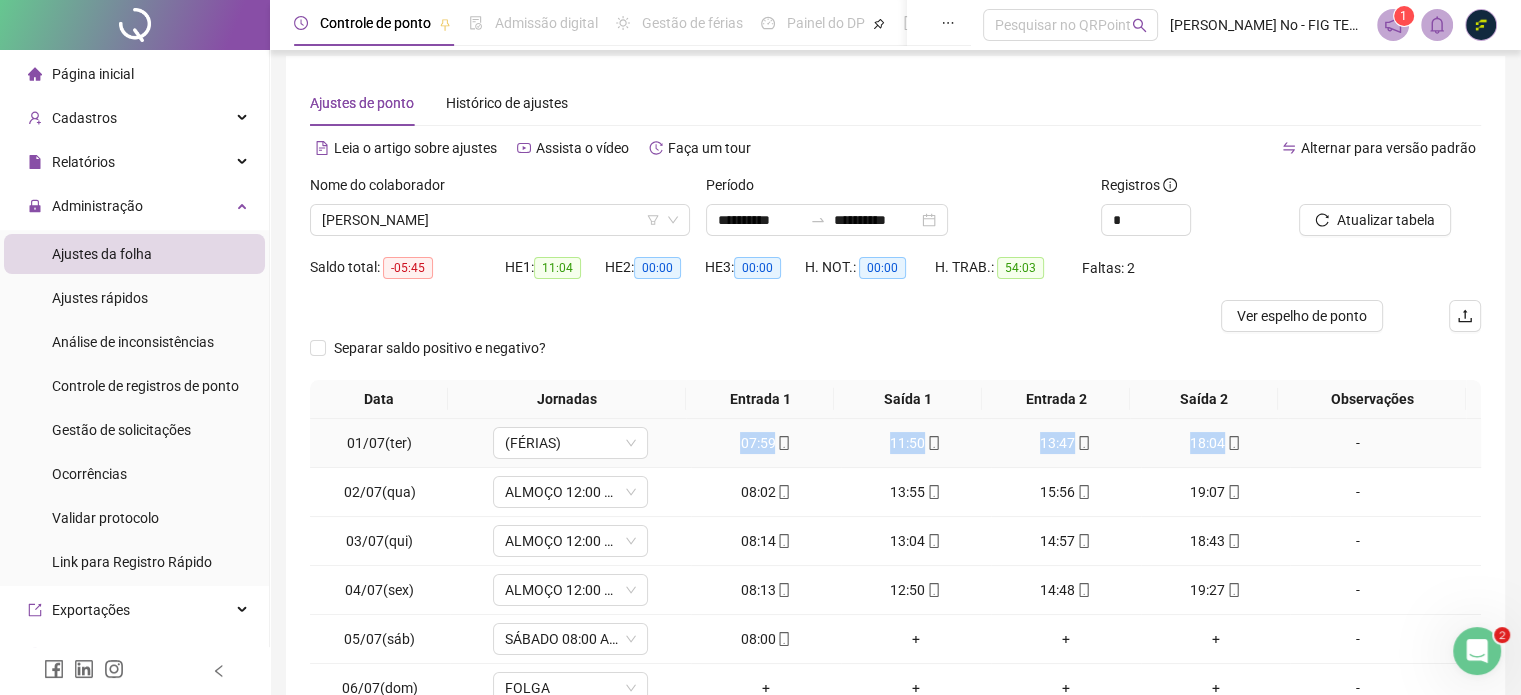 drag, startPoint x: 693, startPoint y: 441, endPoint x: 1218, endPoint y: 447, distance: 525.0343 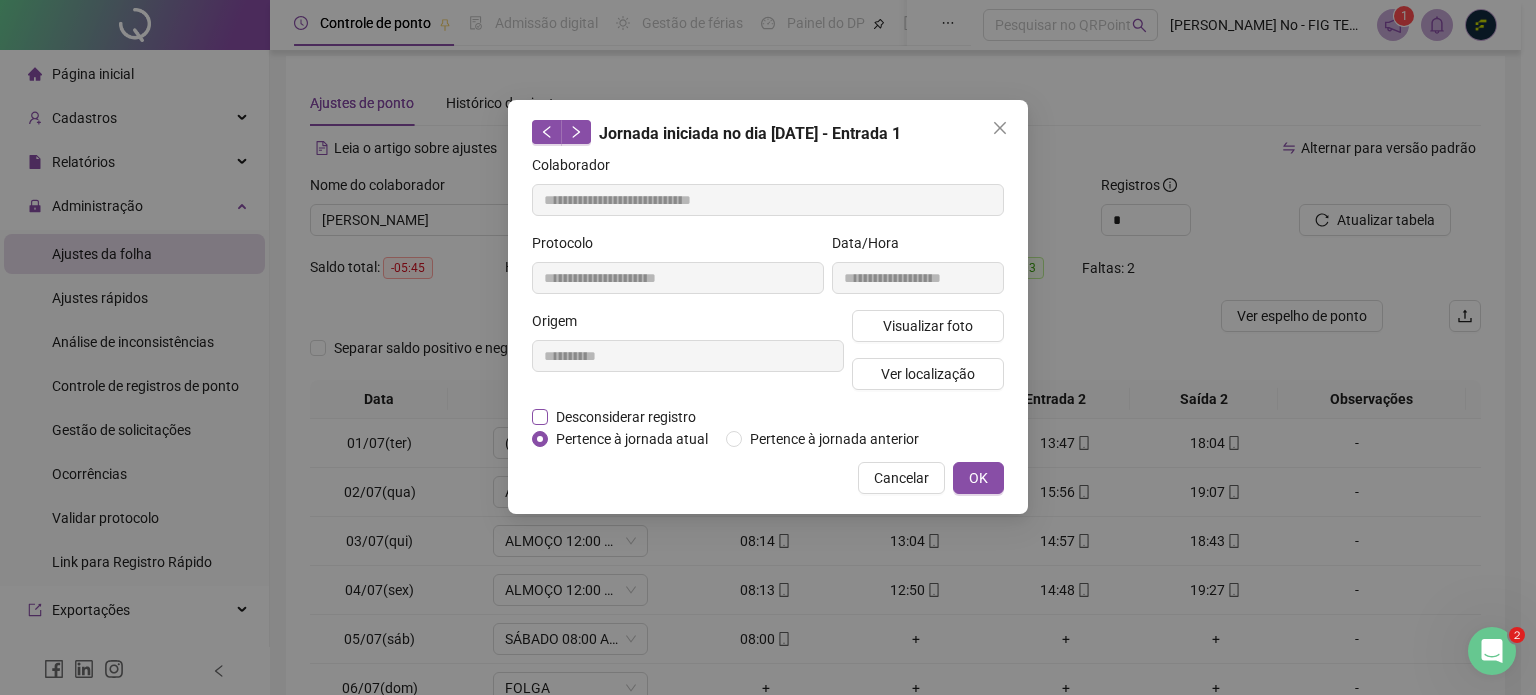 click on "Desconsiderar registro" at bounding box center [626, 417] 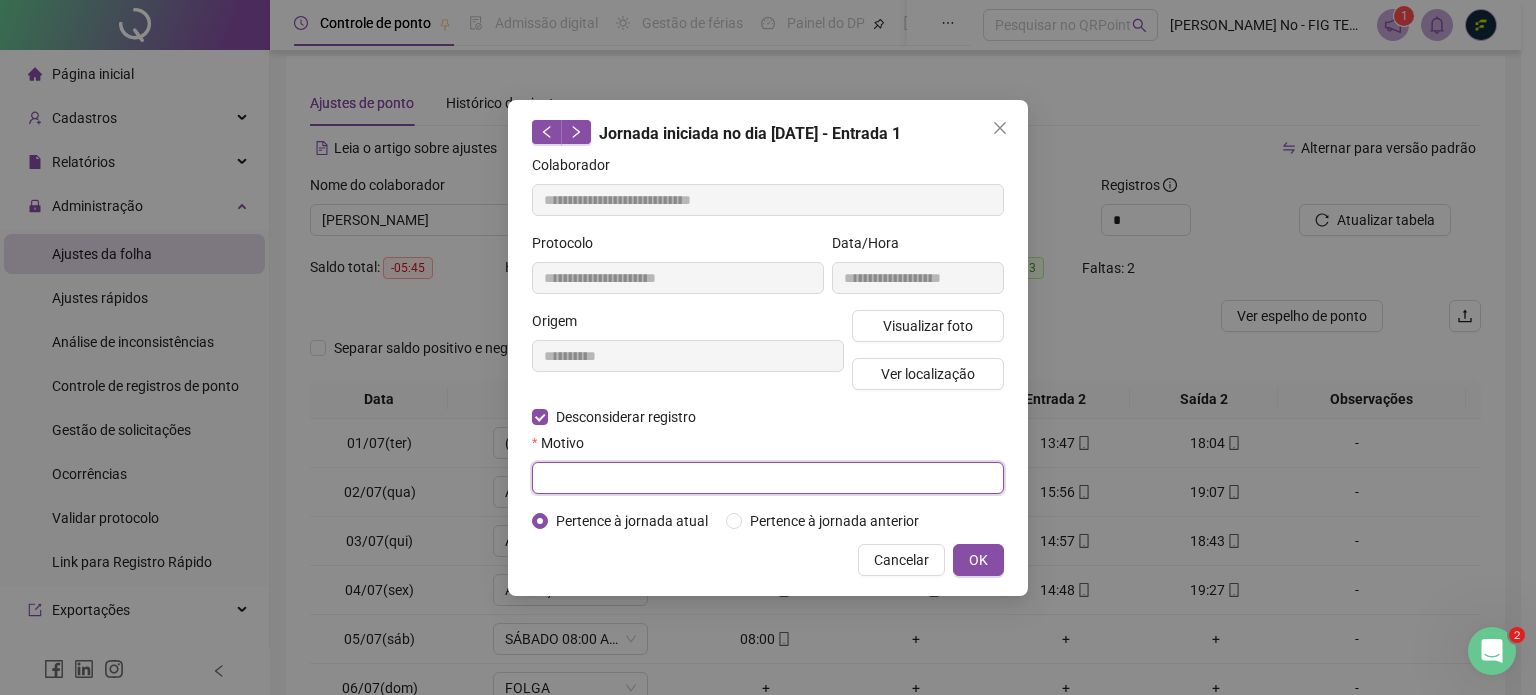 click at bounding box center (768, 478) 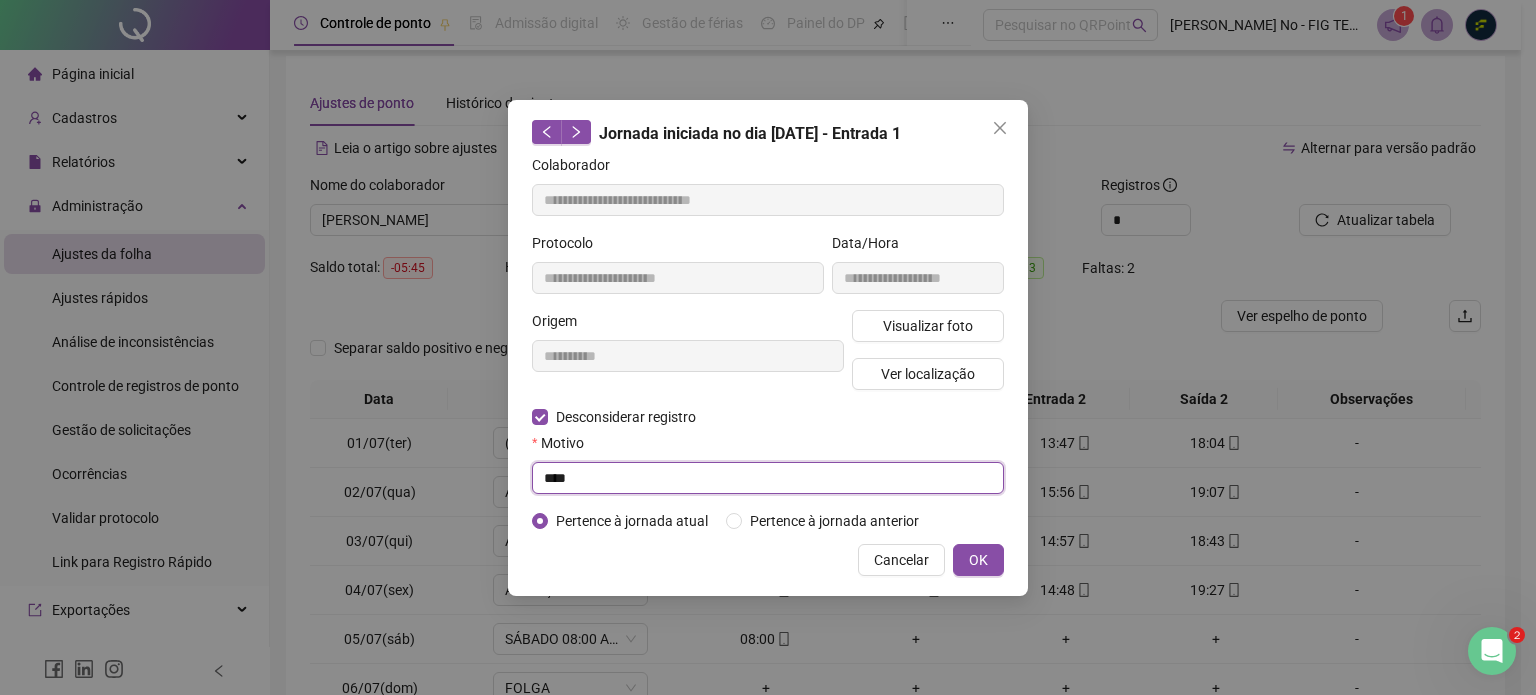 drag, startPoint x: 654, startPoint y: 487, endPoint x: 499, endPoint y: 500, distance: 155.5442 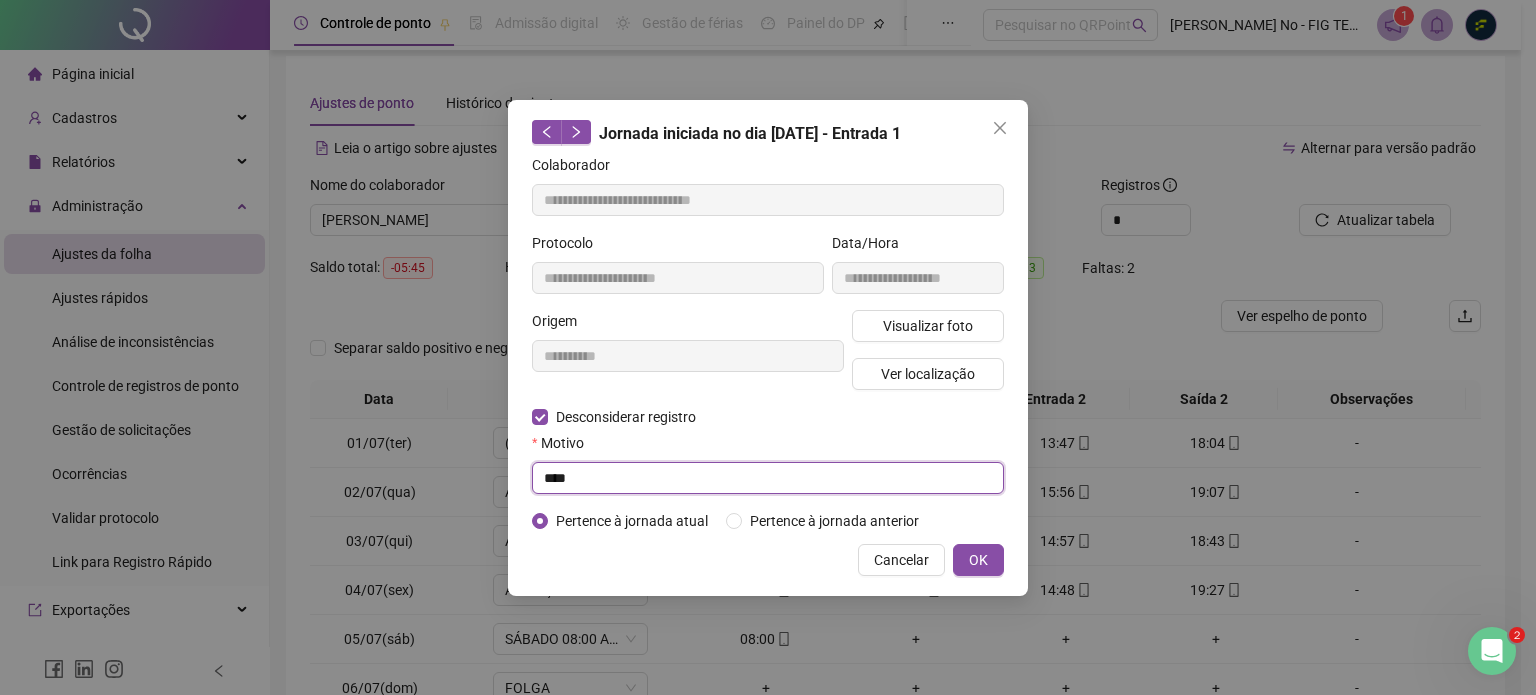 click on "**********" at bounding box center [768, 347] 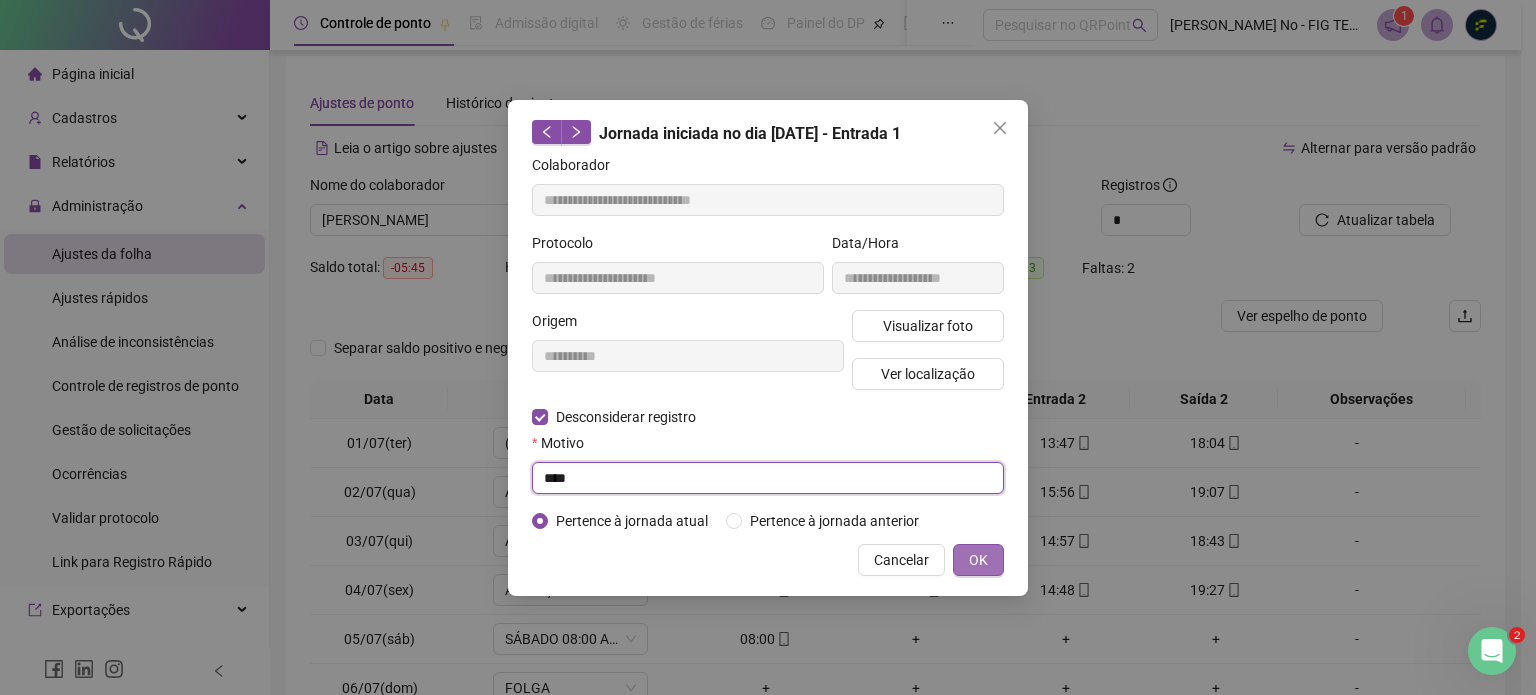 type on "****" 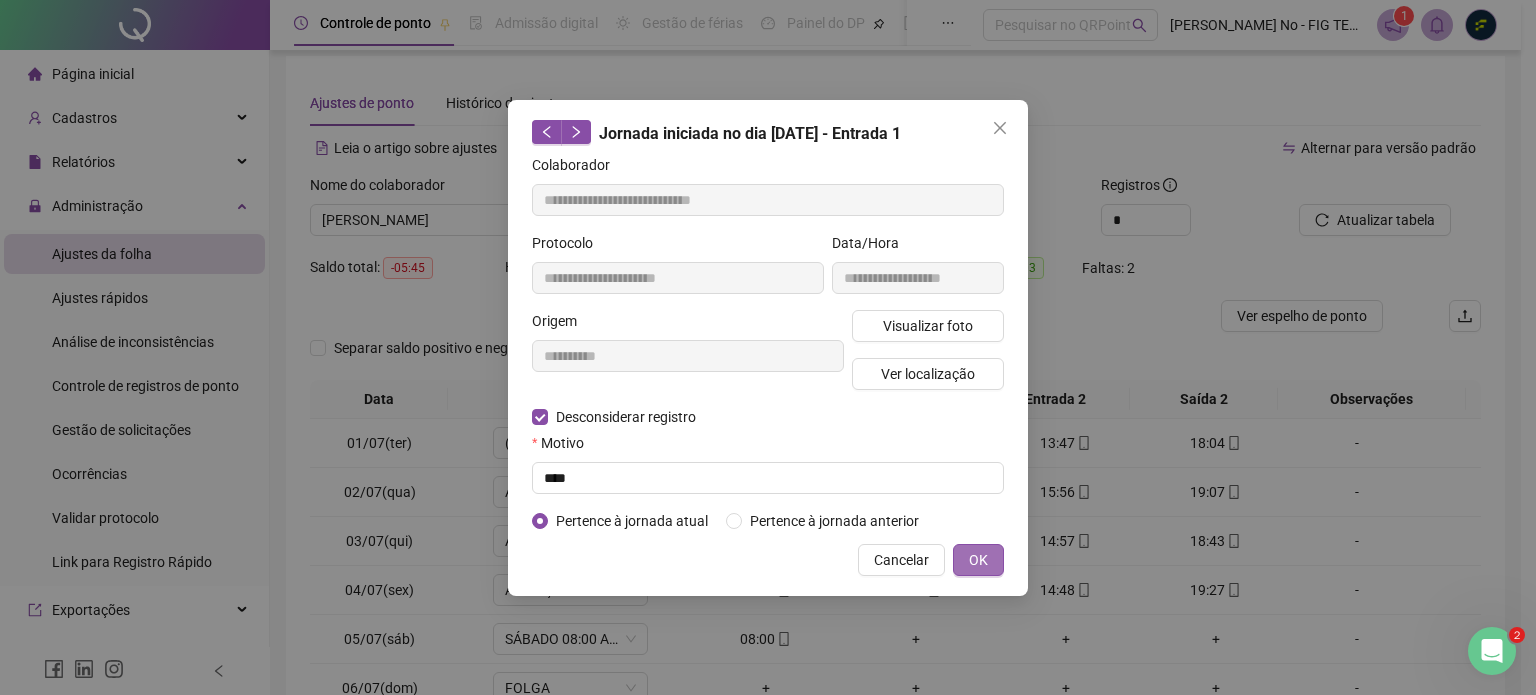 click on "OK" at bounding box center (978, 560) 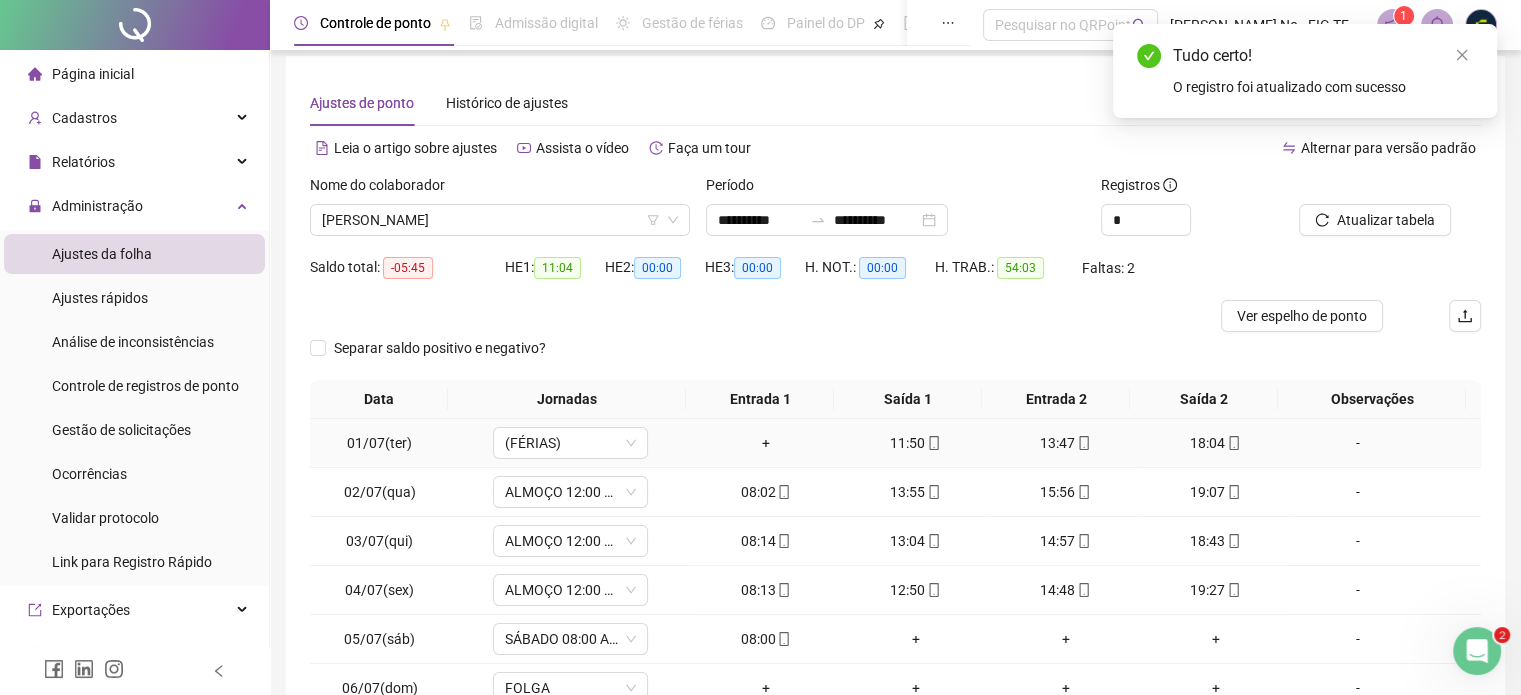 click on "11:50" at bounding box center [916, 443] 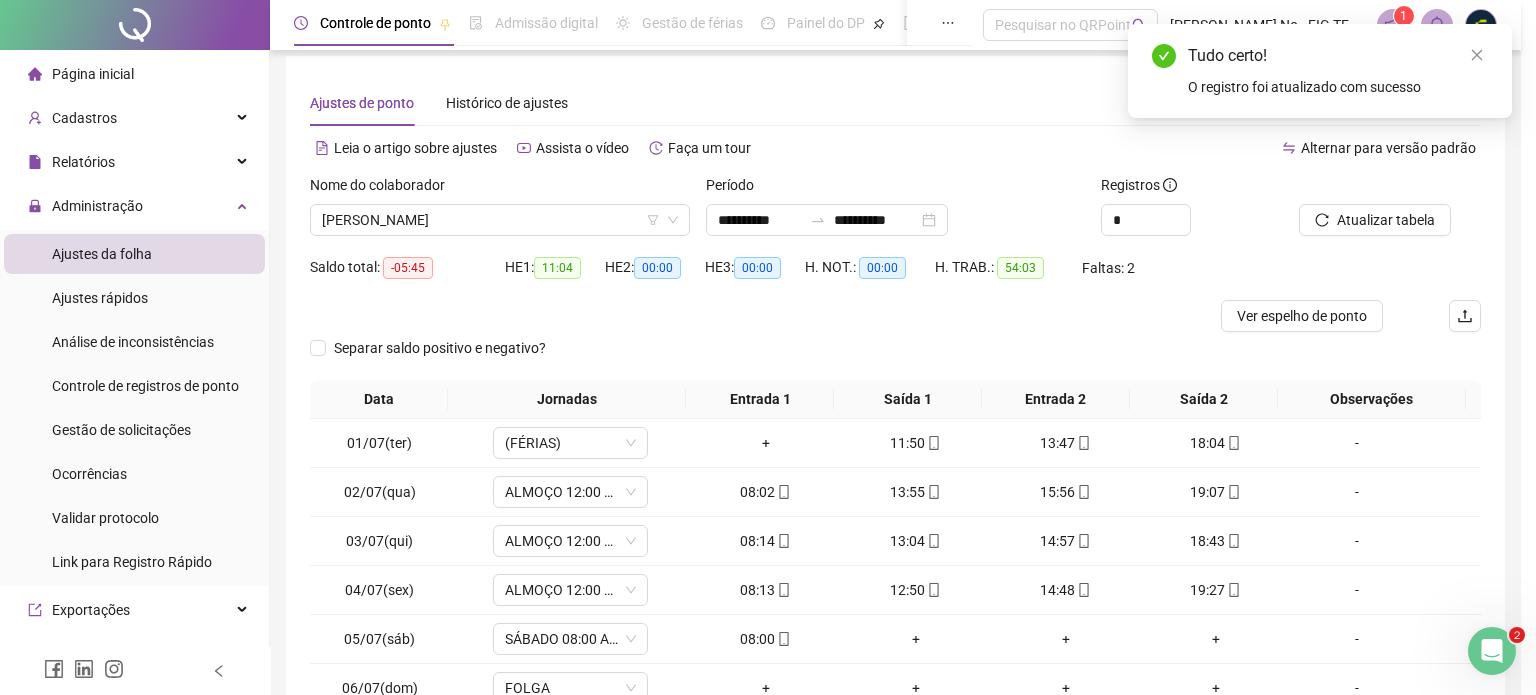 type on "**********" 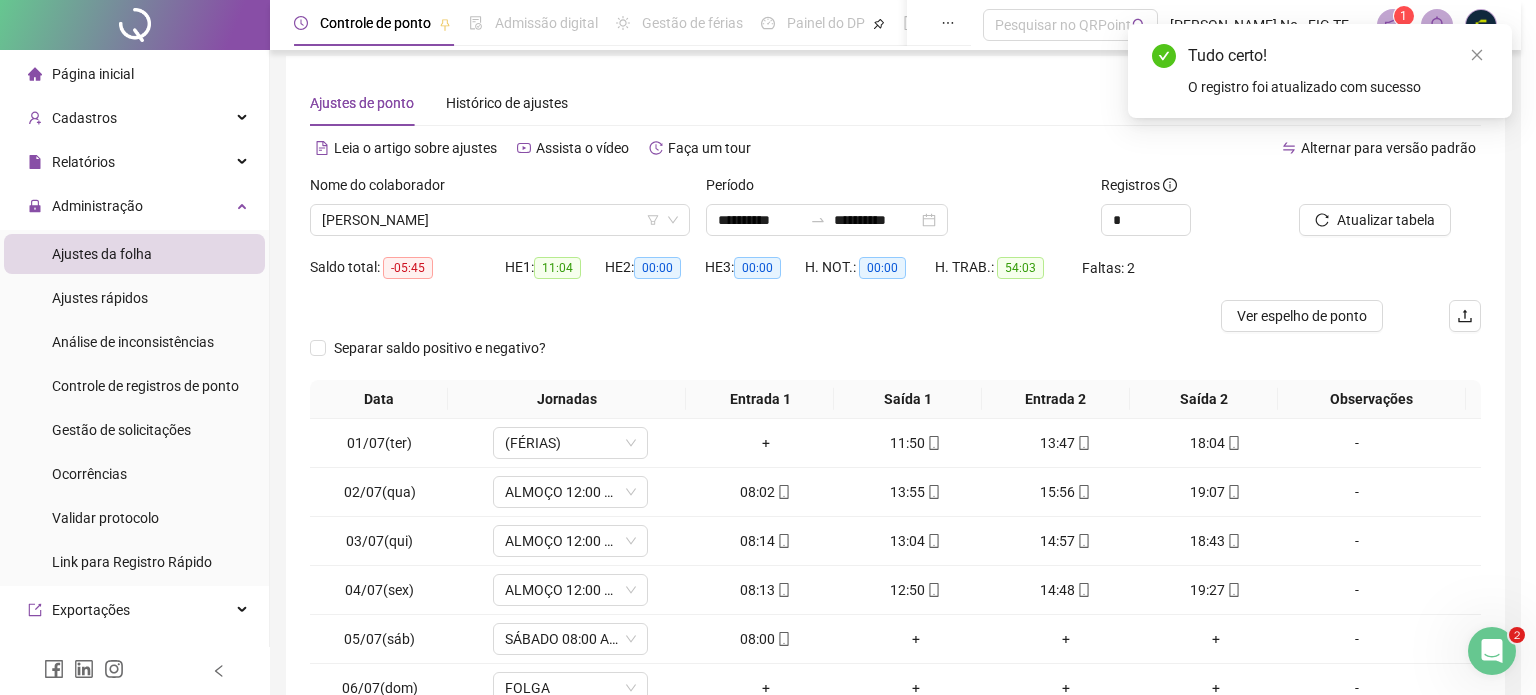 type on "**********" 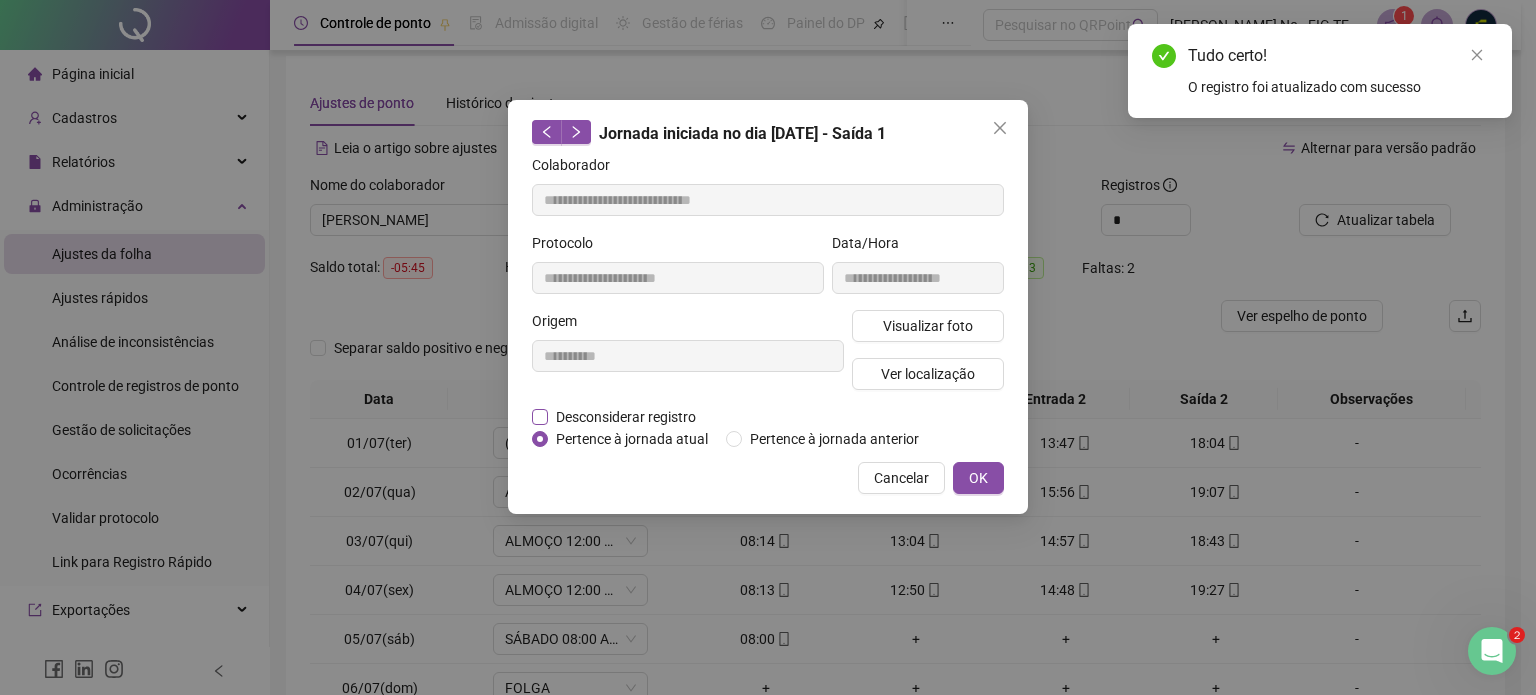 click on "Desconsiderar registro" at bounding box center (626, 417) 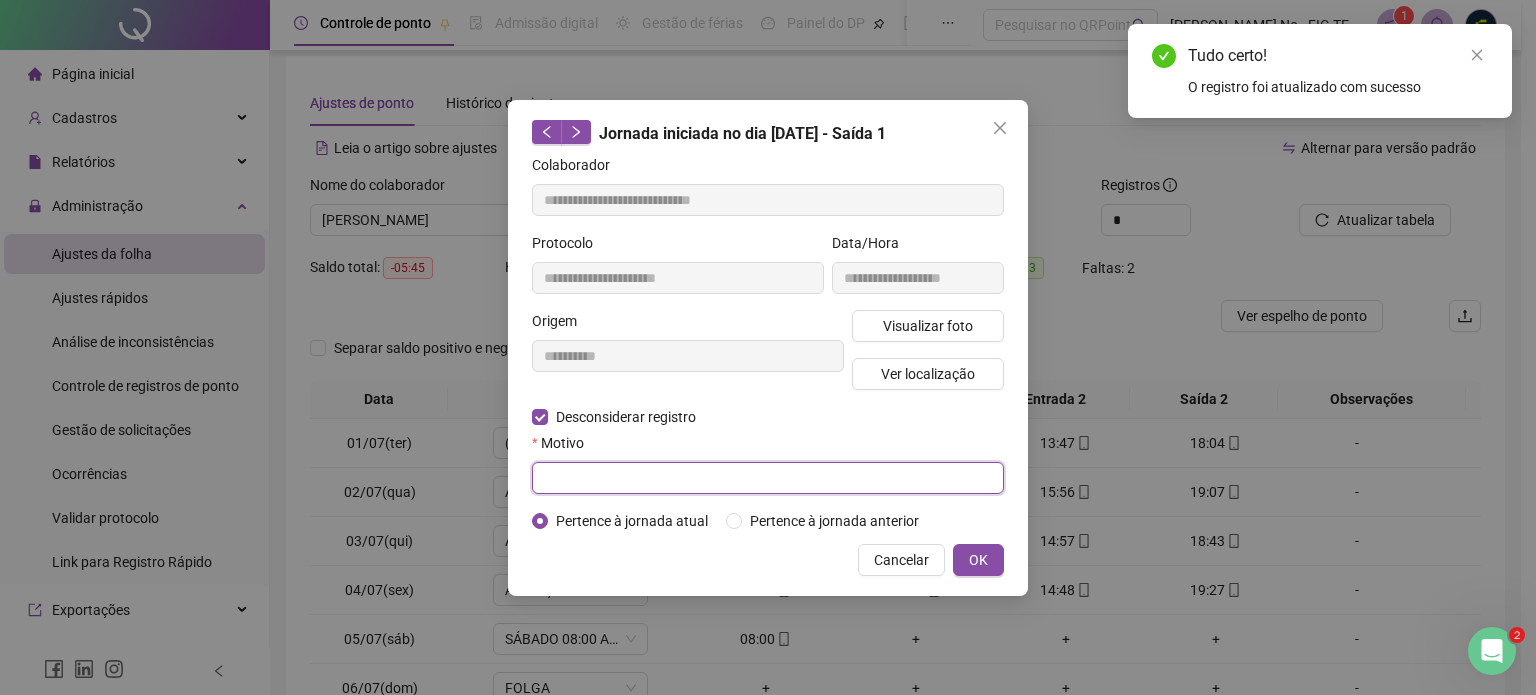 click at bounding box center (768, 478) 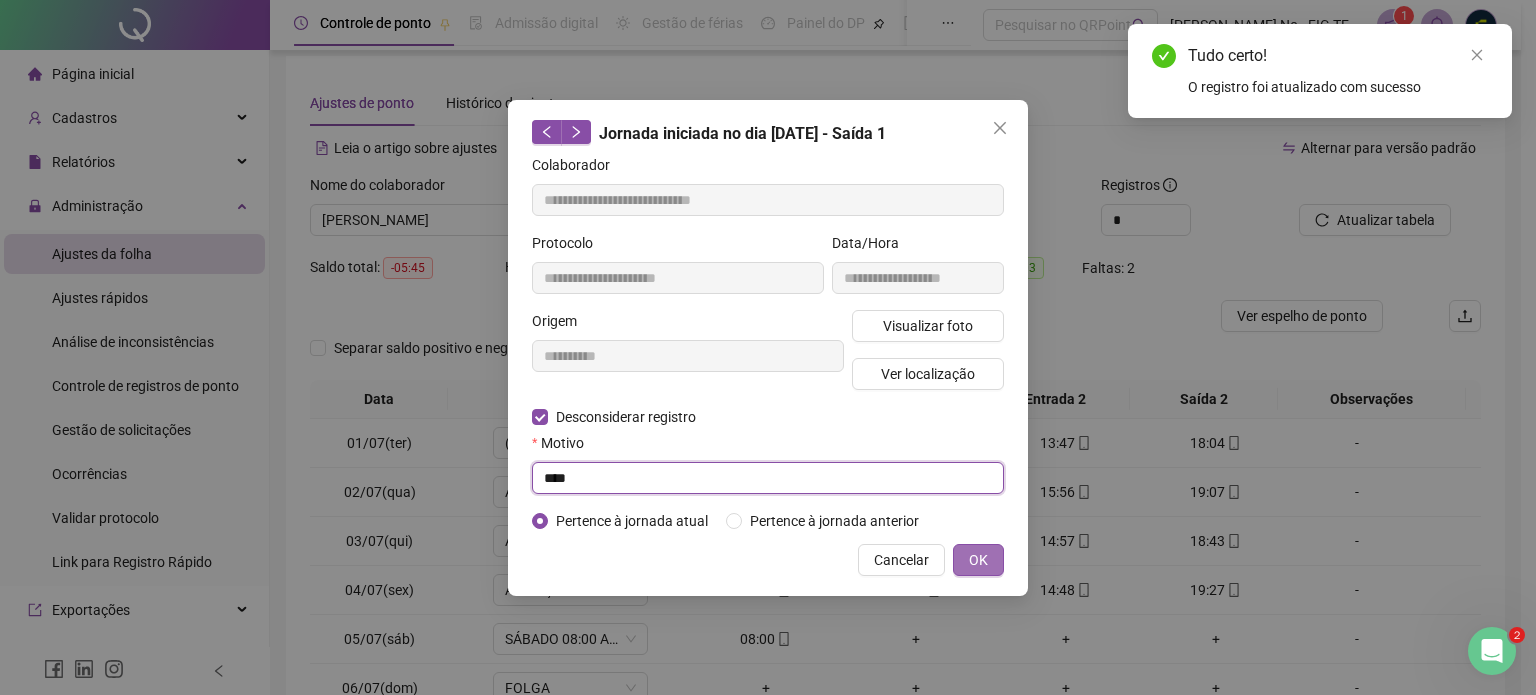 type on "****" 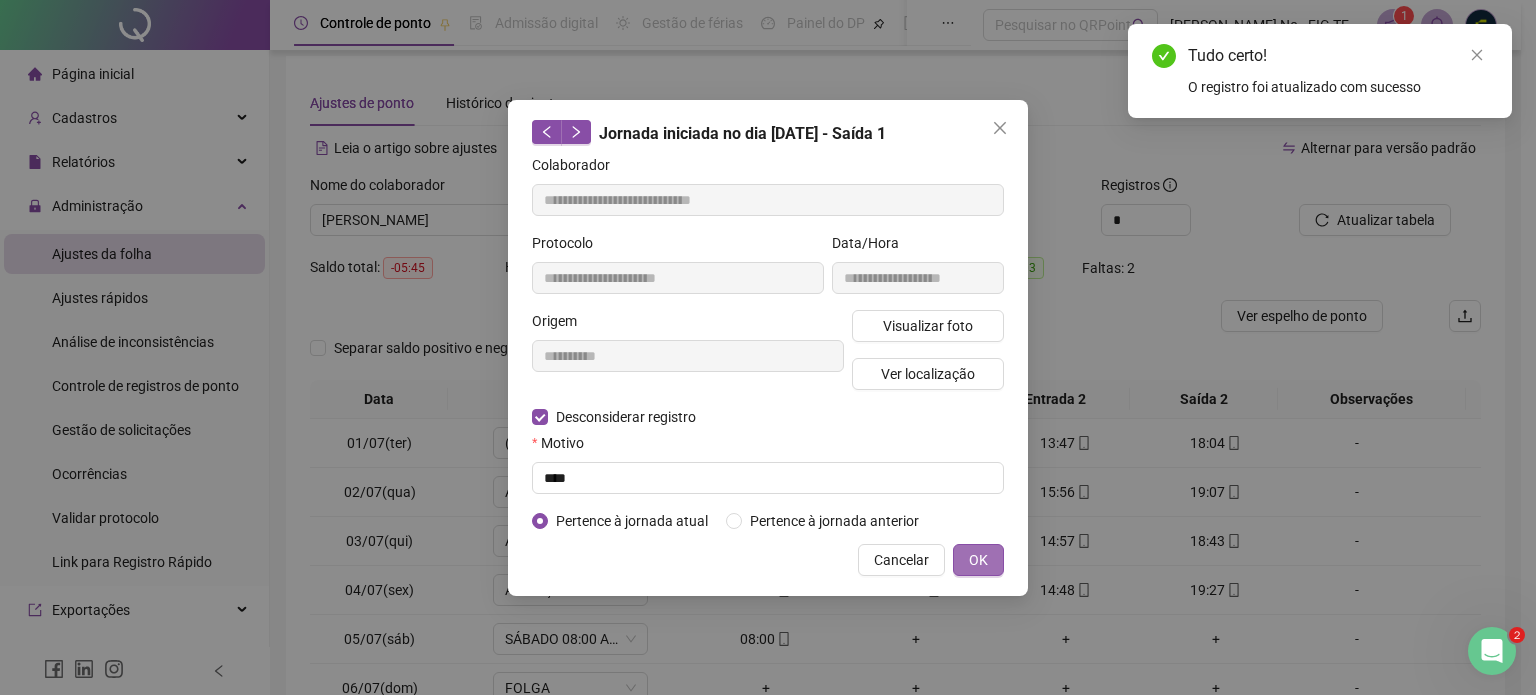 click on "OK" at bounding box center [978, 560] 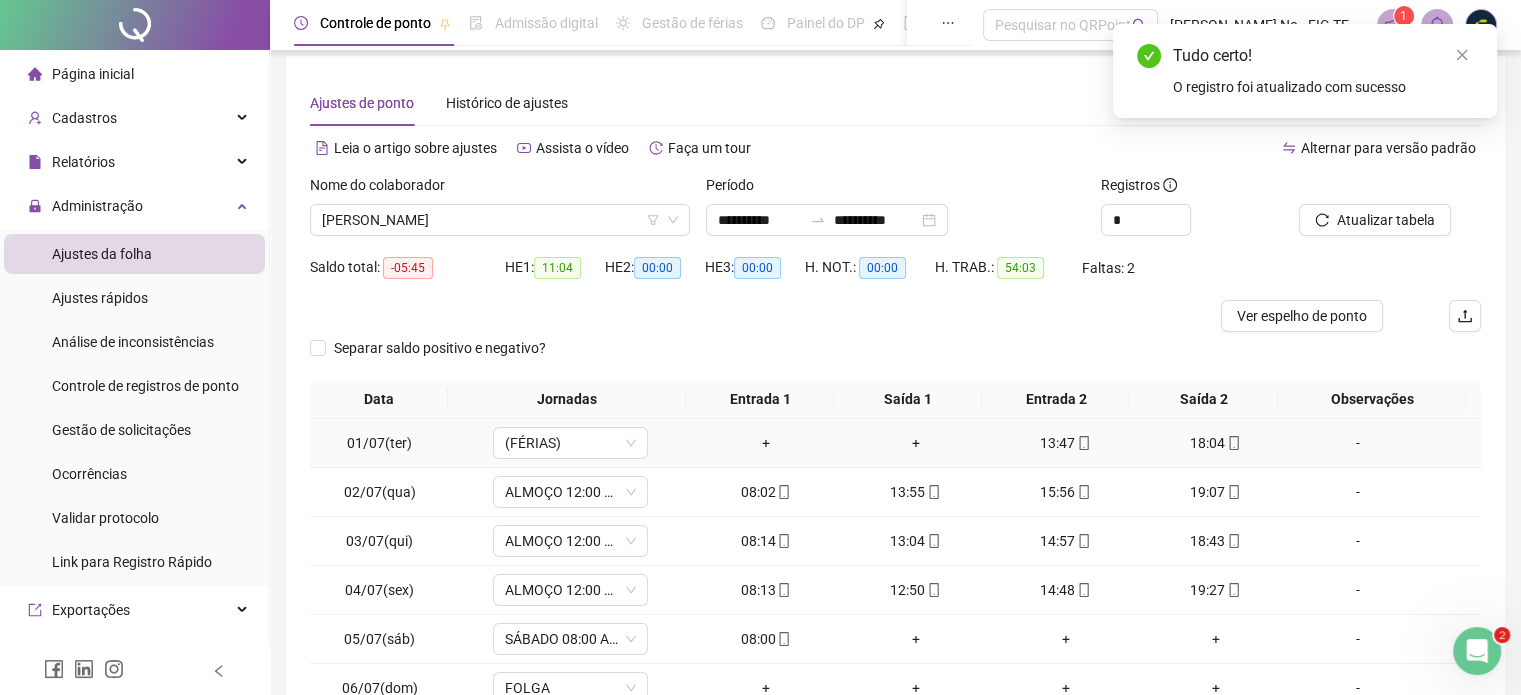 click at bounding box center (1083, 443) 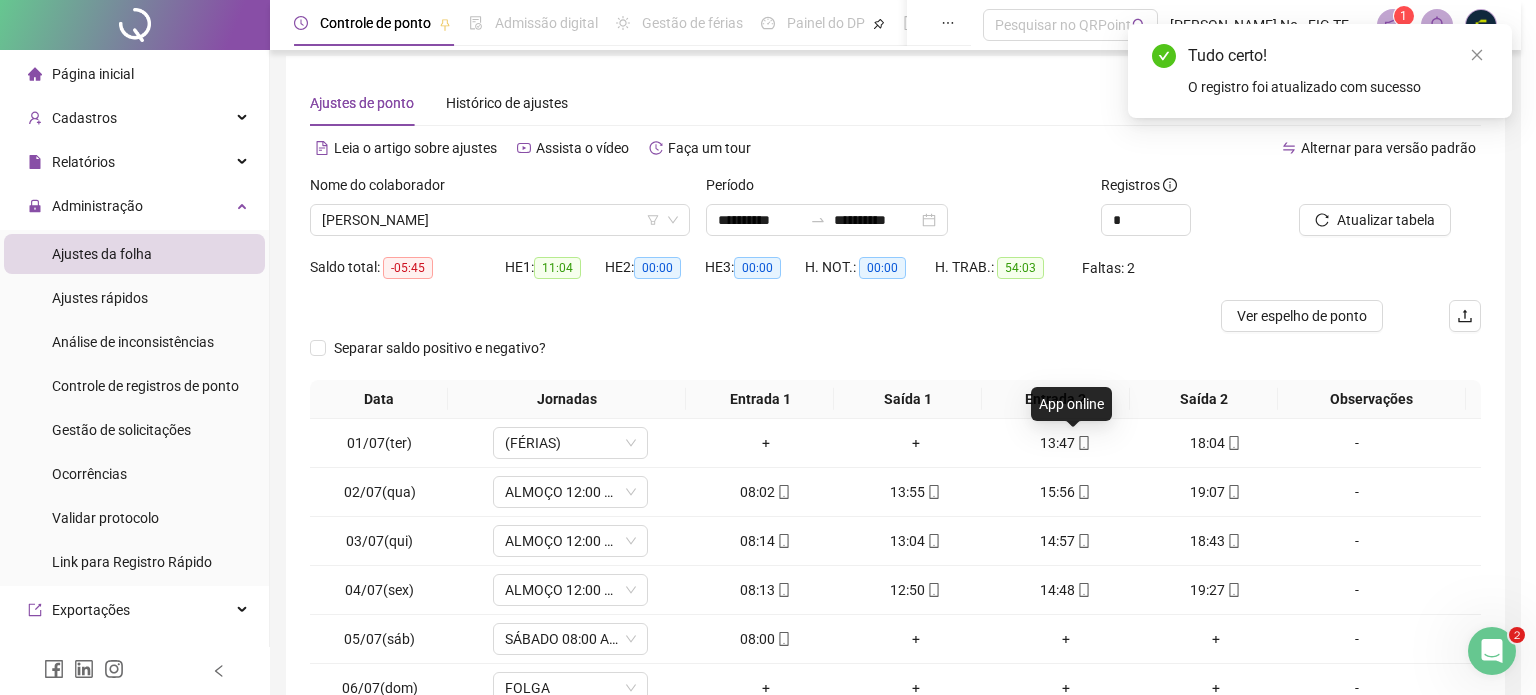 type on "**********" 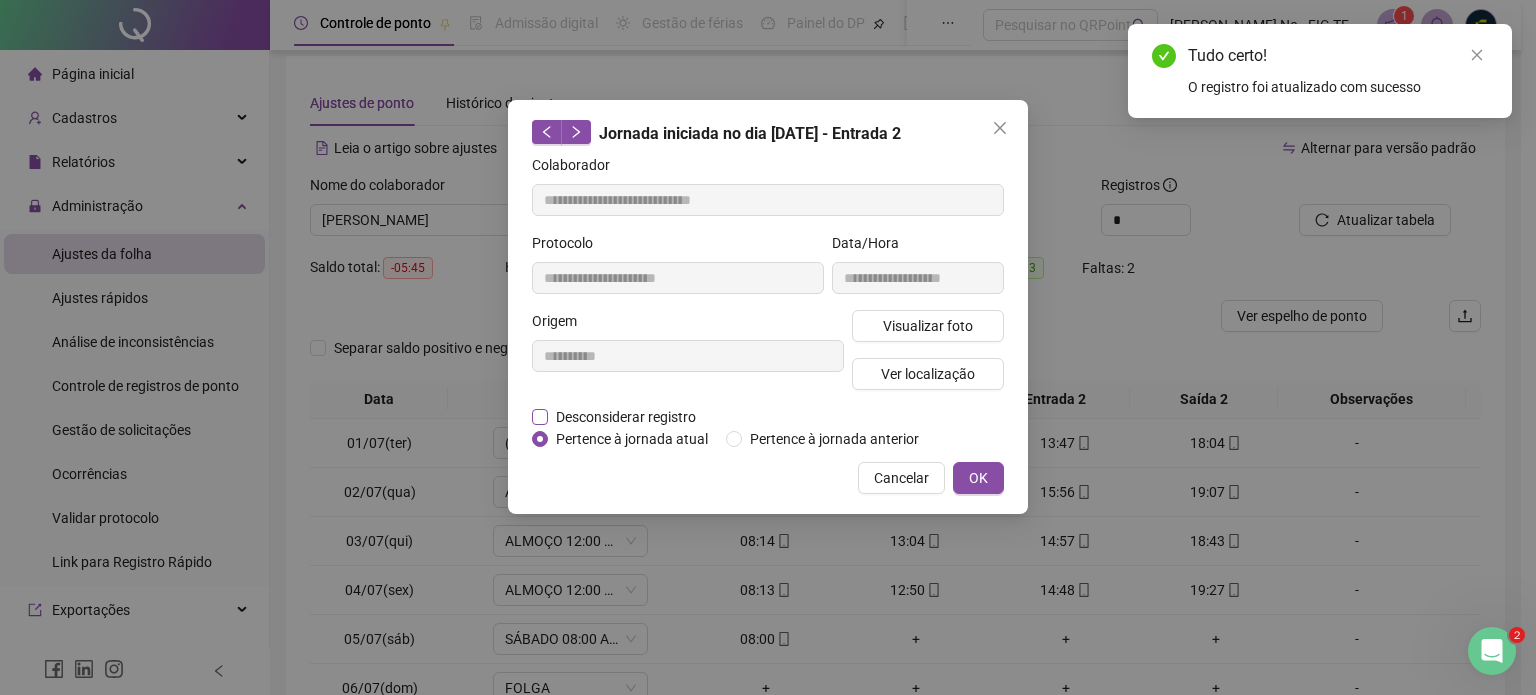 click on "Desconsiderar registro" at bounding box center (626, 417) 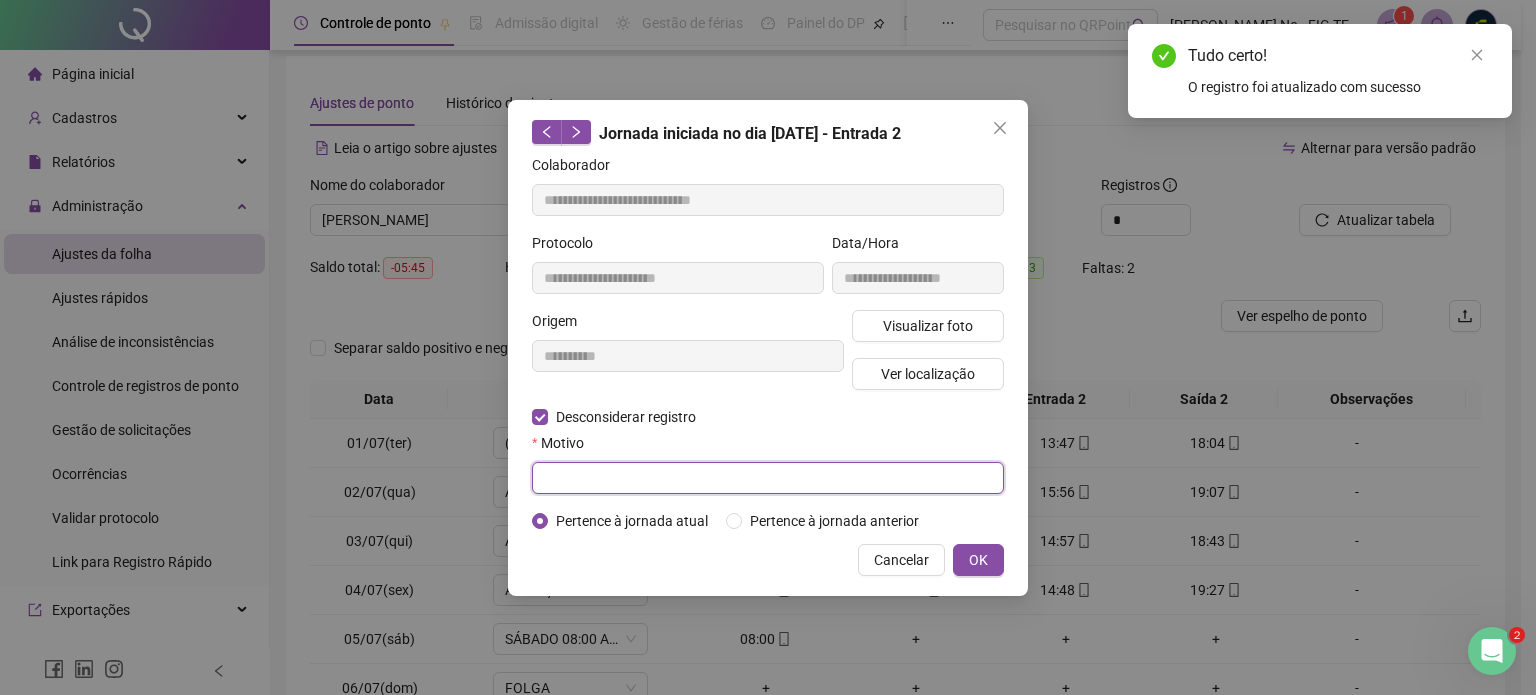 click at bounding box center [768, 478] 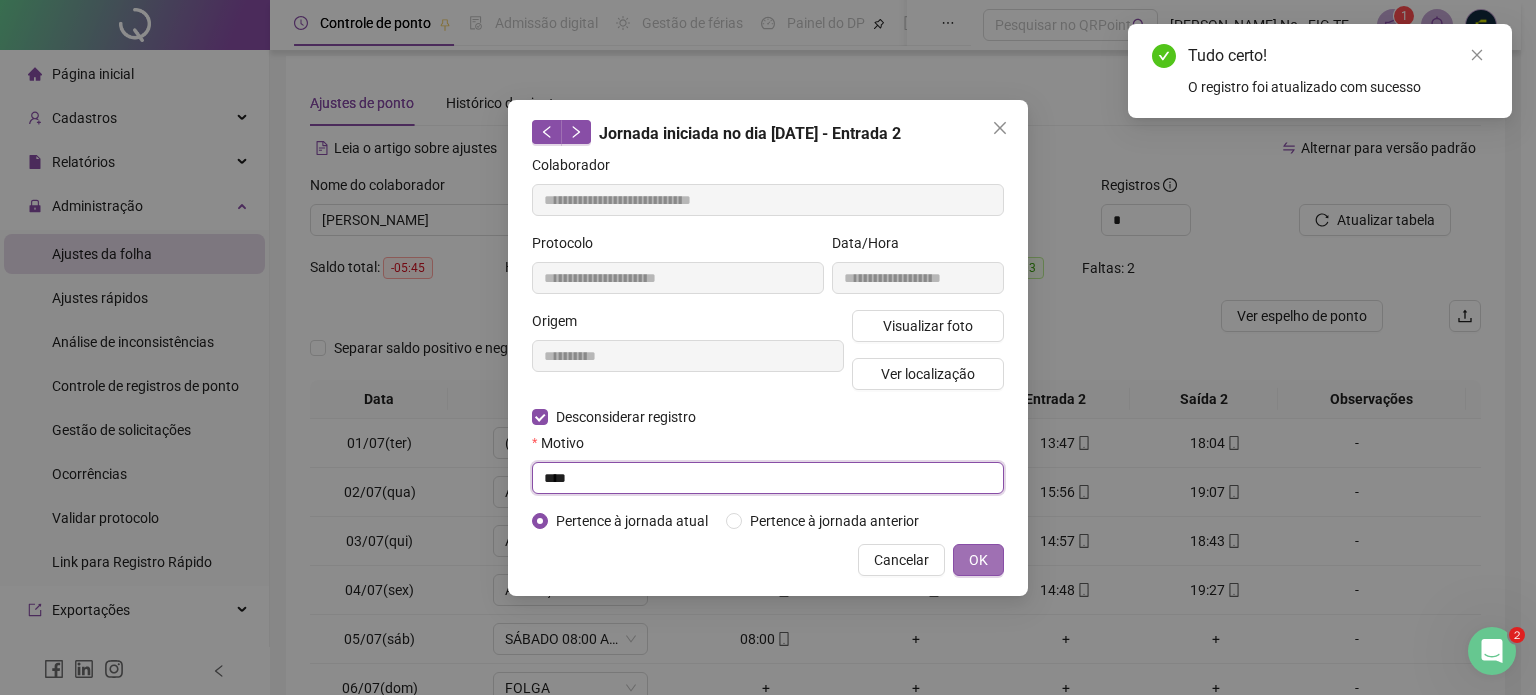 type on "****" 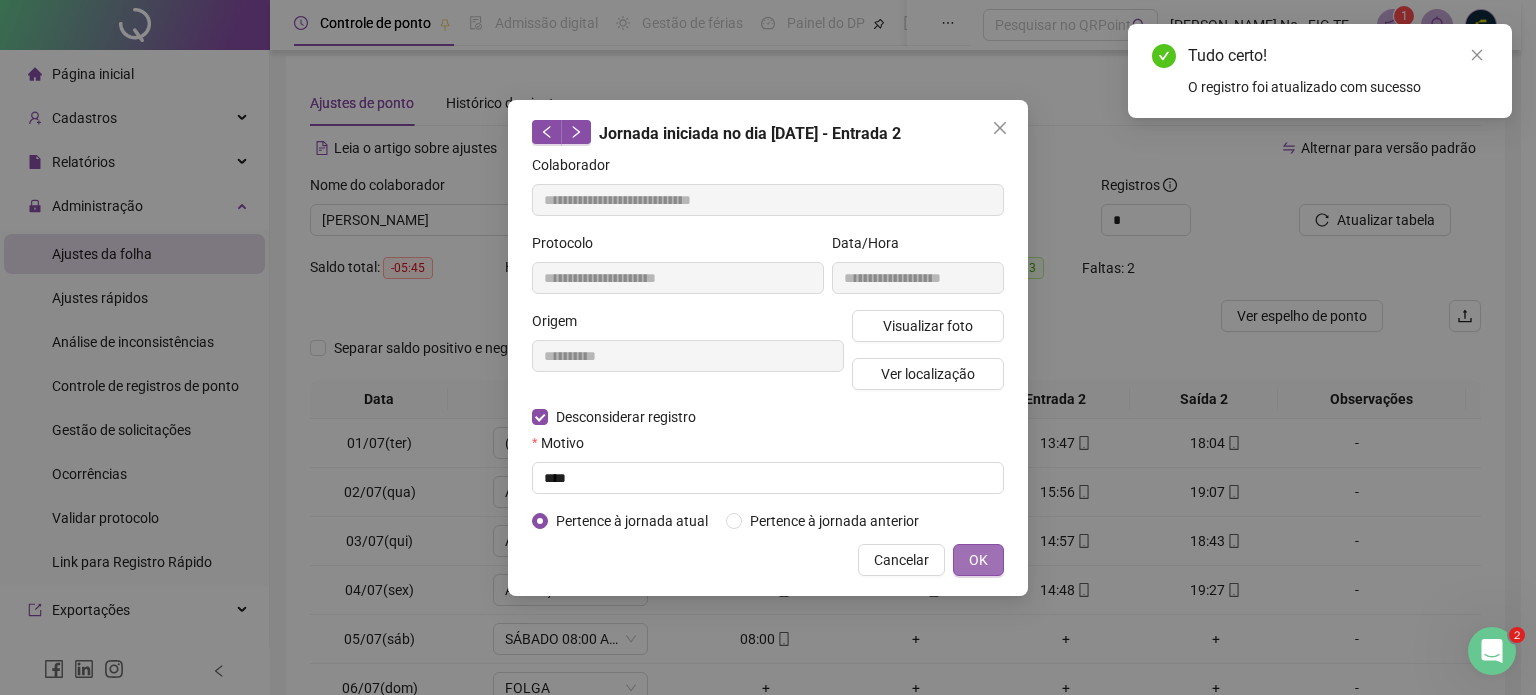 click on "OK" at bounding box center [978, 560] 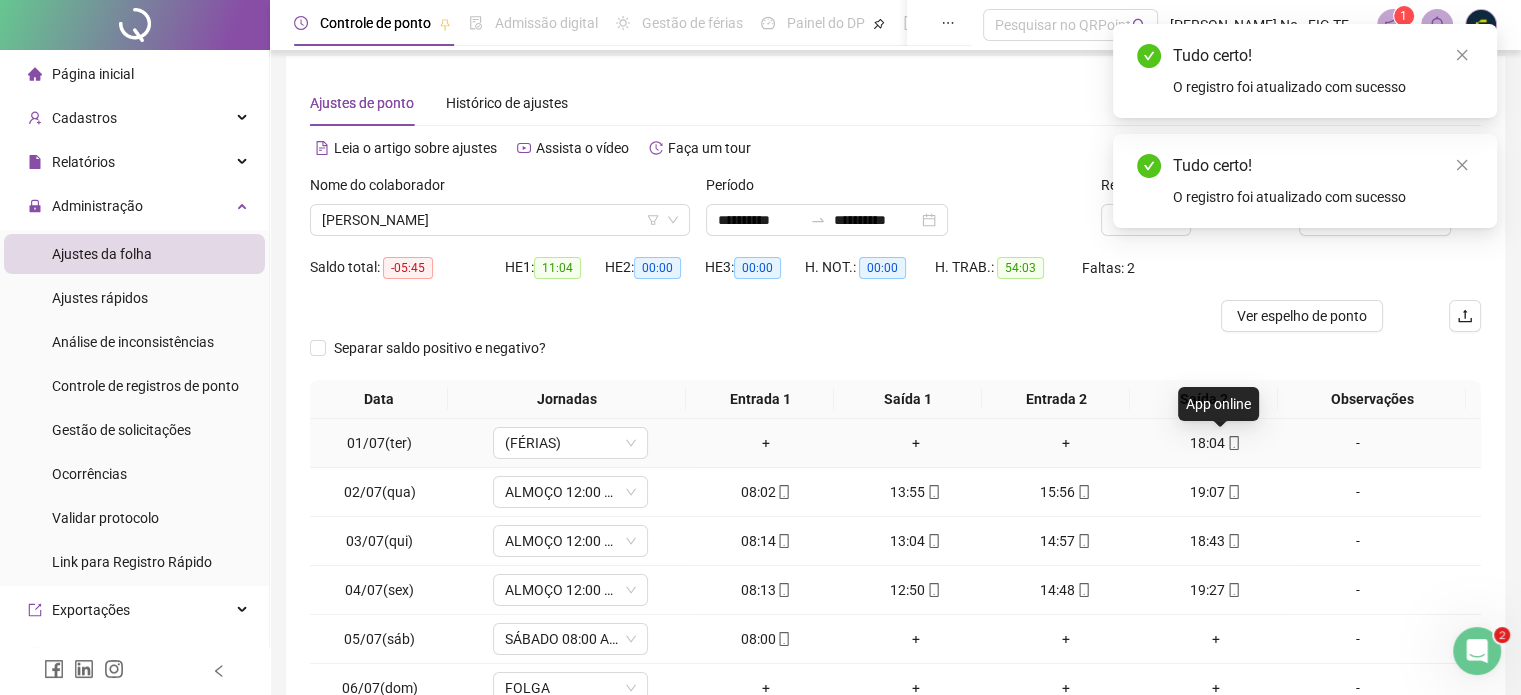 click 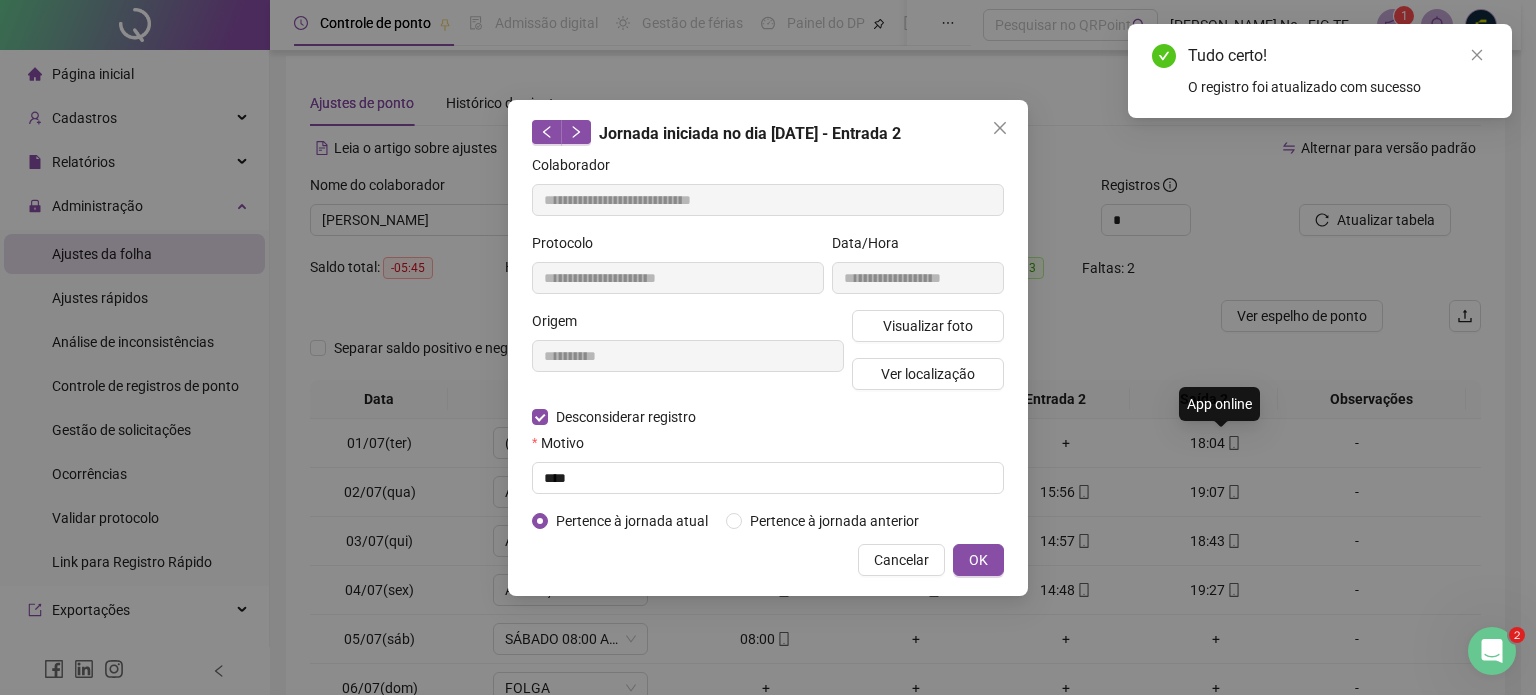 type on "**********" 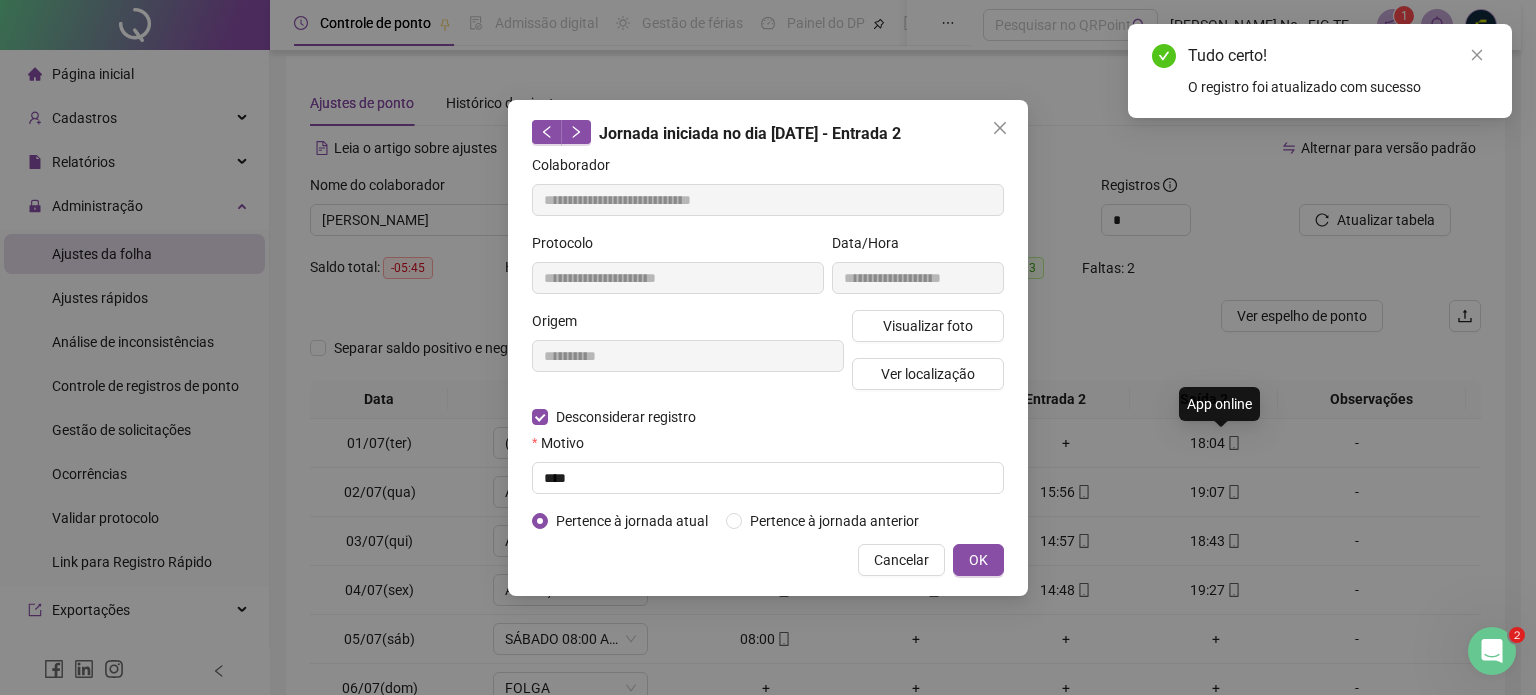 type on "**********" 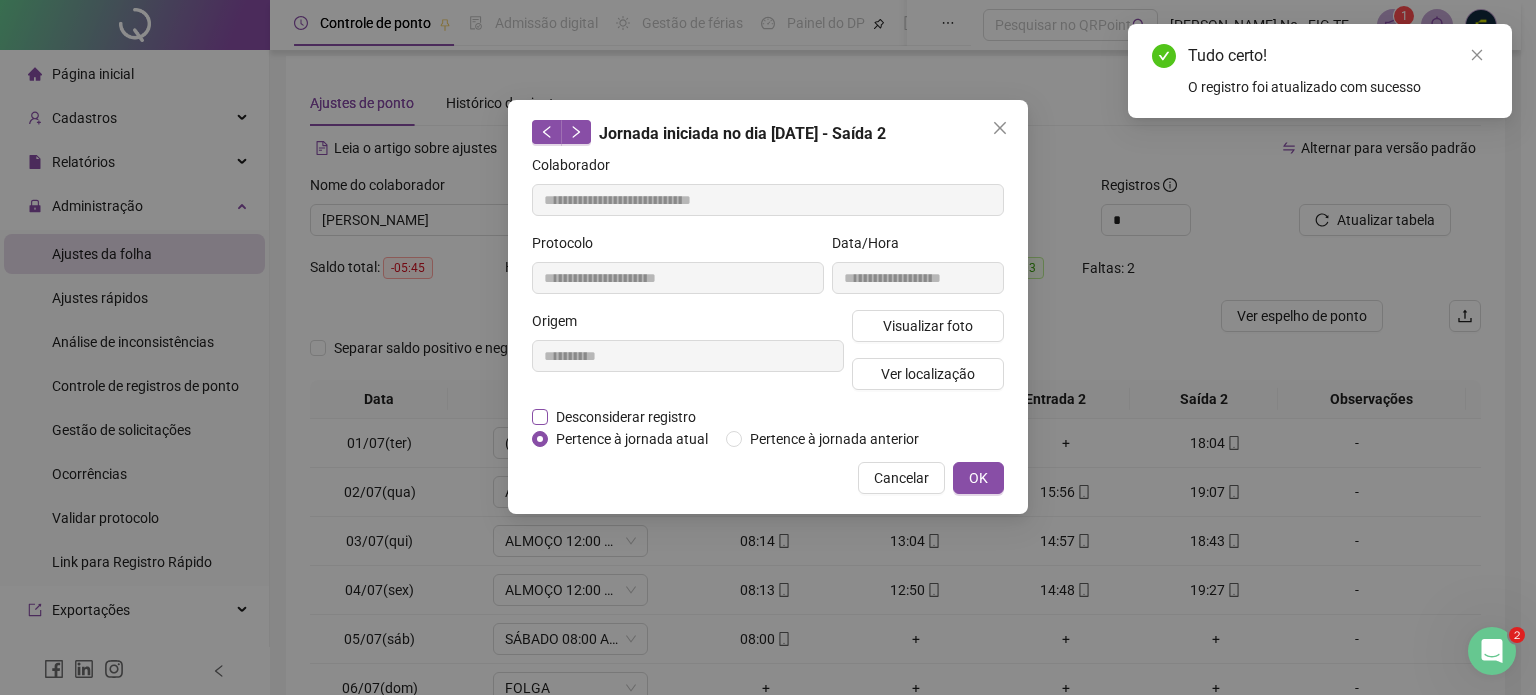 click on "Desconsiderar registro" at bounding box center [626, 417] 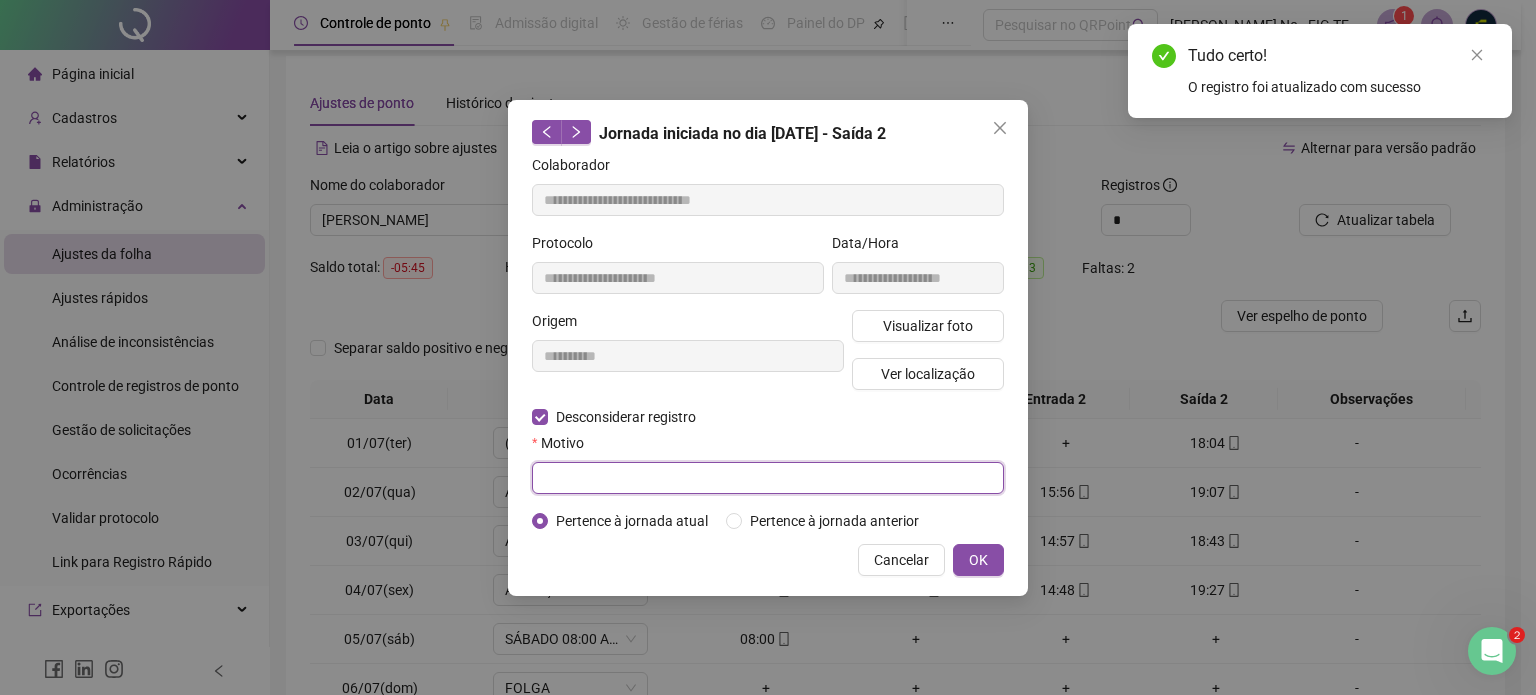click at bounding box center [768, 478] 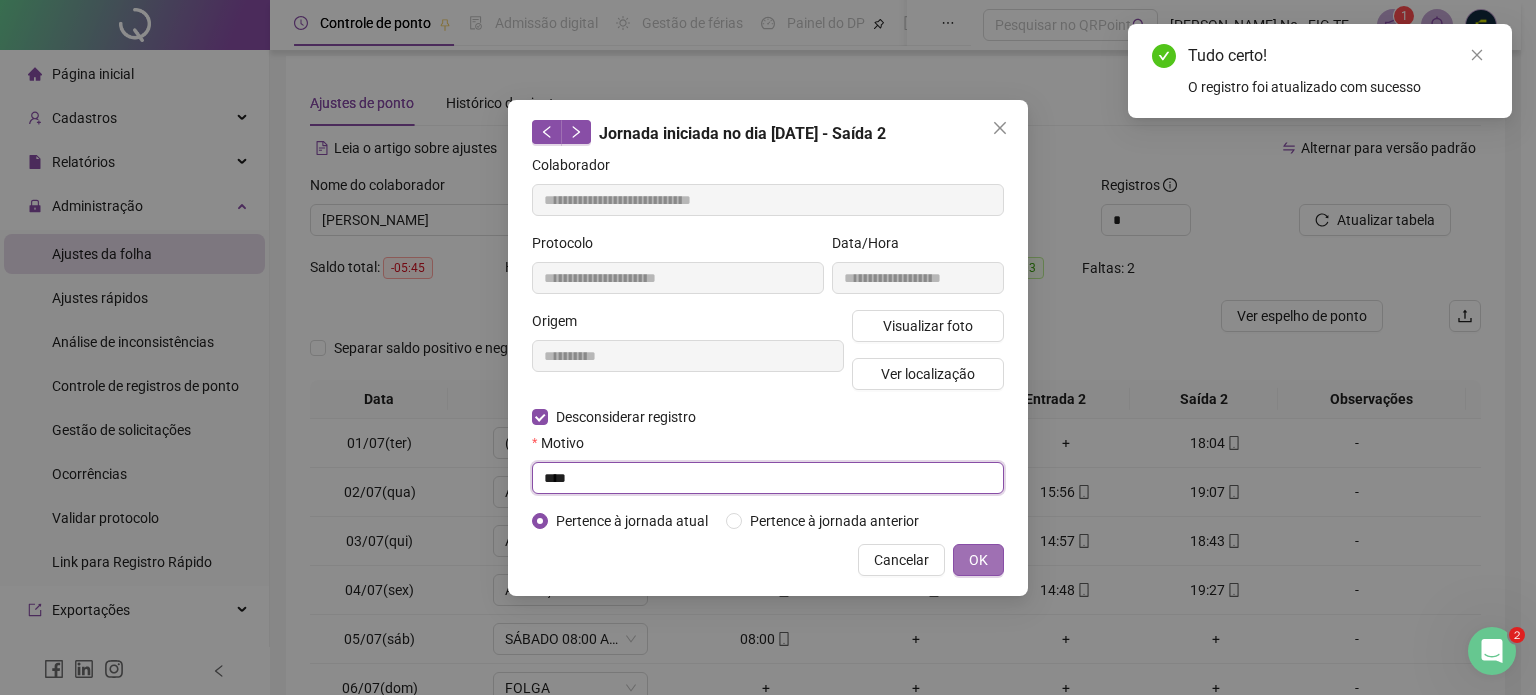 type on "****" 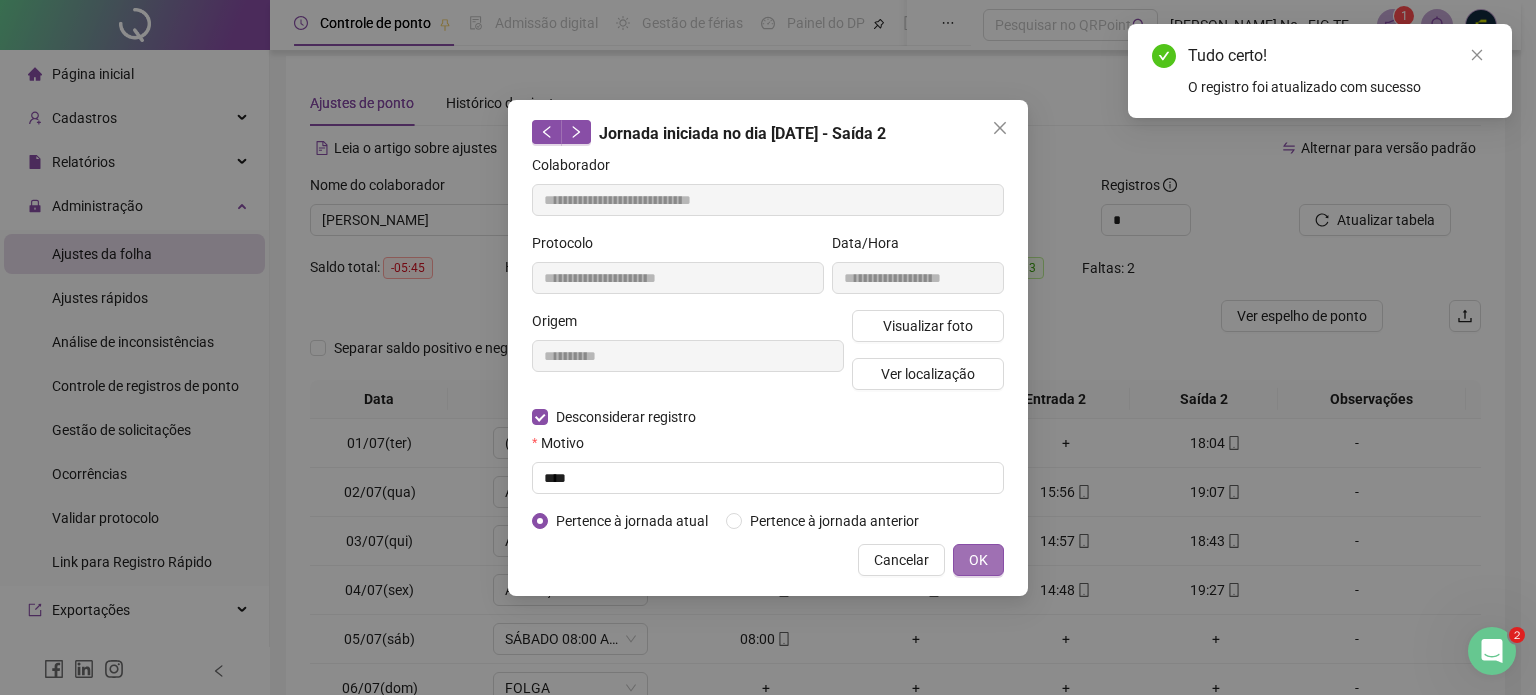 click on "OK" at bounding box center [978, 560] 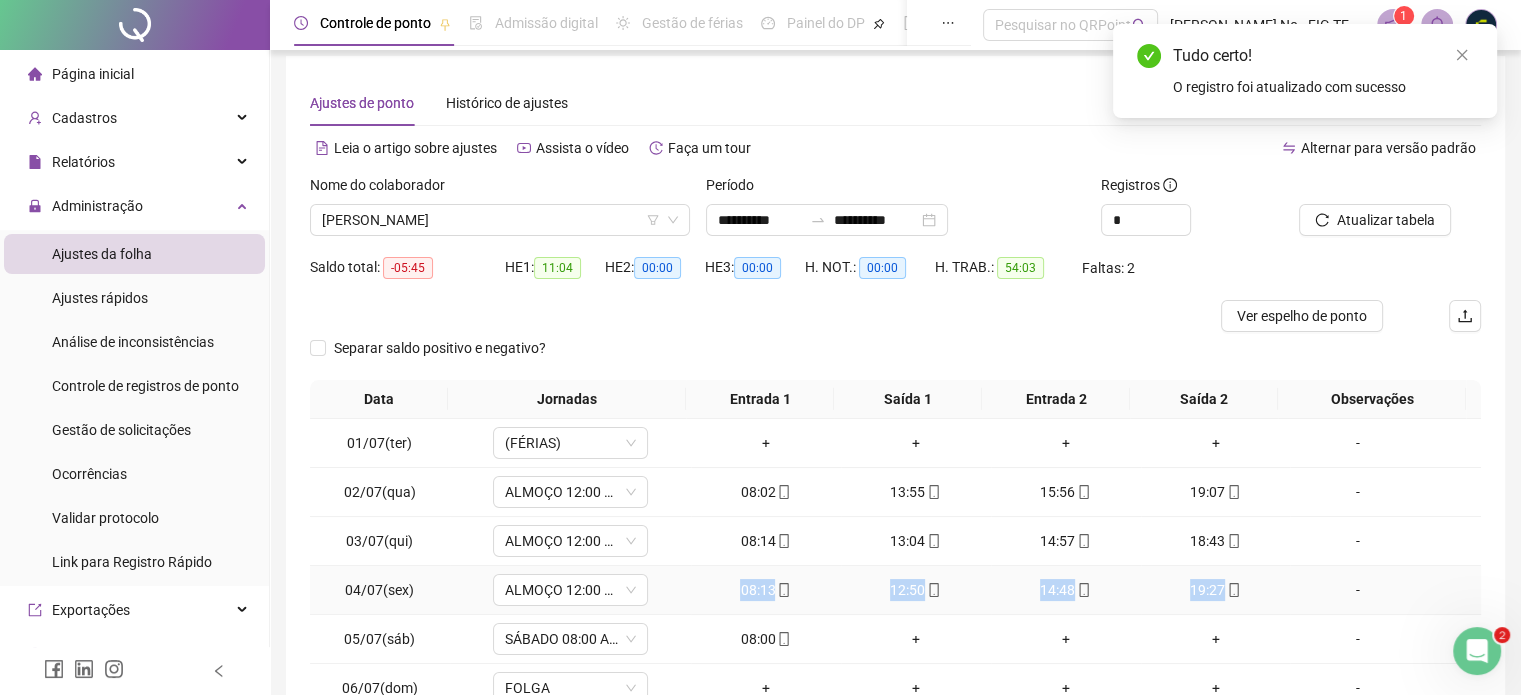 drag, startPoint x: 734, startPoint y: 583, endPoint x: 1214, endPoint y: 590, distance: 480.05103 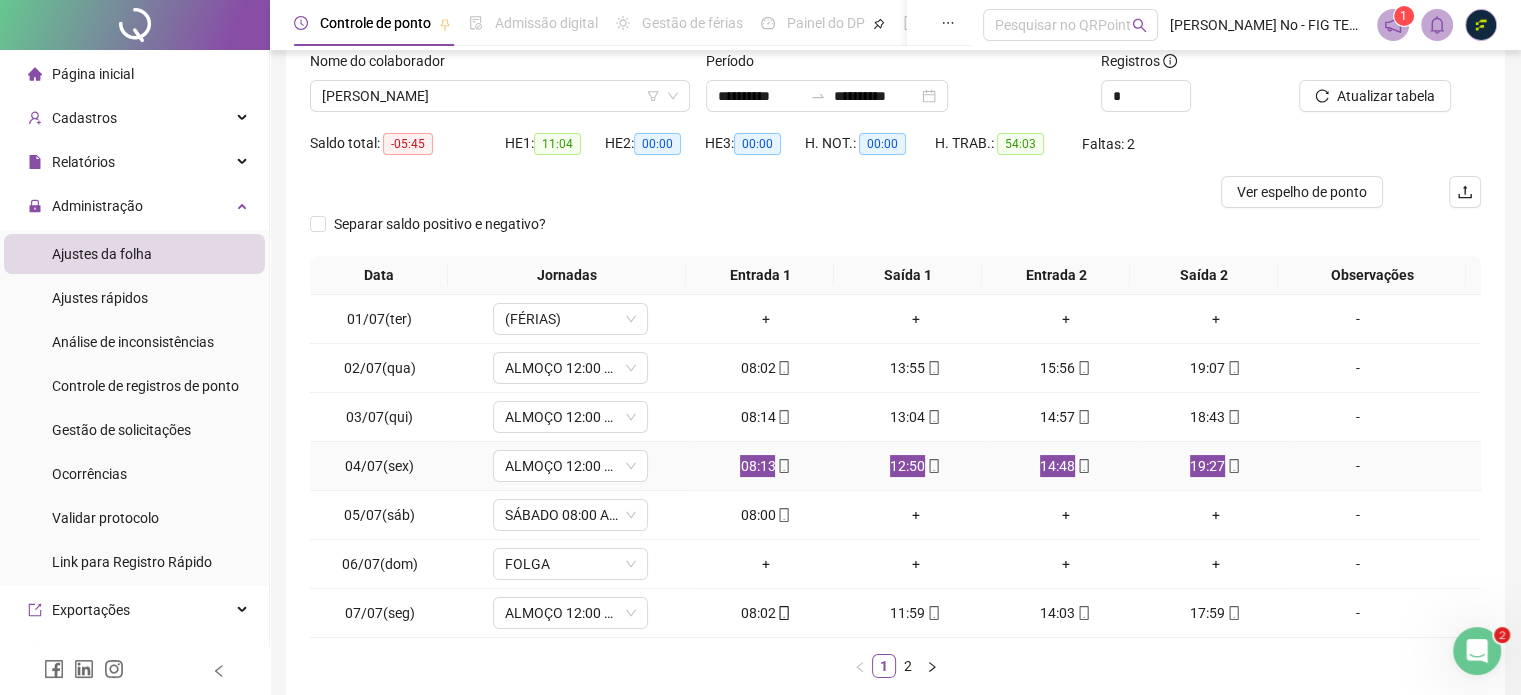 scroll, scrollTop: 210, scrollLeft: 0, axis: vertical 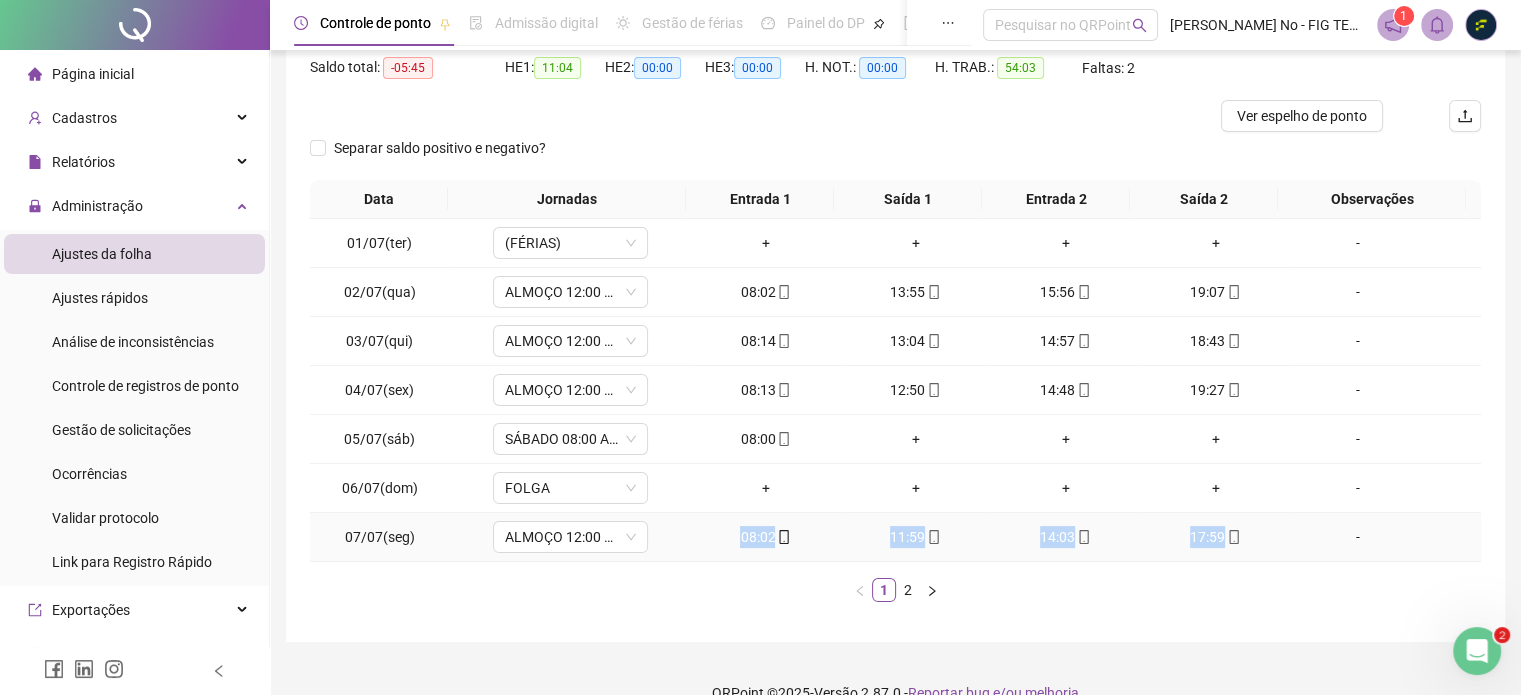 drag, startPoint x: 853, startPoint y: 545, endPoint x: 1212, endPoint y: 540, distance: 359.03482 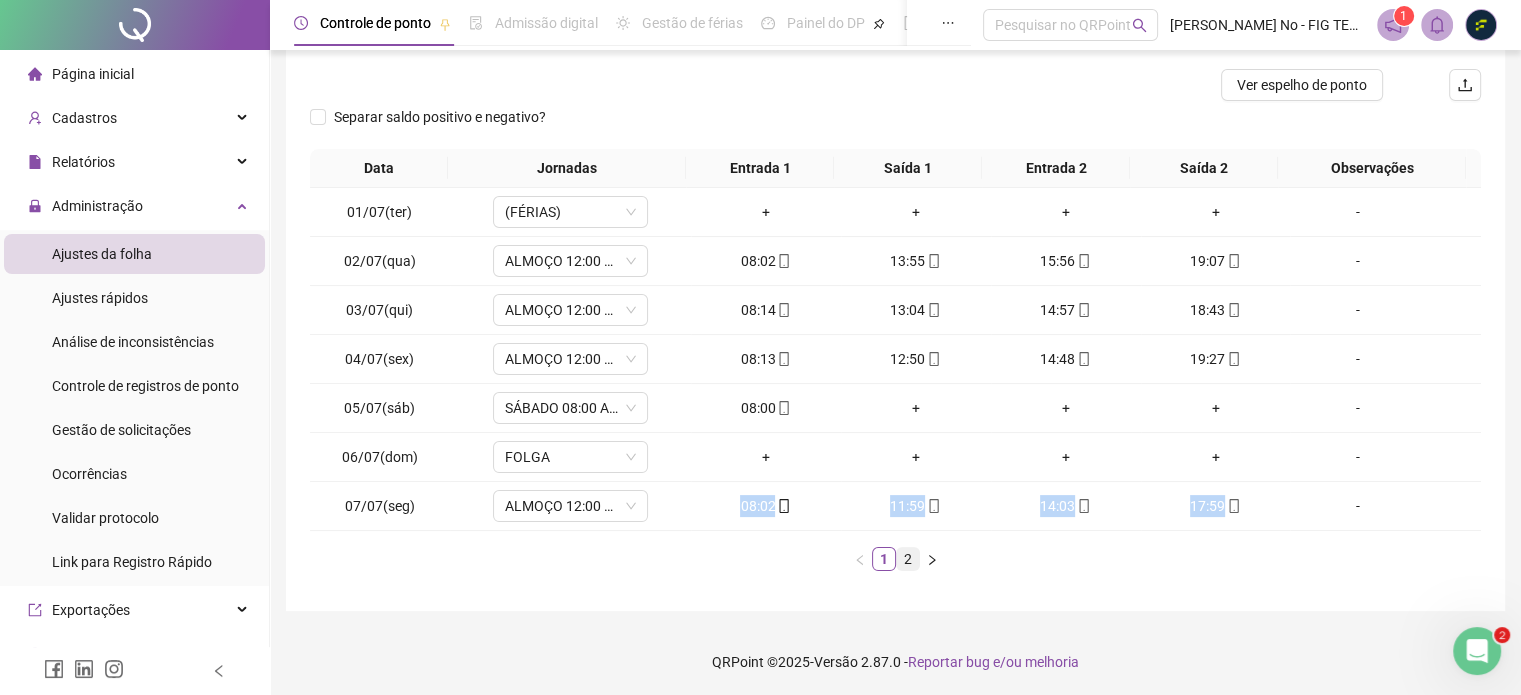 click on "2" at bounding box center (908, 559) 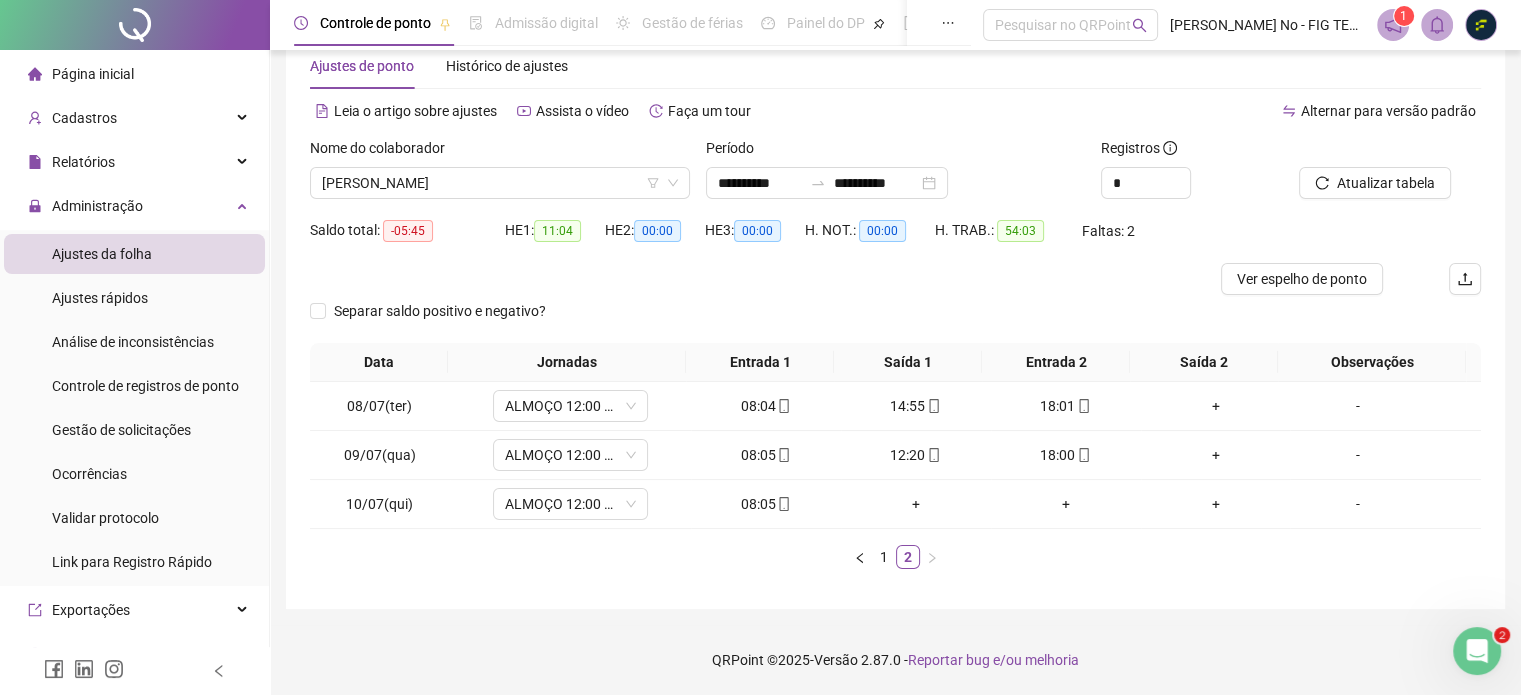 scroll, scrollTop: 46, scrollLeft: 0, axis: vertical 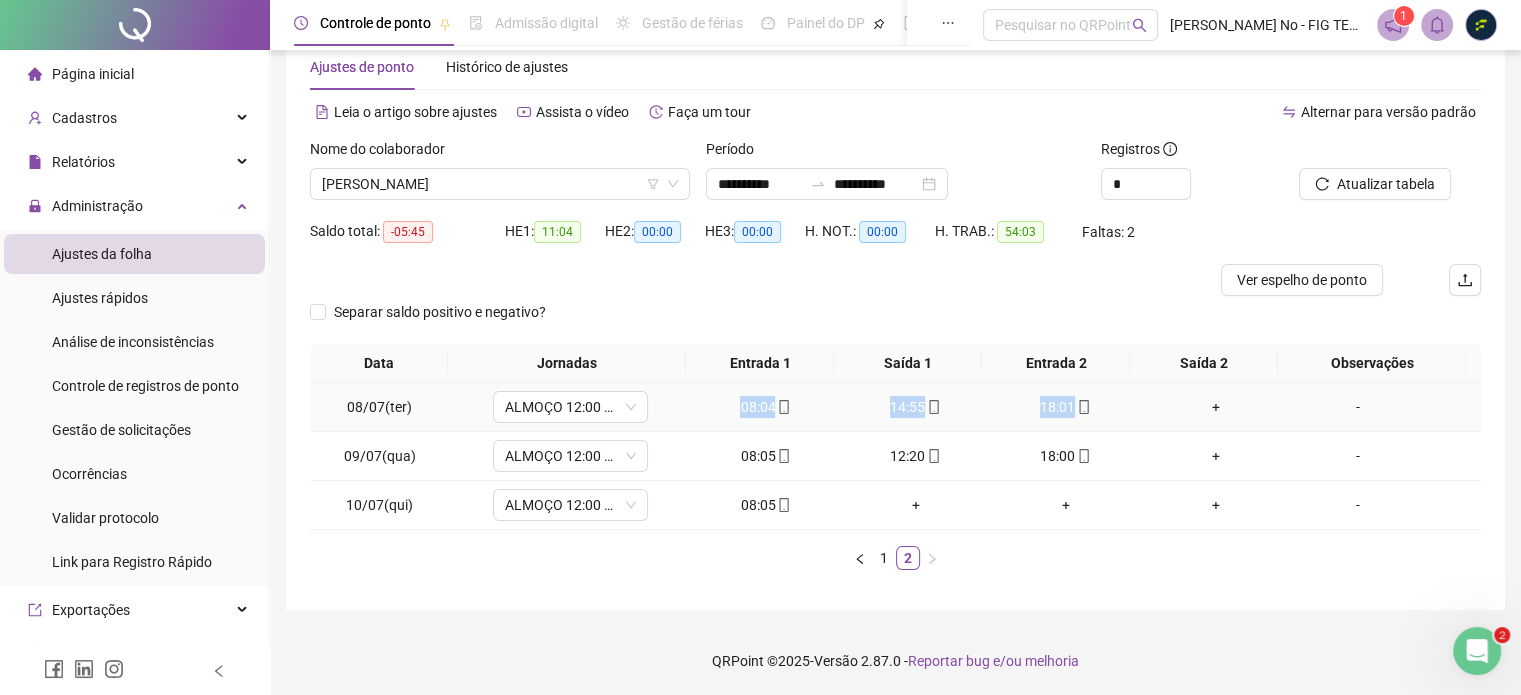 drag, startPoint x: 777, startPoint y: 422, endPoint x: 1083, endPoint y: 418, distance: 306.02615 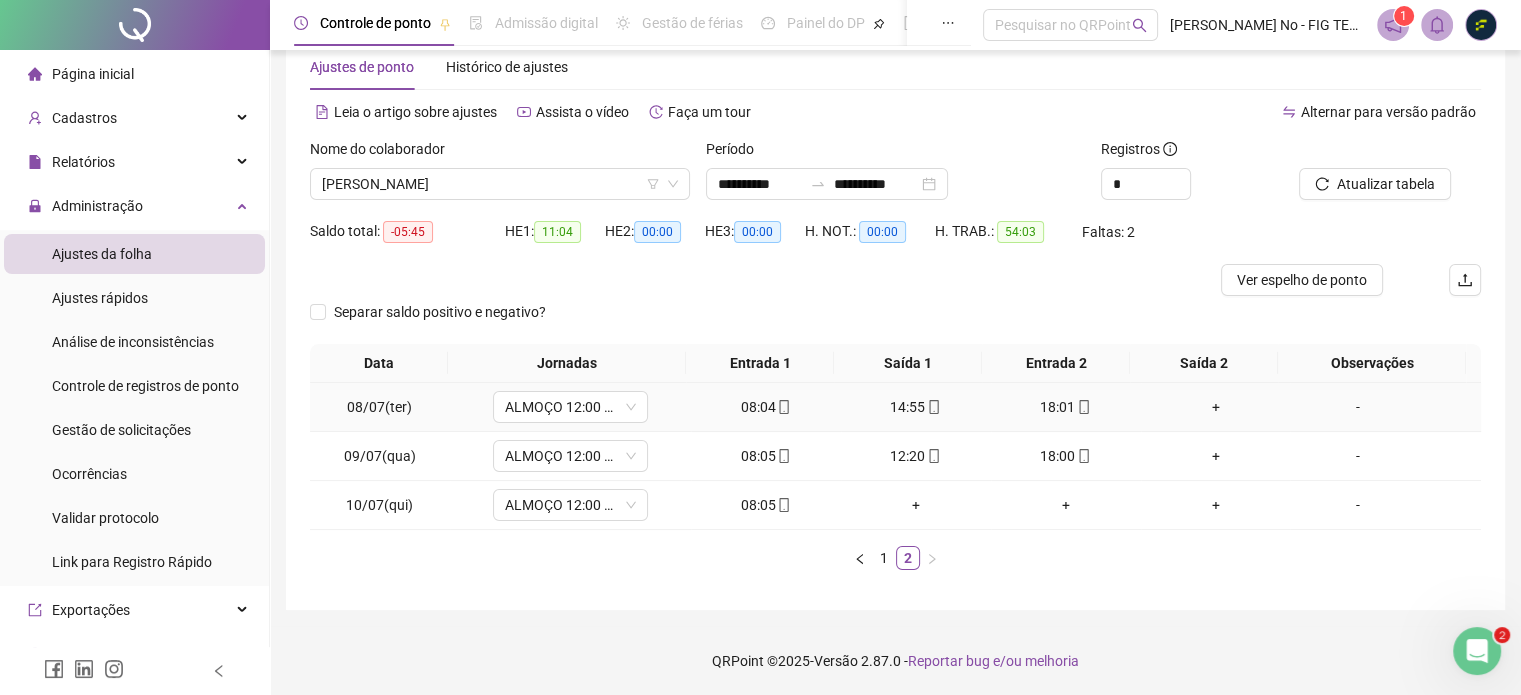 click on "+" at bounding box center [1216, 407] 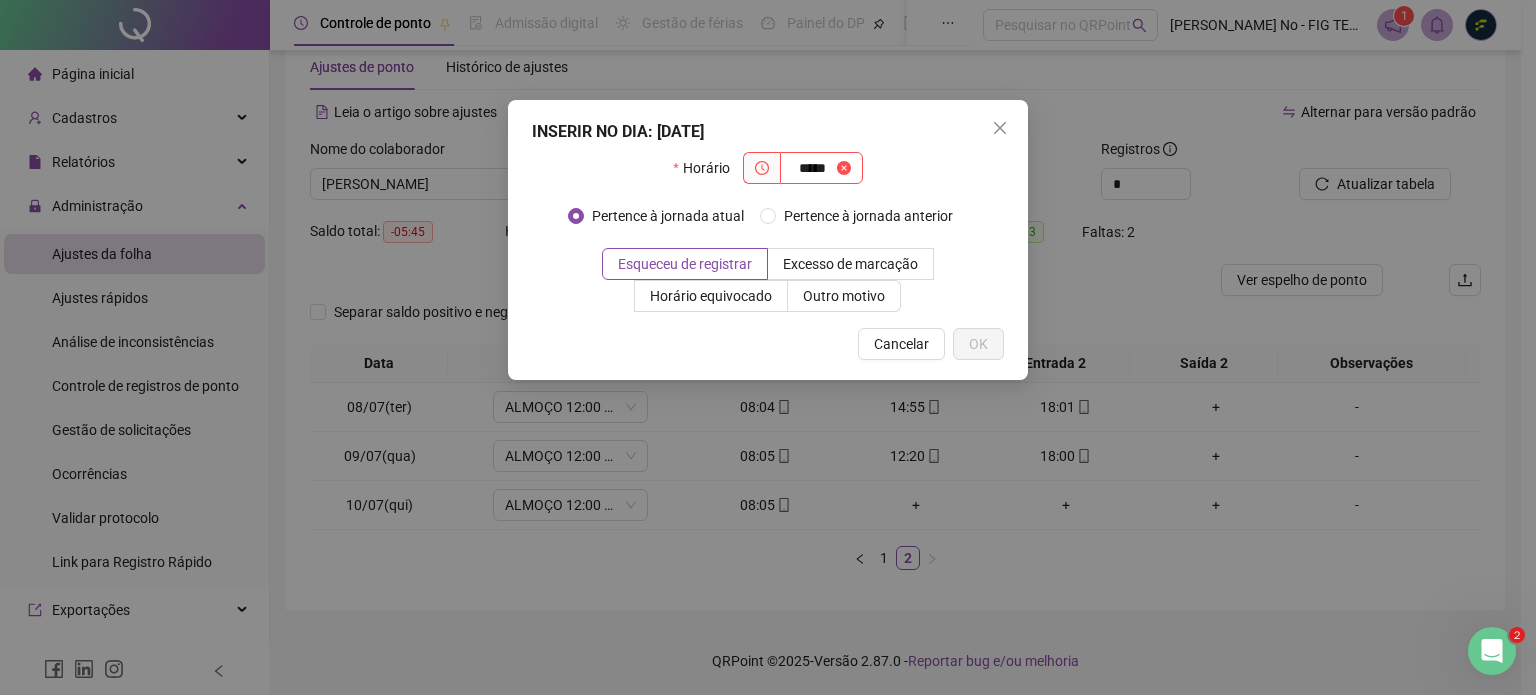 type on "*****" 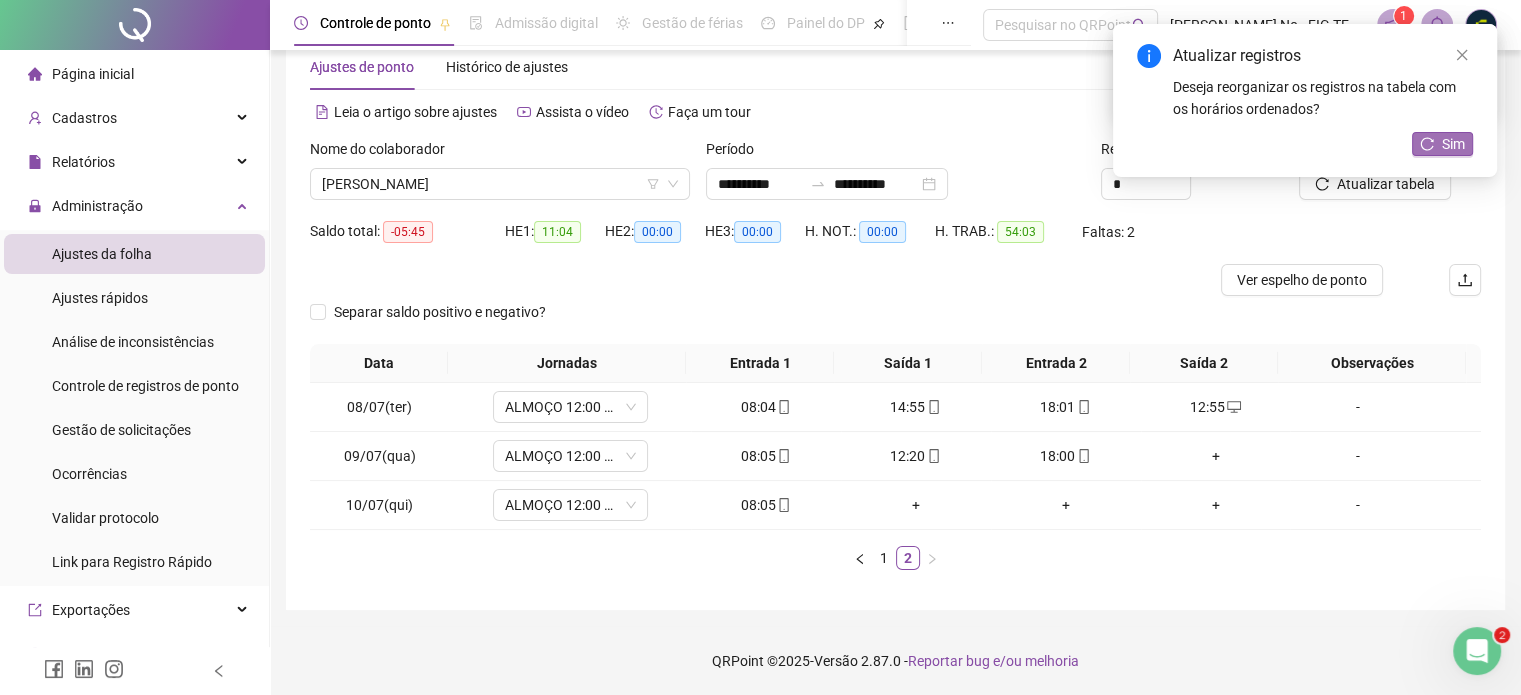 click on "Sim" at bounding box center [1442, 144] 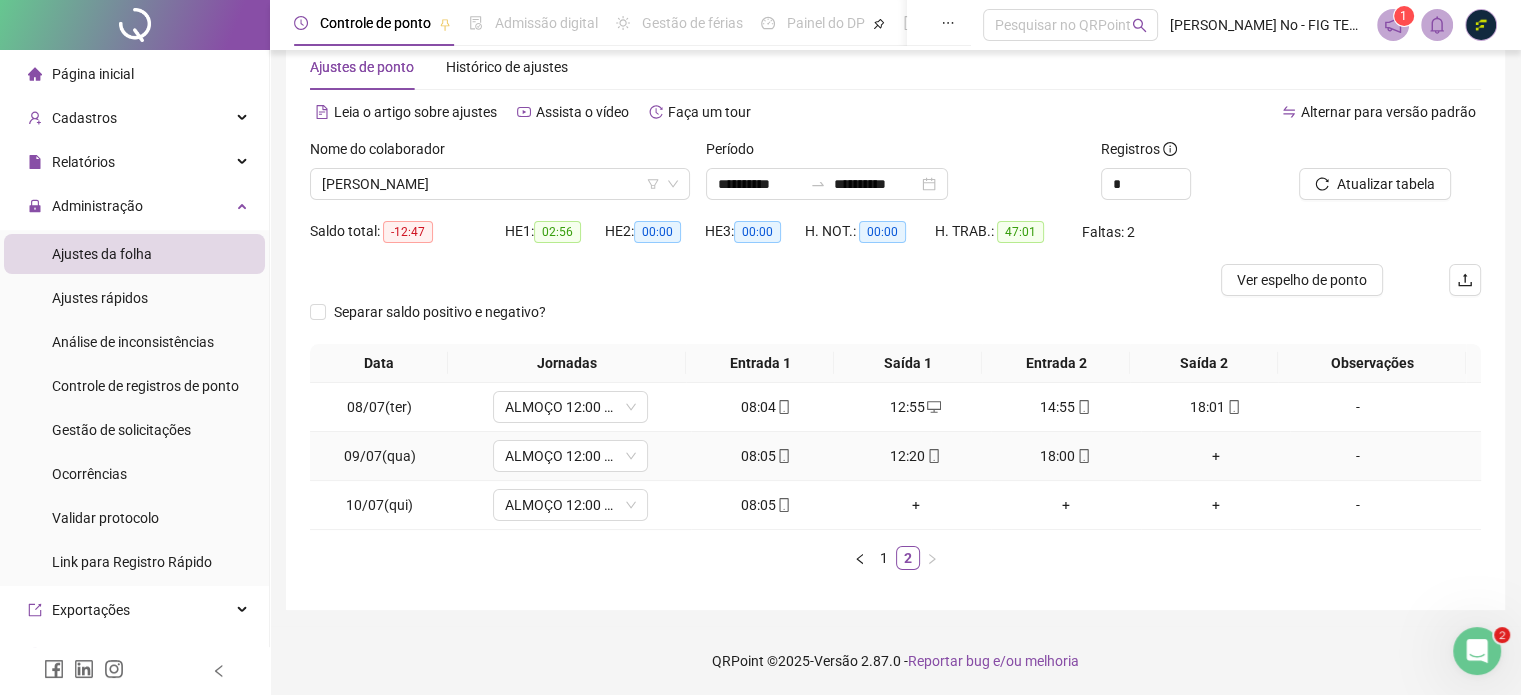 click on "+" at bounding box center [1216, 456] 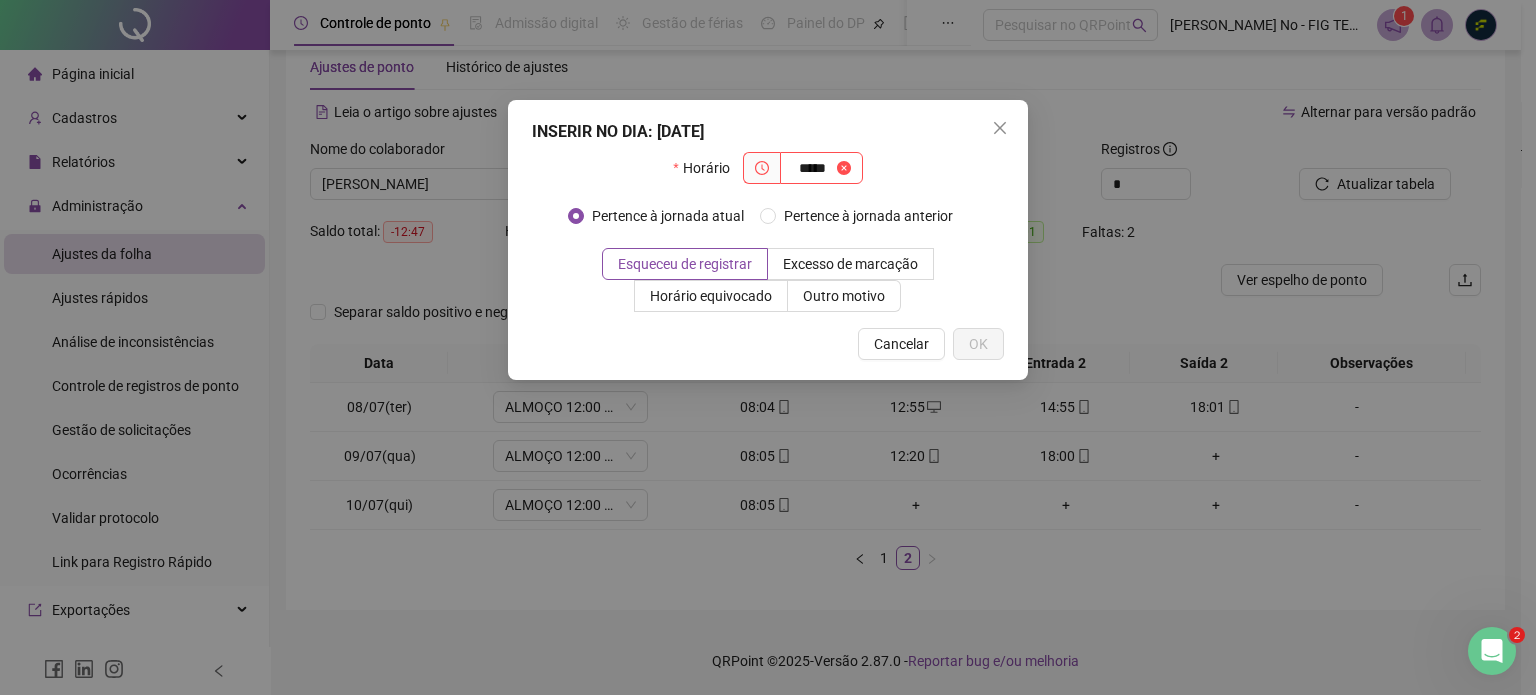 type on "*****" 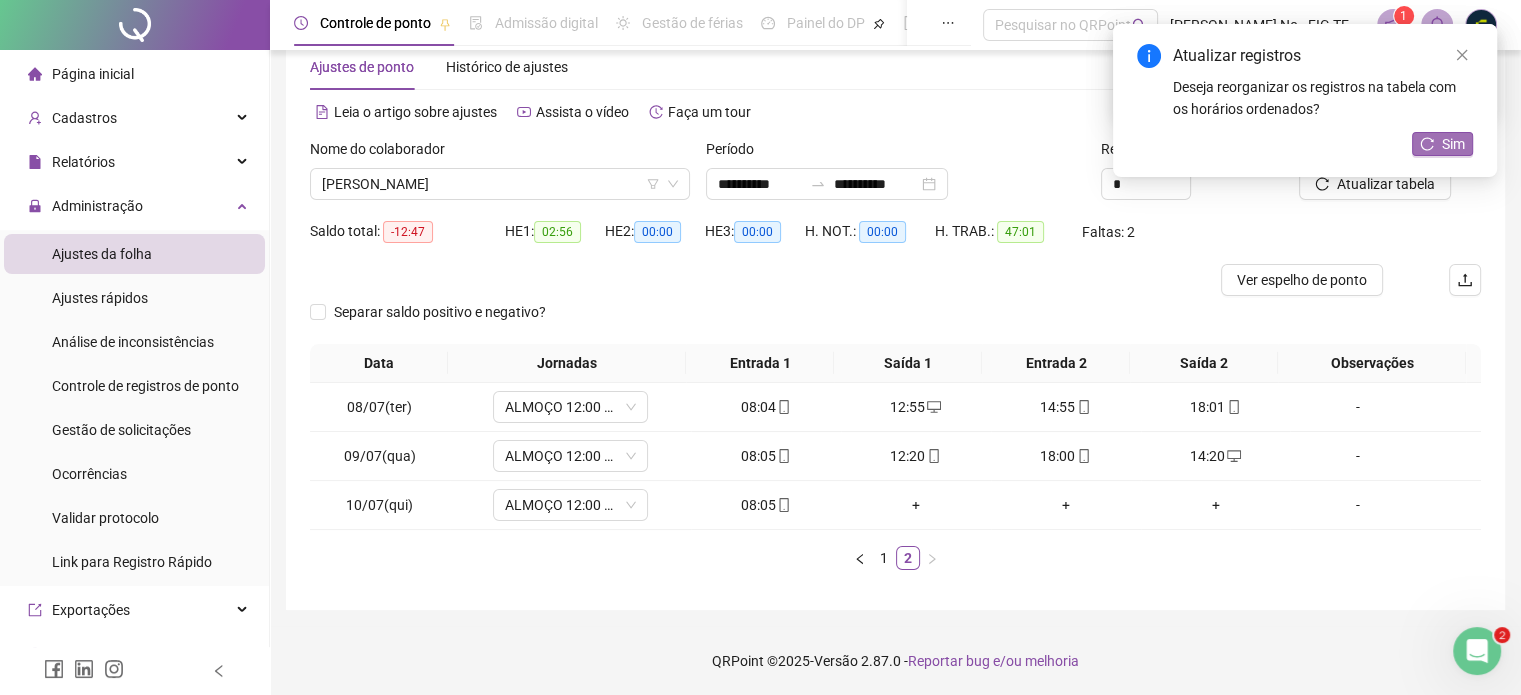 click on "Sim" at bounding box center [1453, 144] 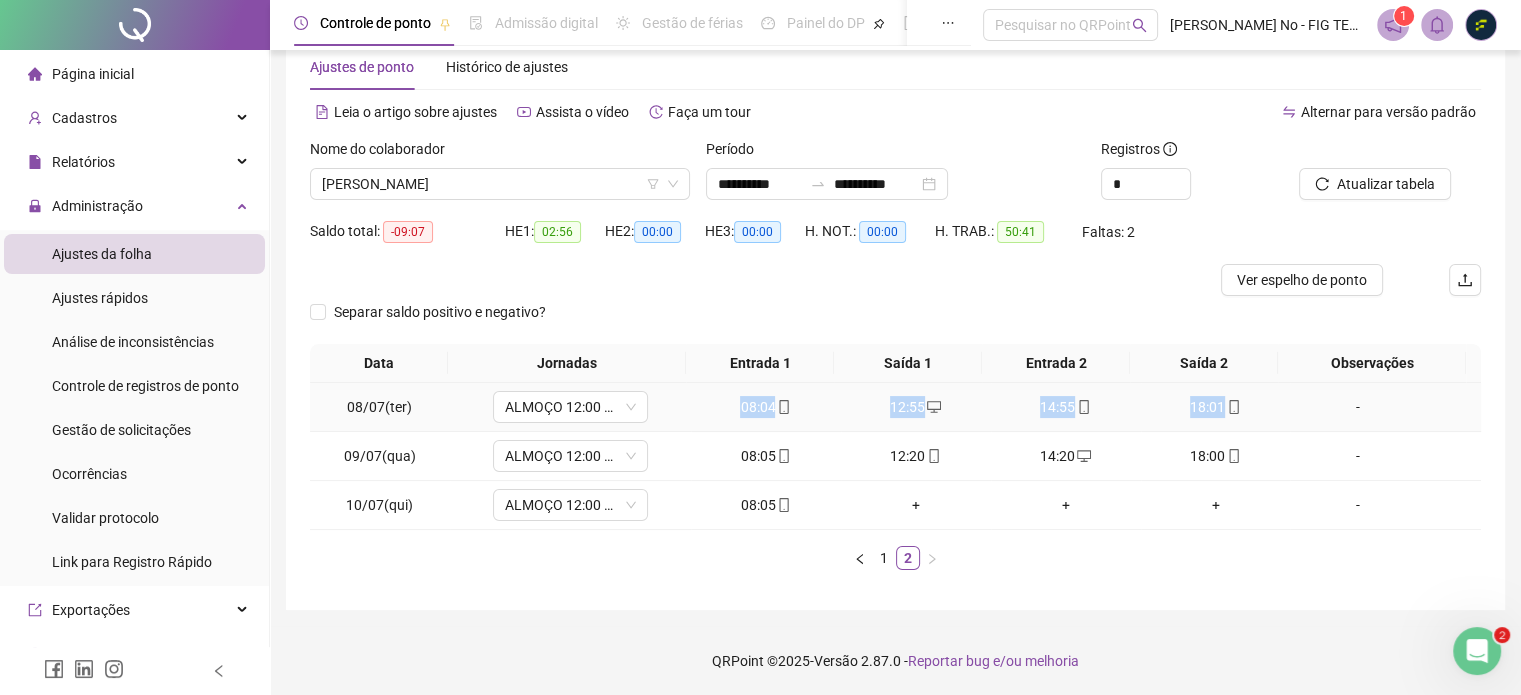 drag, startPoint x: 719, startPoint y: 413, endPoint x: 1216, endPoint y: 412, distance: 497.001 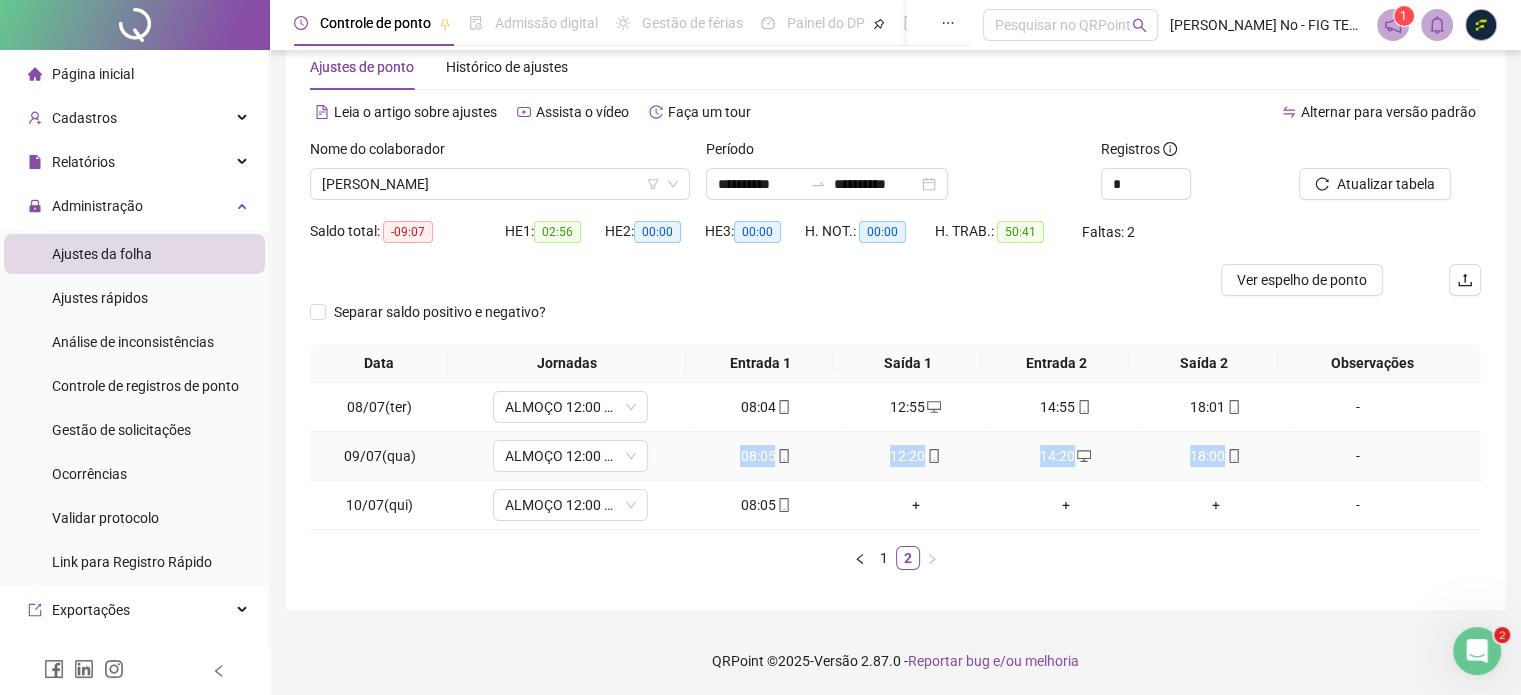 drag, startPoint x: 716, startPoint y: 462, endPoint x: 1230, endPoint y: 474, distance: 514.1401 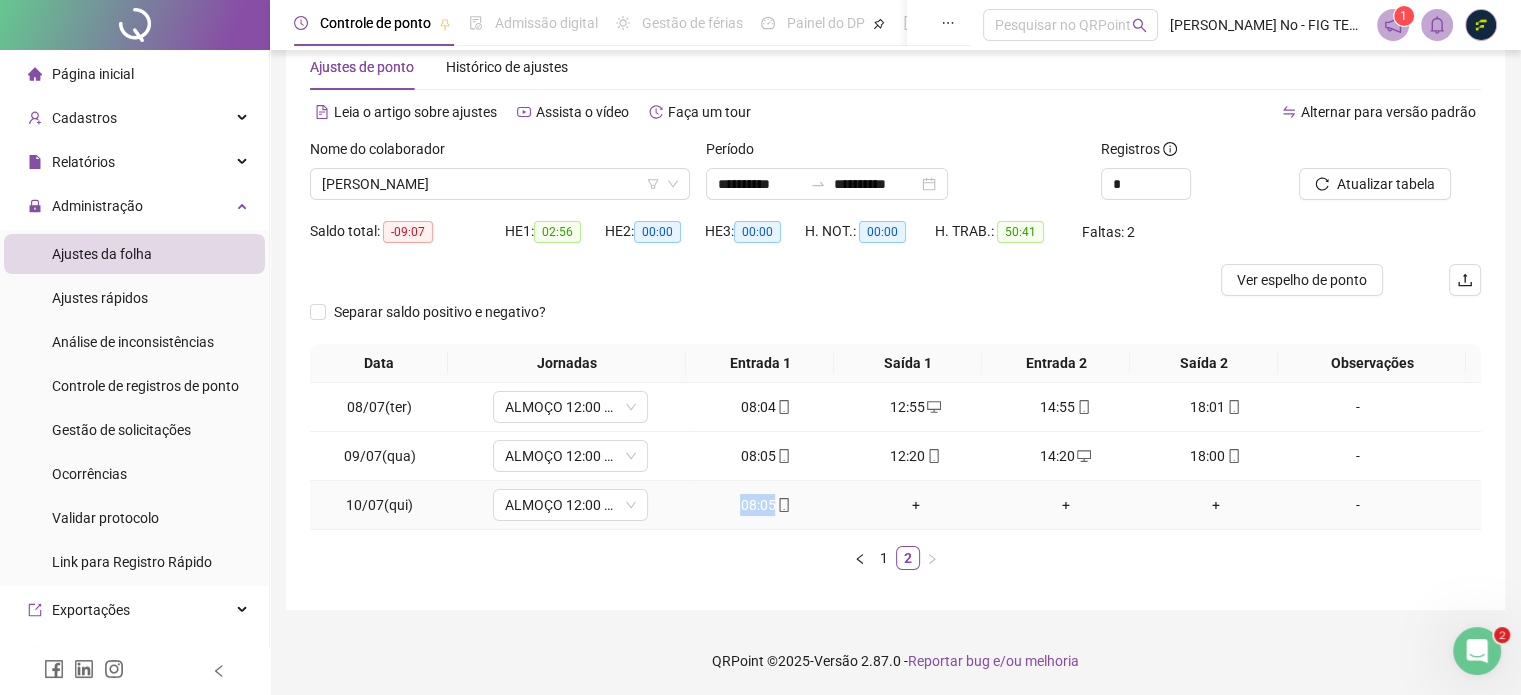 drag, startPoint x: 731, startPoint y: 516, endPoint x: 764, endPoint y: 516, distance: 33 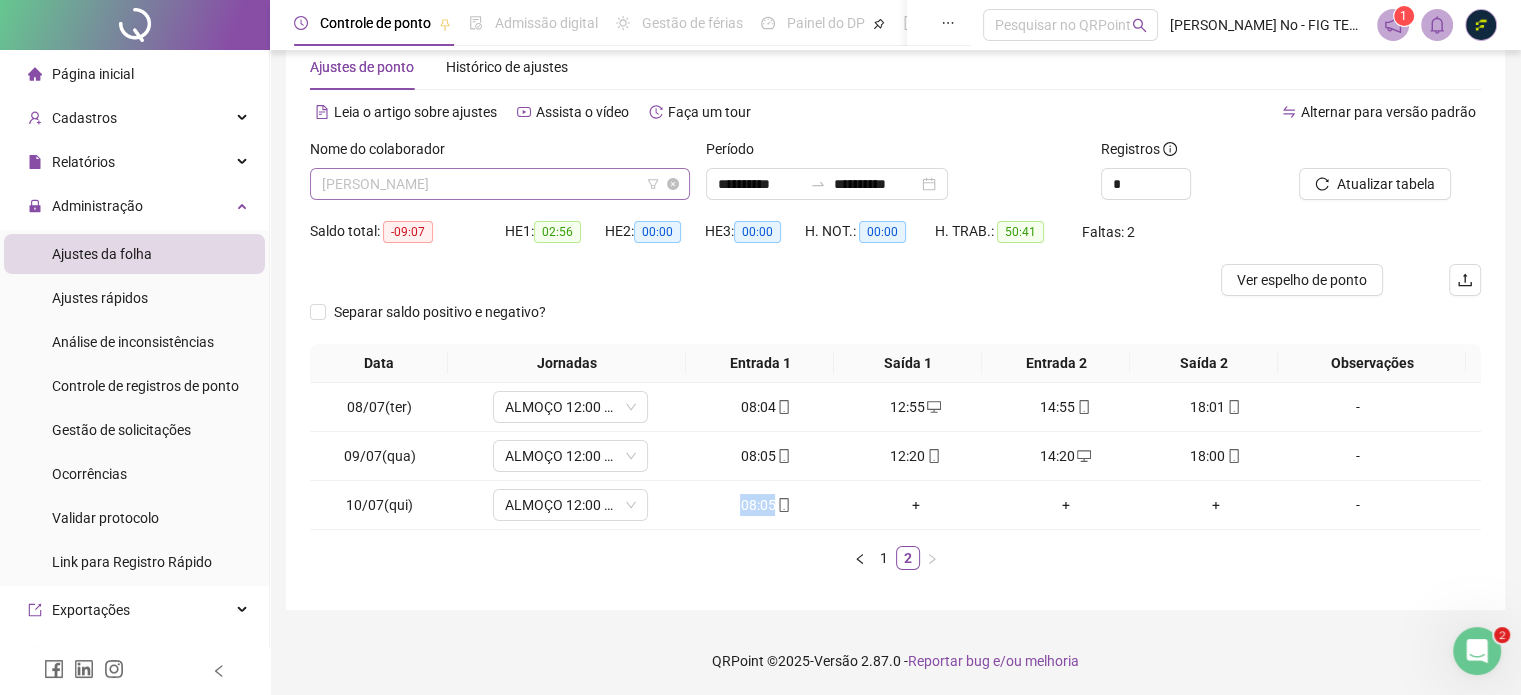 click on "[PERSON_NAME]" at bounding box center (500, 184) 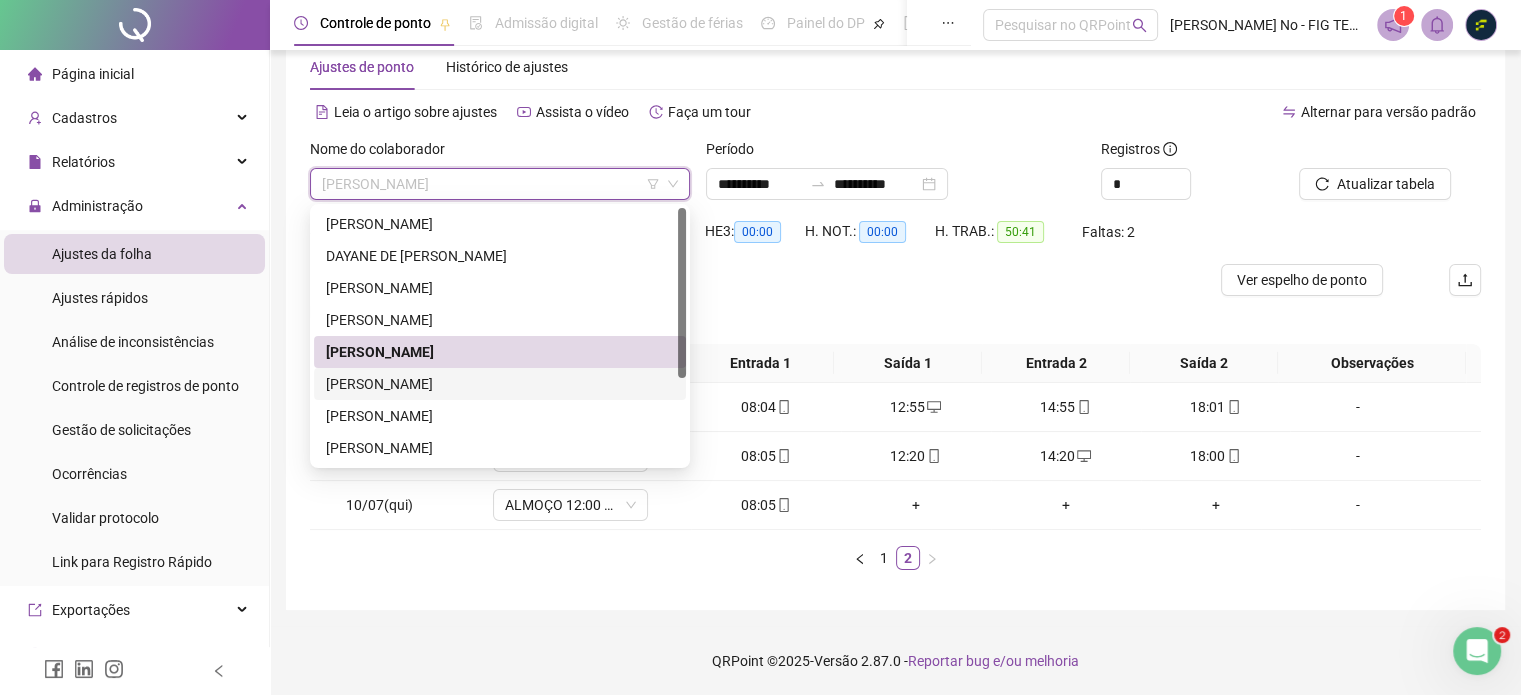 click on "[PERSON_NAME]" at bounding box center [500, 384] 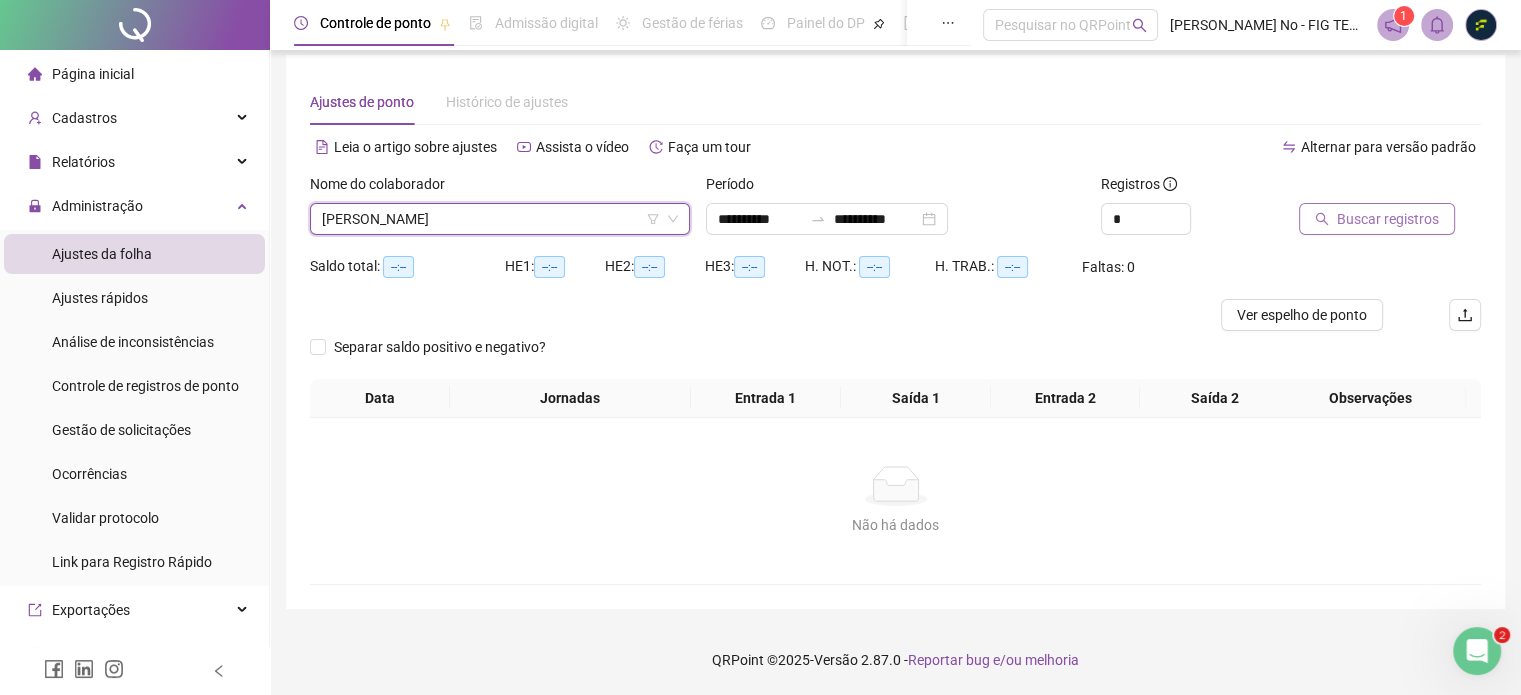 click on "Buscar registros" at bounding box center (1388, 219) 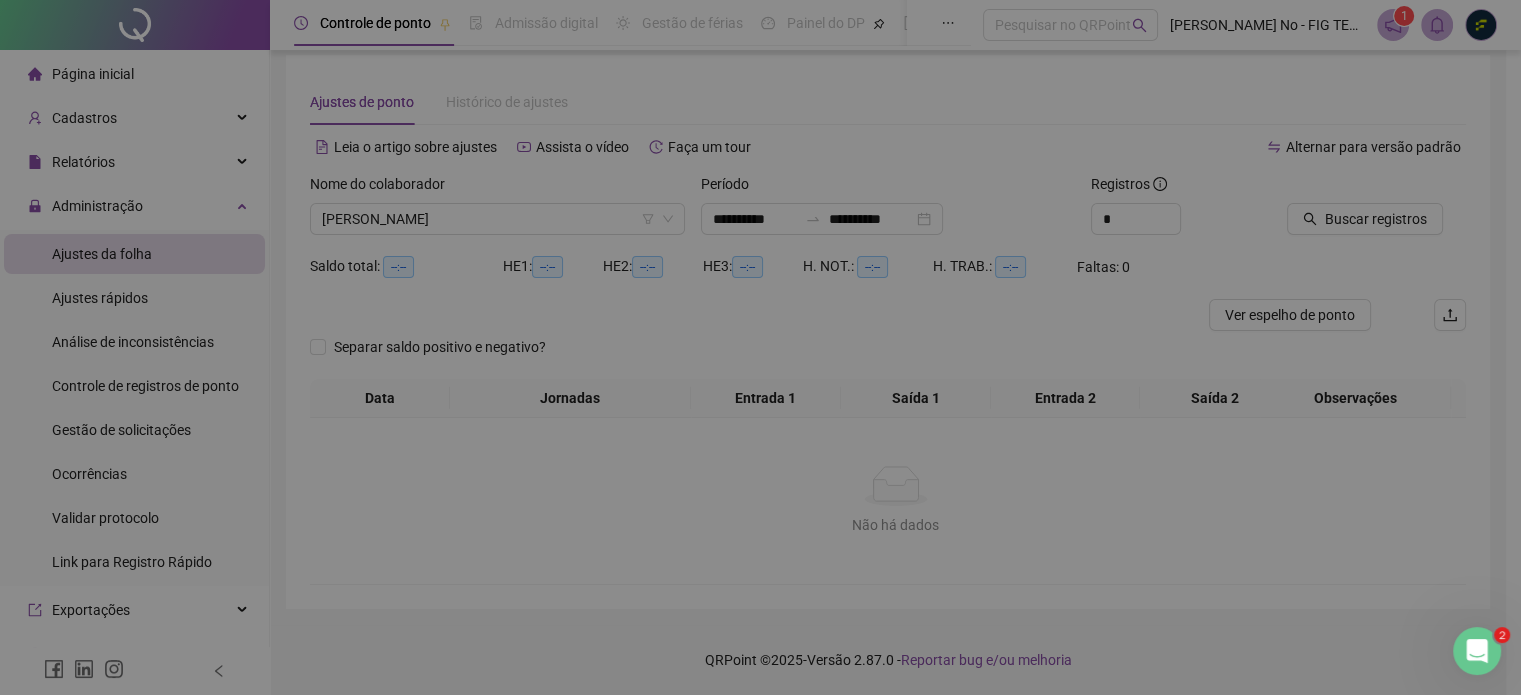 scroll, scrollTop: 10, scrollLeft: 0, axis: vertical 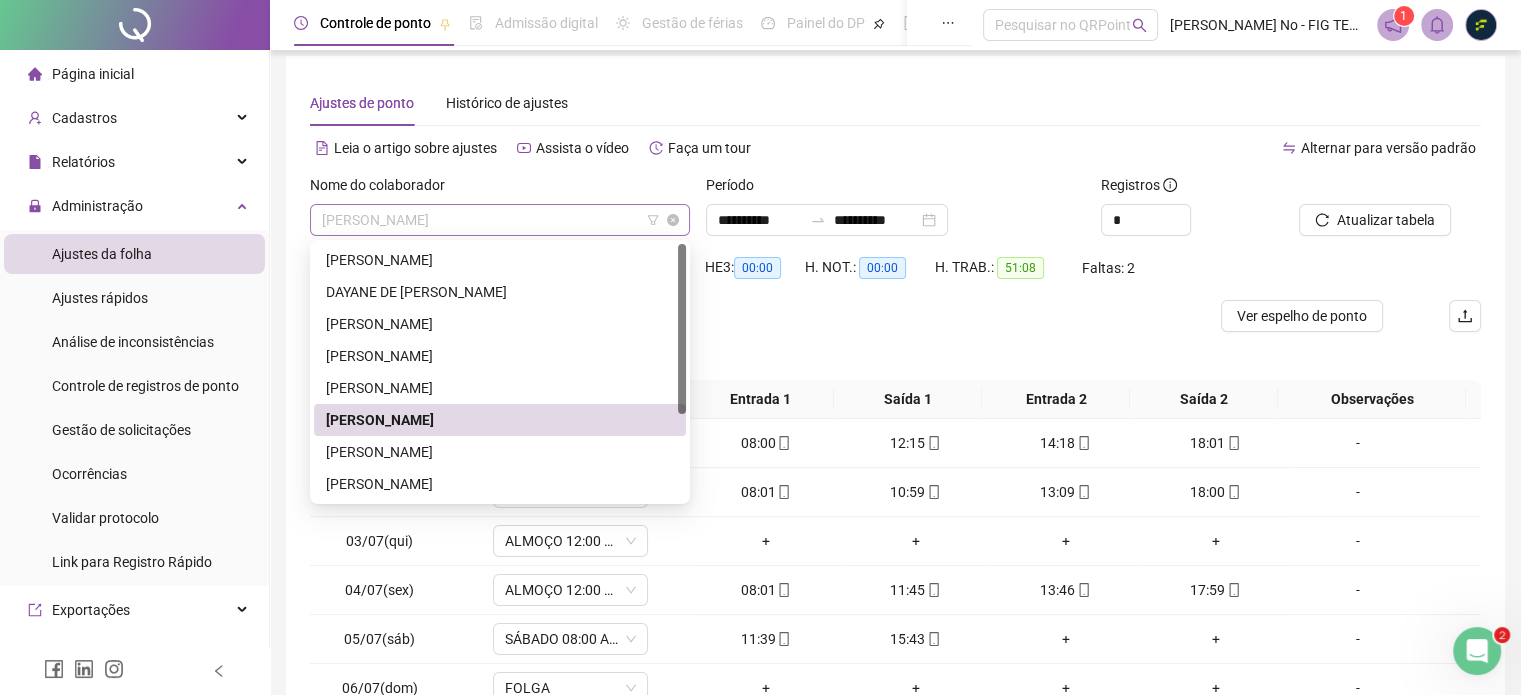 click on "[PERSON_NAME]" at bounding box center (500, 220) 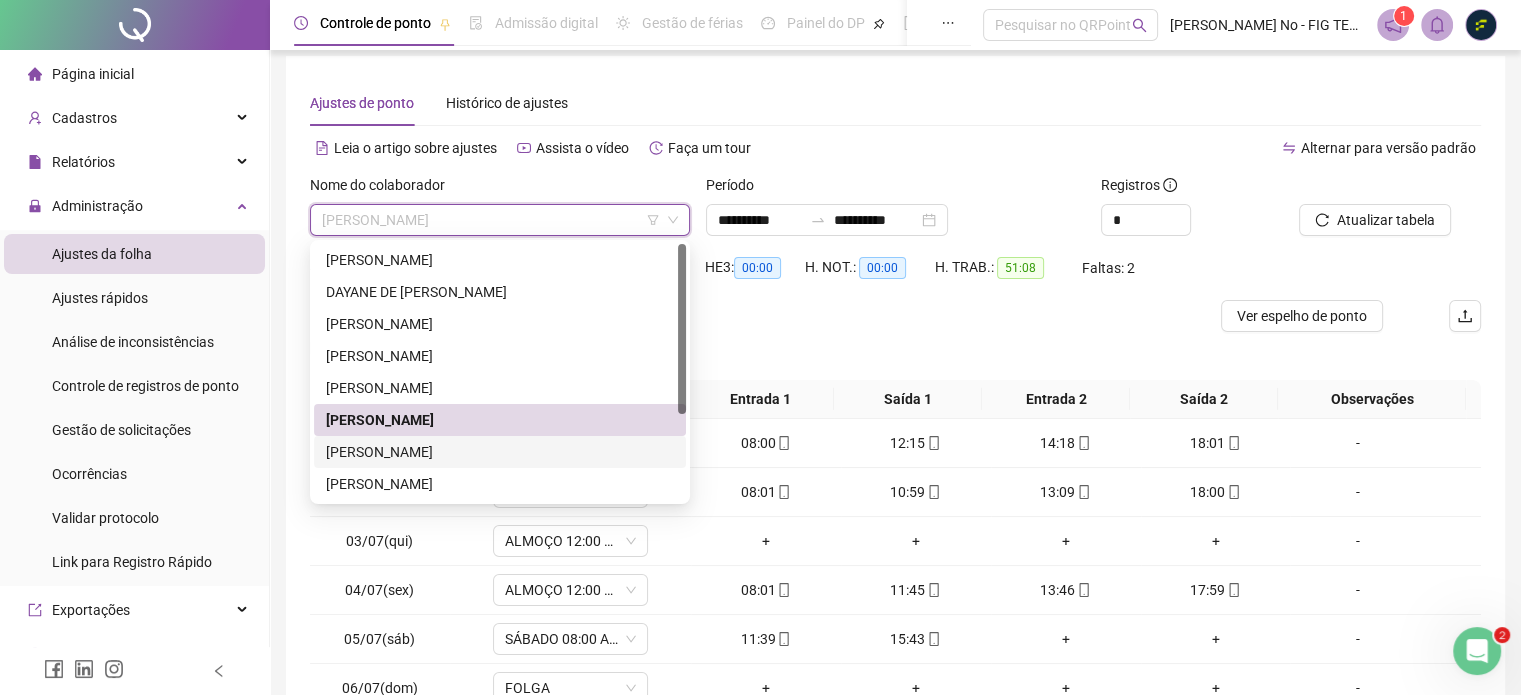 click on "[PERSON_NAME]" at bounding box center [500, 452] 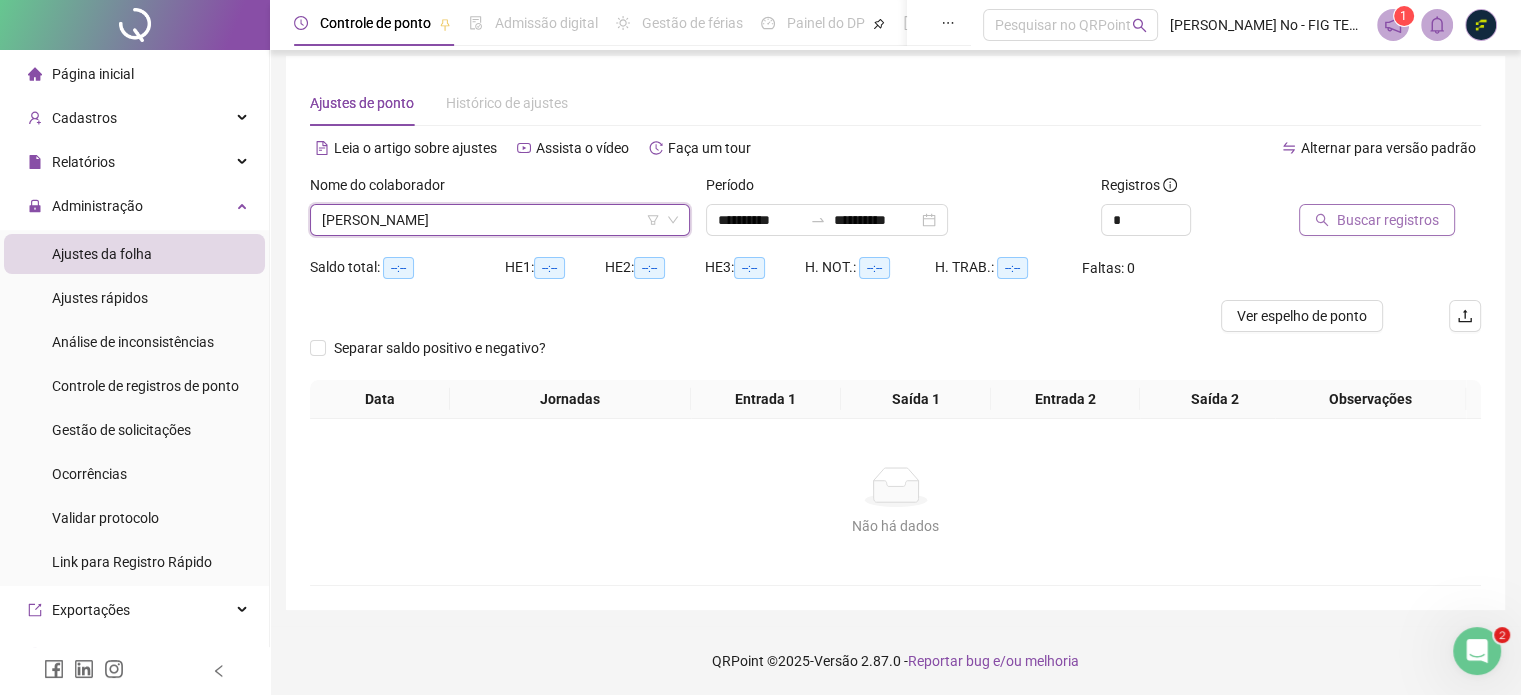 click on "Buscar registros" at bounding box center (1388, 220) 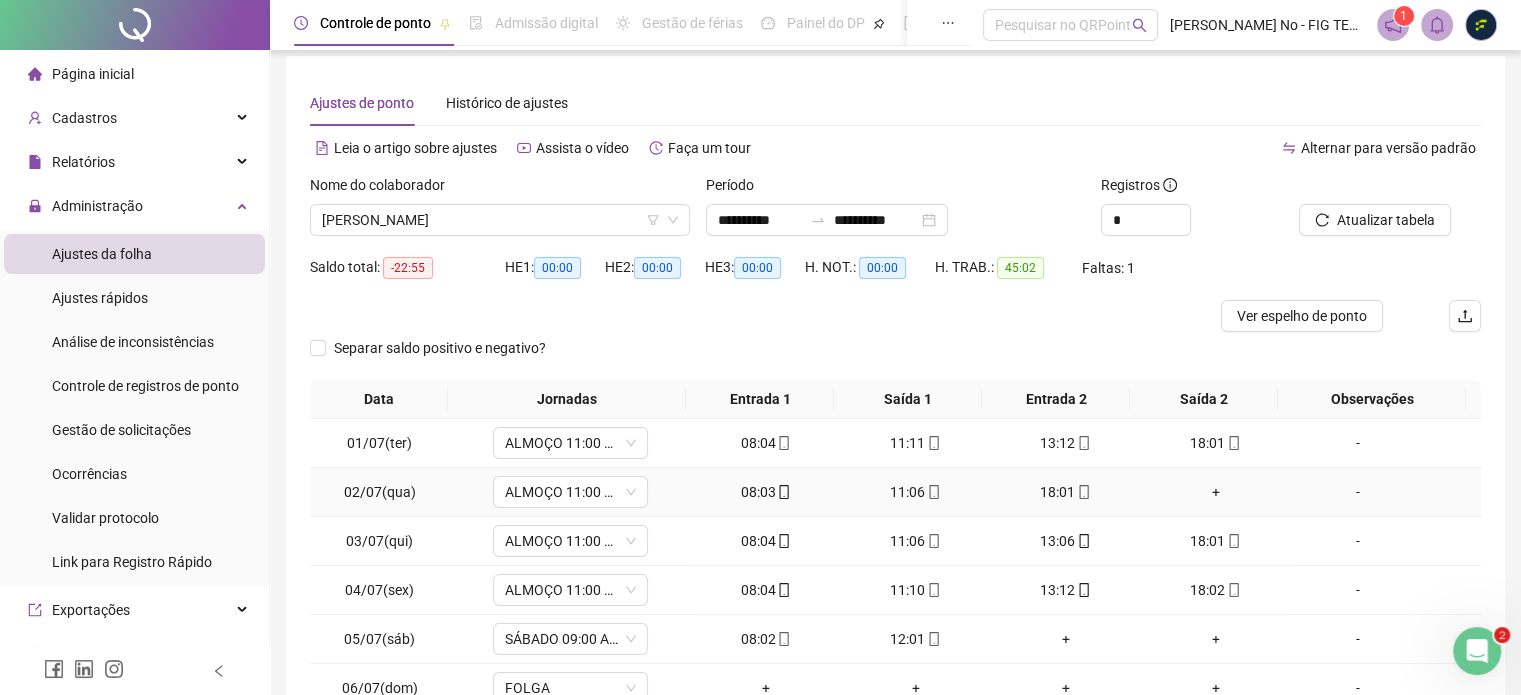 click on "+" at bounding box center [1216, 492] 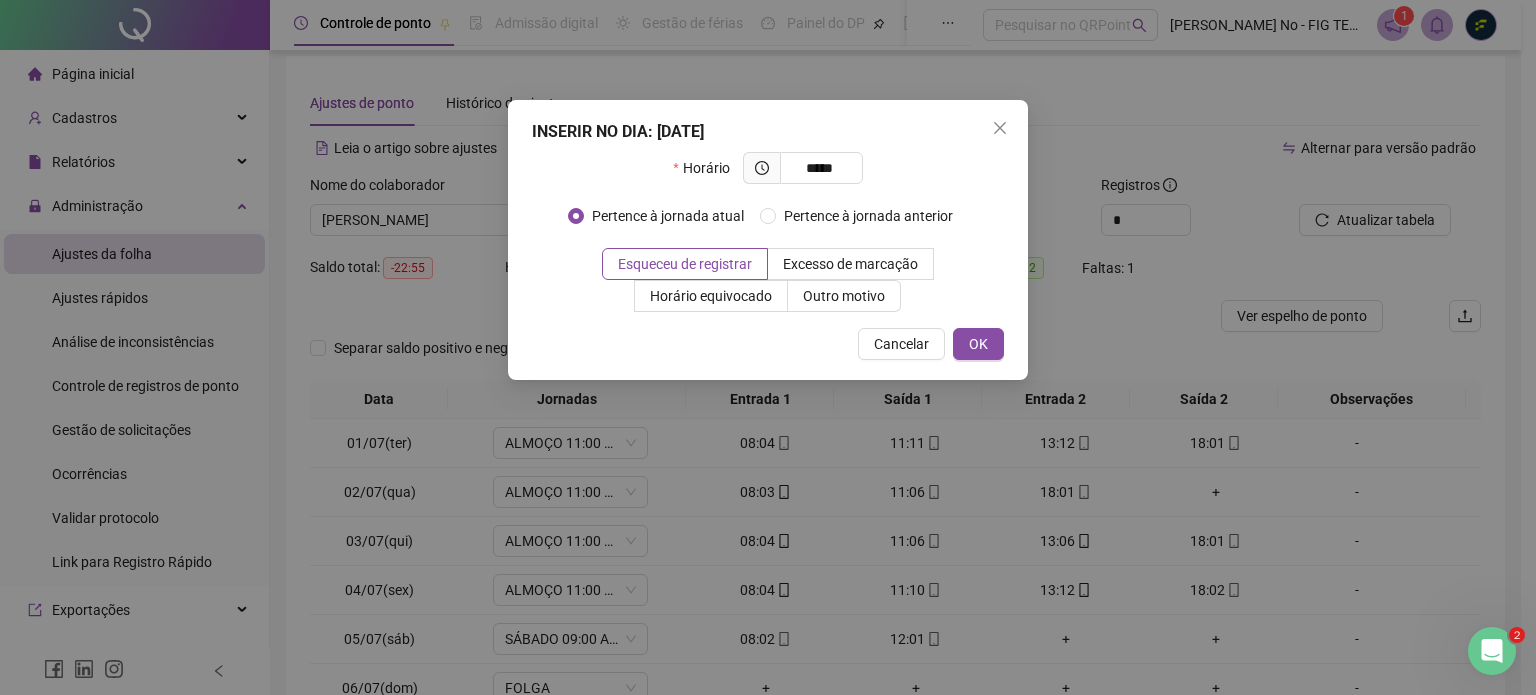 type on "*****" 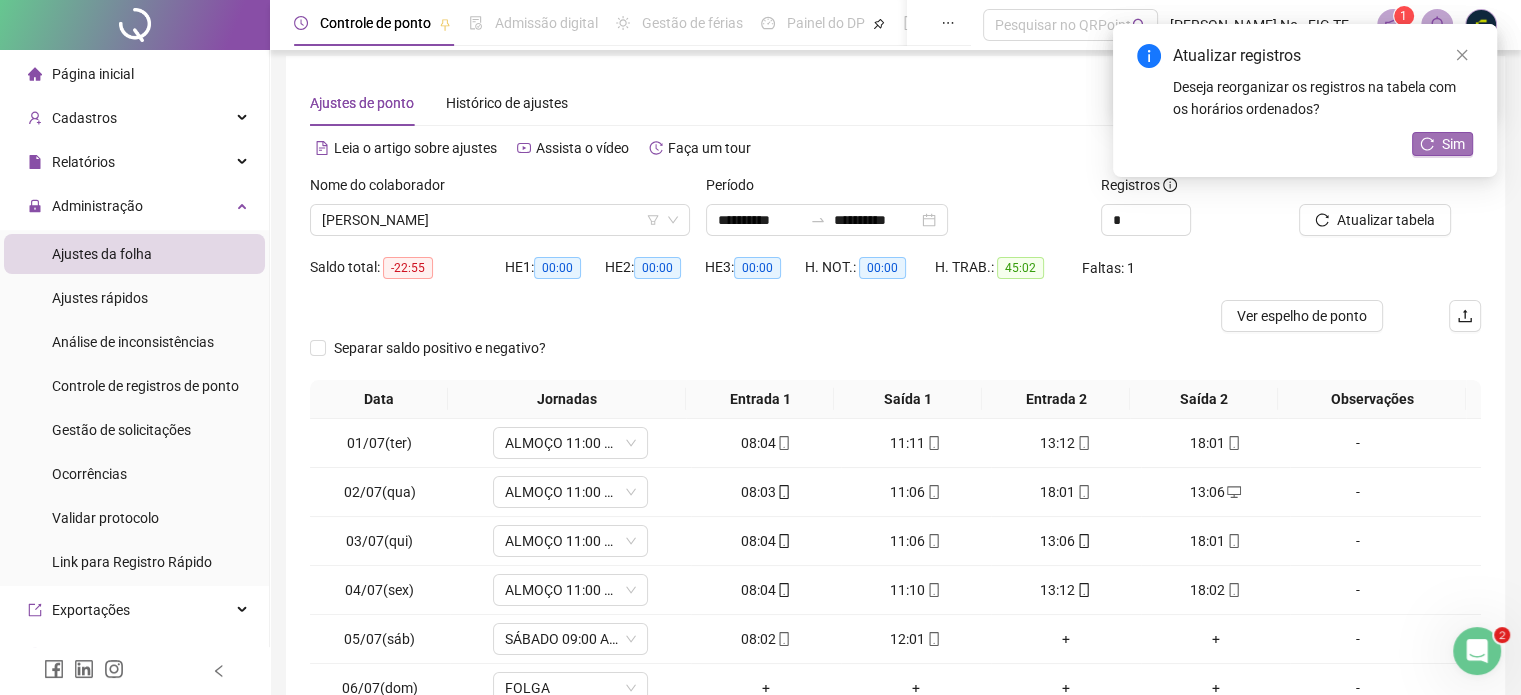 click on "Sim" at bounding box center (1453, 144) 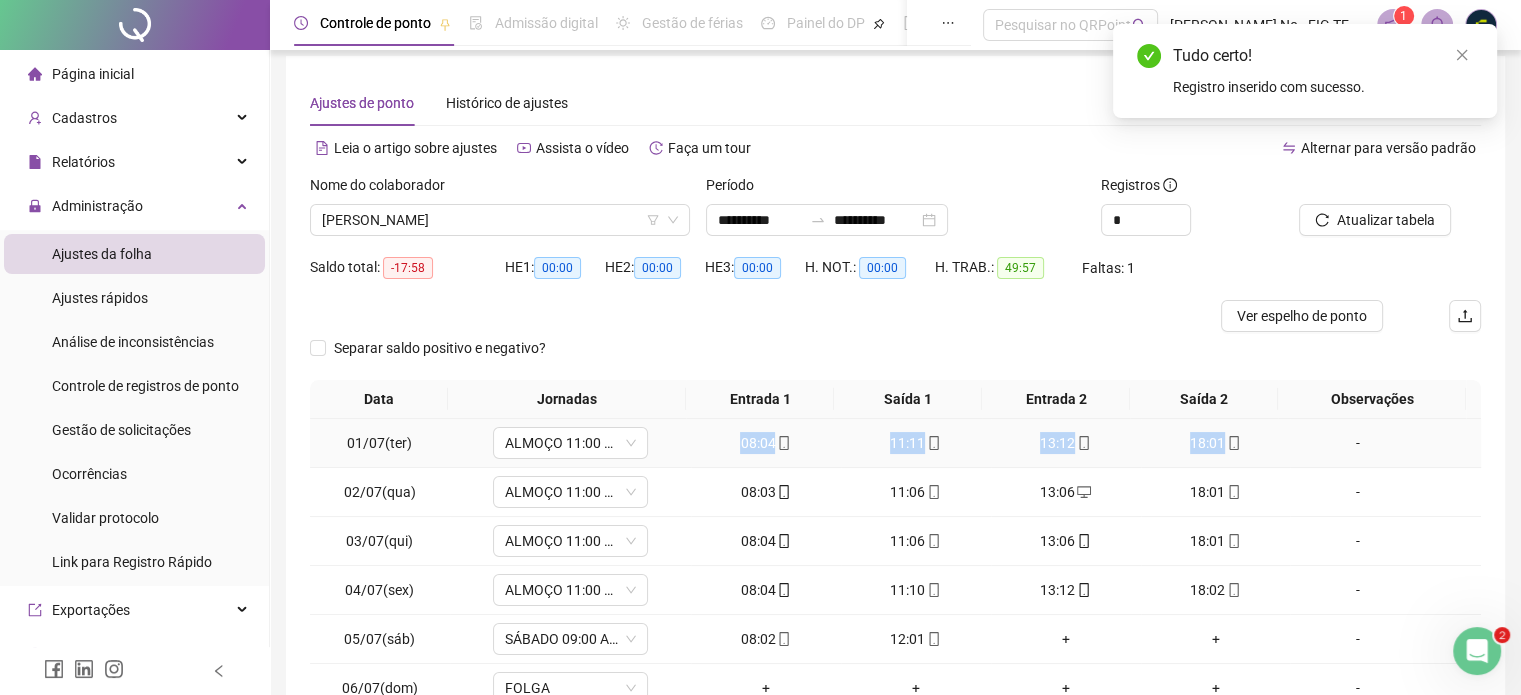 drag, startPoint x: 724, startPoint y: 444, endPoint x: 1211, endPoint y: 455, distance: 487.1242 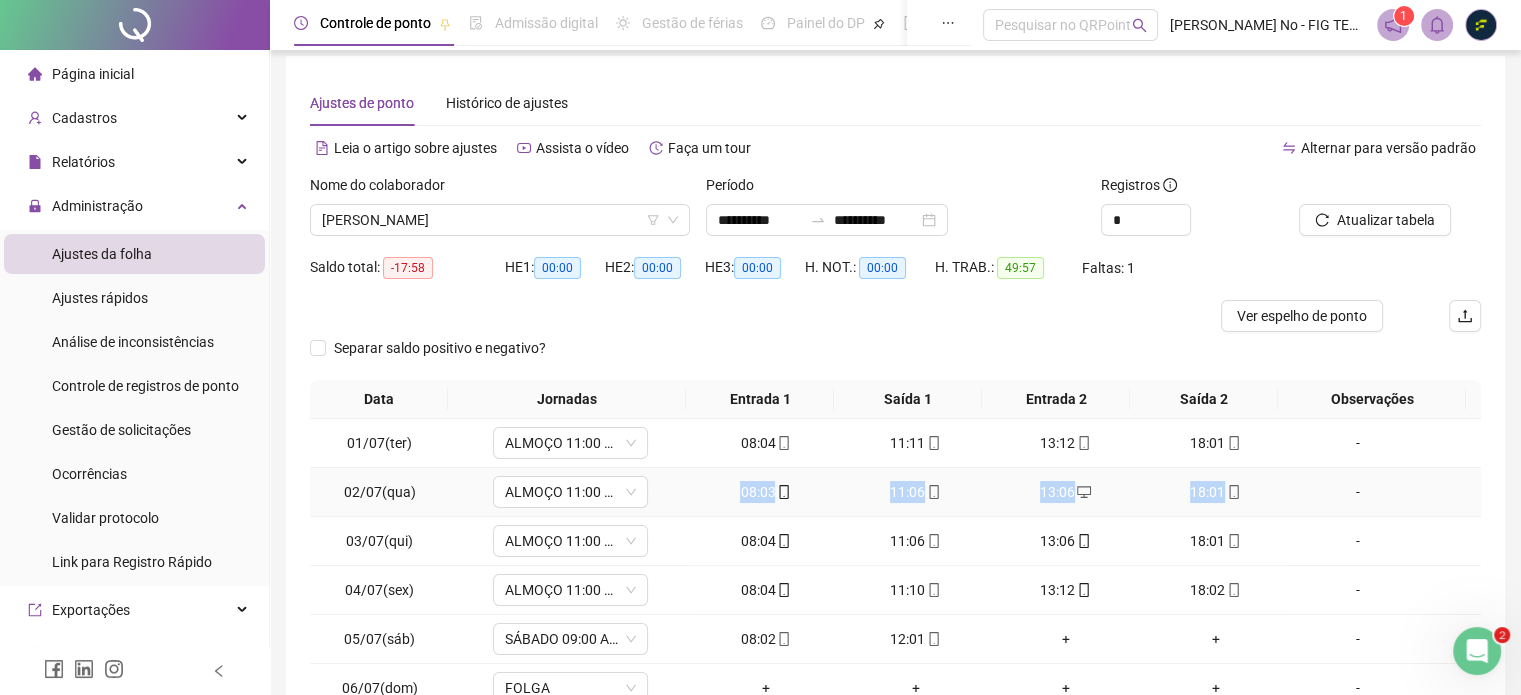 drag, startPoint x: 884, startPoint y: 497, endPoint x: 1216, endPoint y: 498, distance: 332.0015 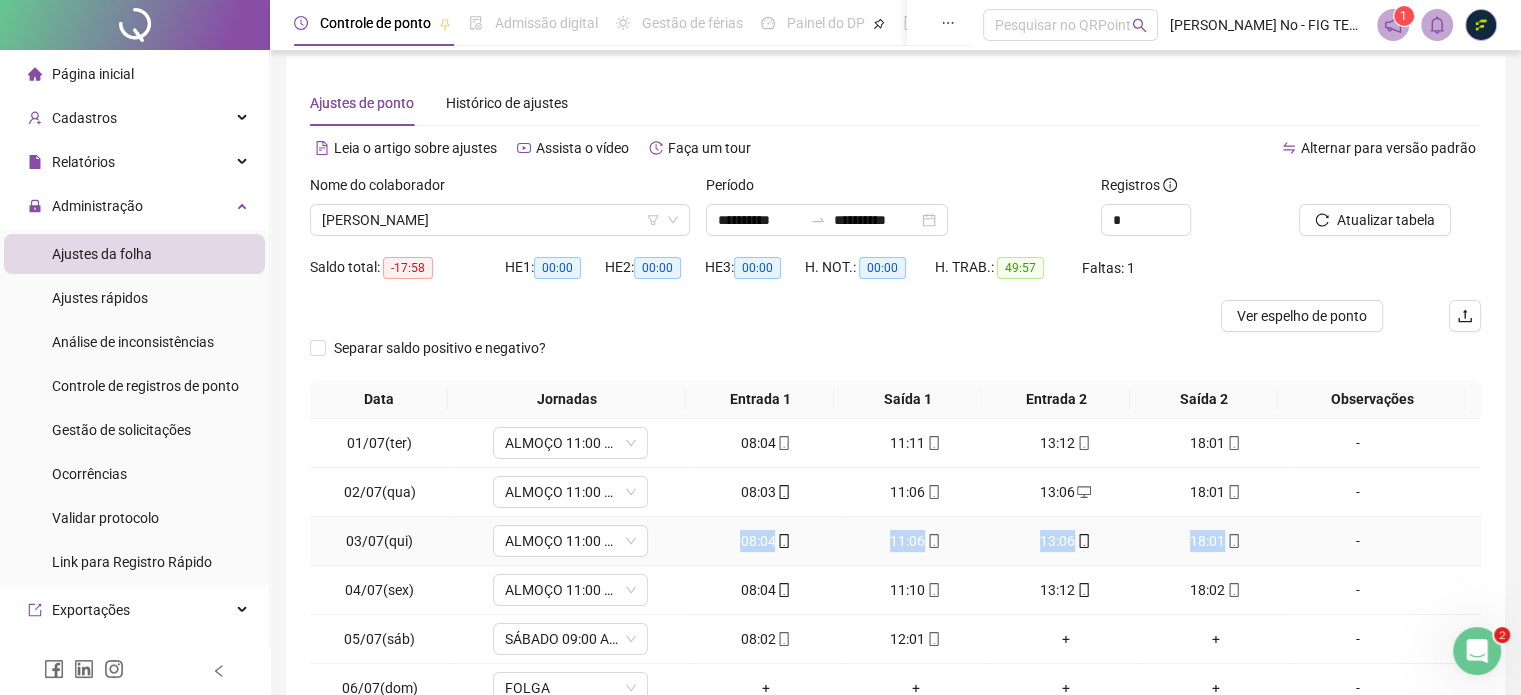 drag, startPoint x: 725, startPoint y: 534, endPoint x: 1210, endPoint y: 551, distance: 485.29785 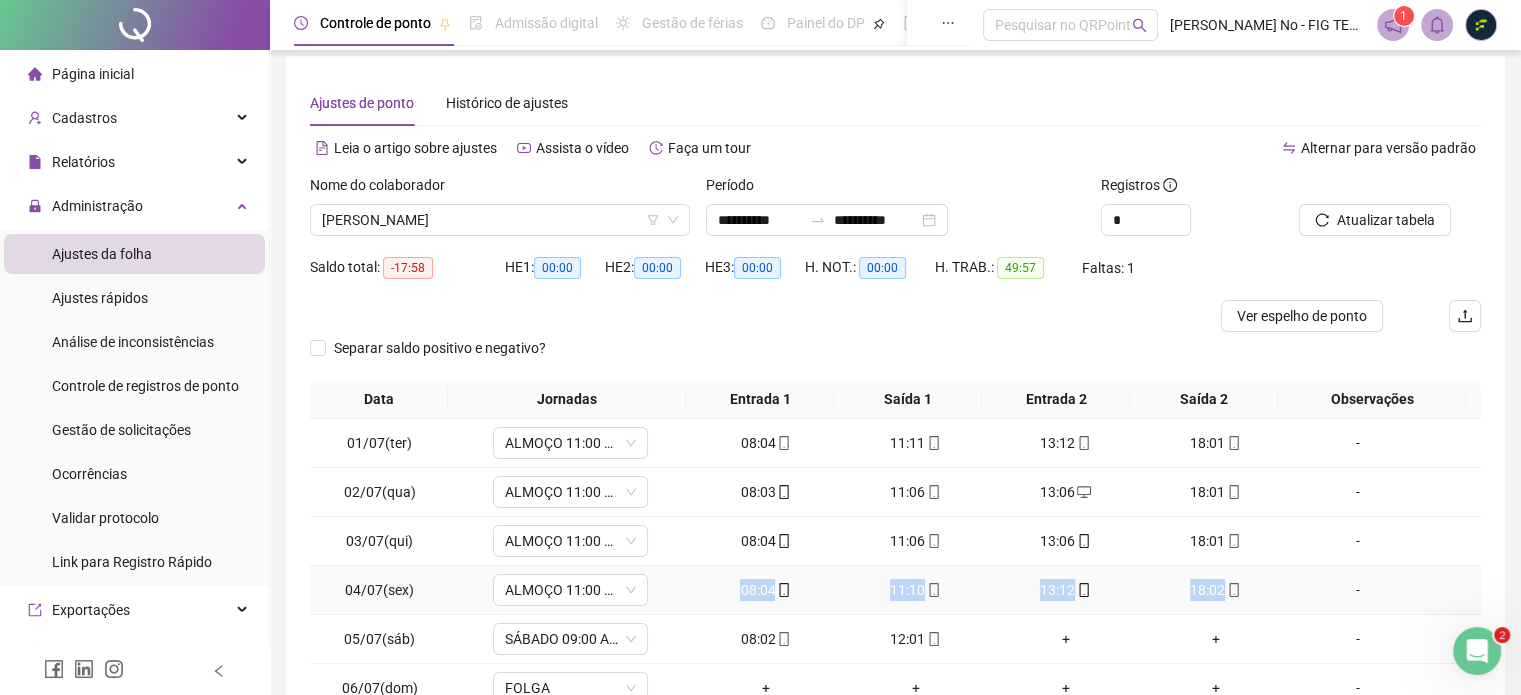 drag, startPoint x: 739, startPoint y: 594, endPoint x: 1212, endPoint y: 599, distance: 473.02643 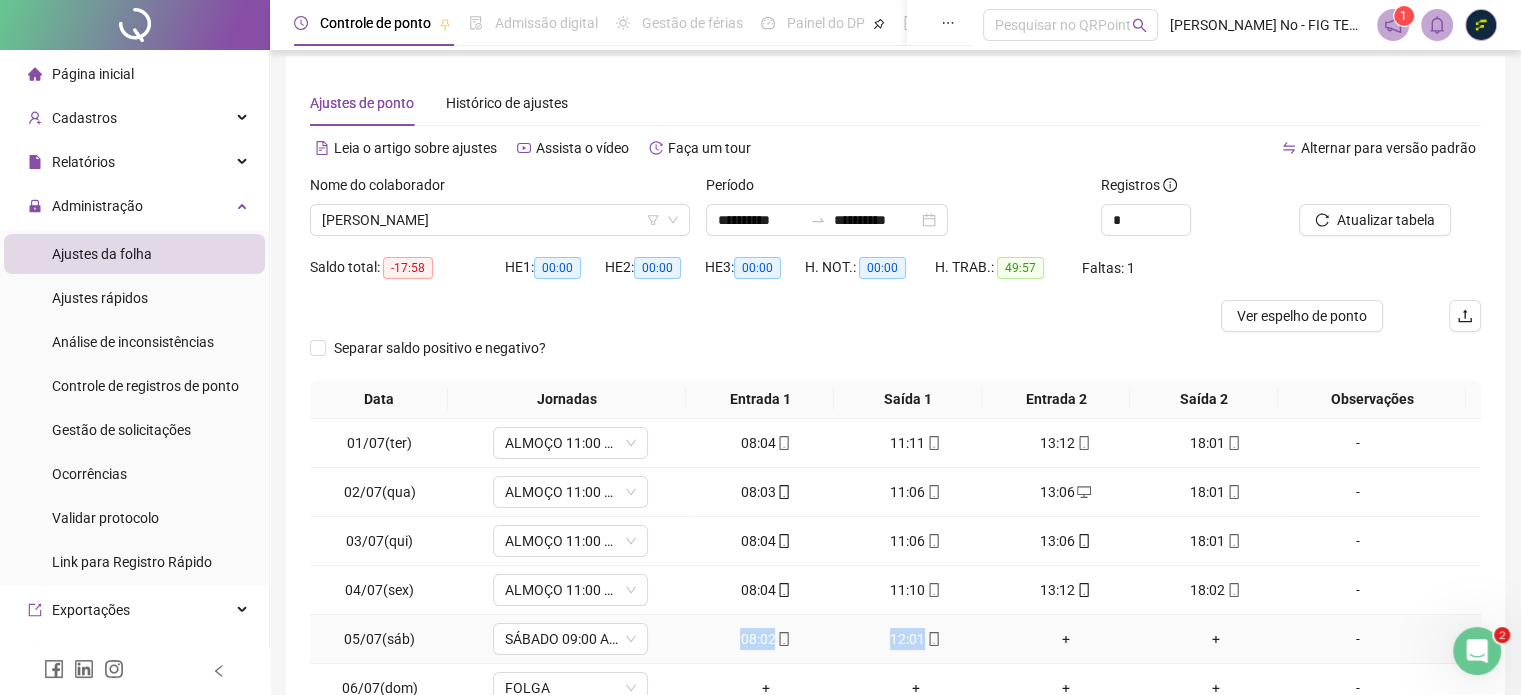 drag, startPoint x: 729, startPoint y: 635, endPoint x: 915, endPoint y: 642, distance: 186.13167 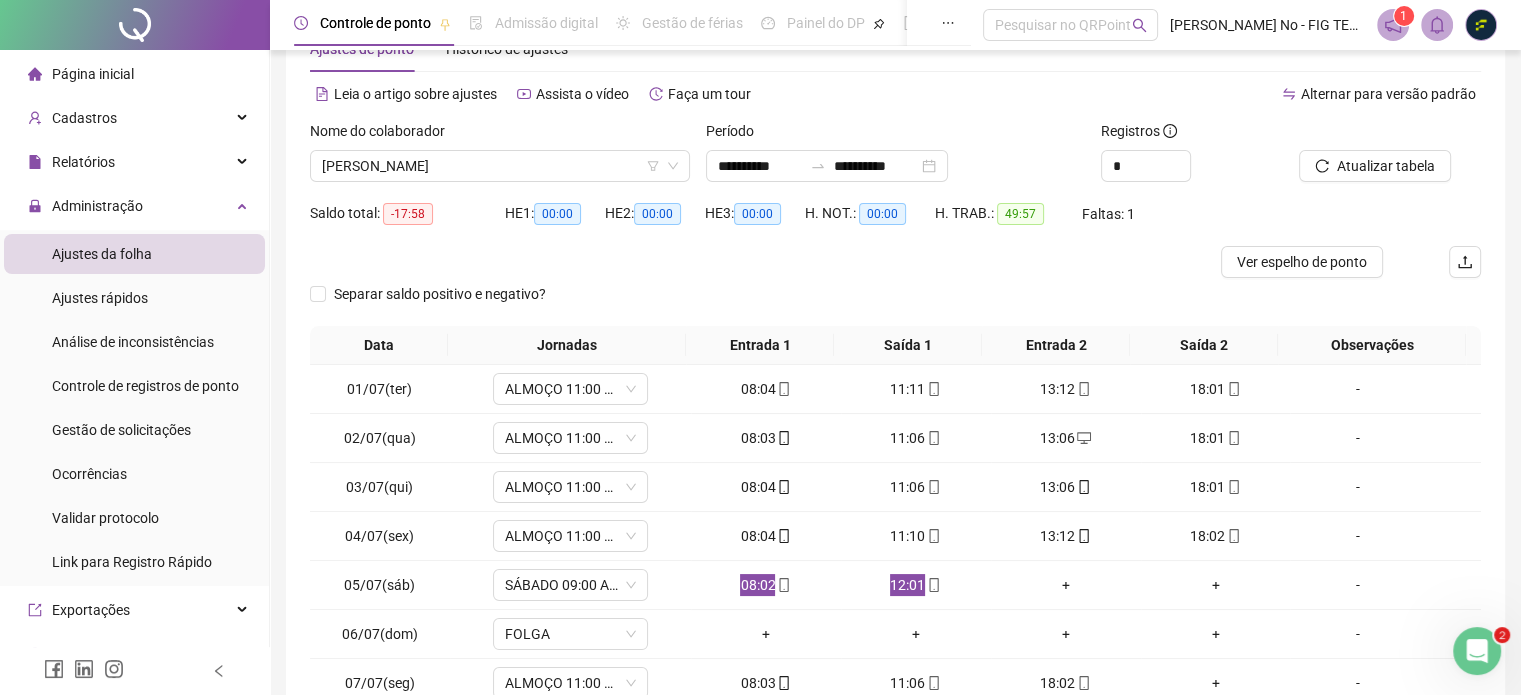 scroll, scrollTop: 210, scrollLeft: 0, axis: vertical 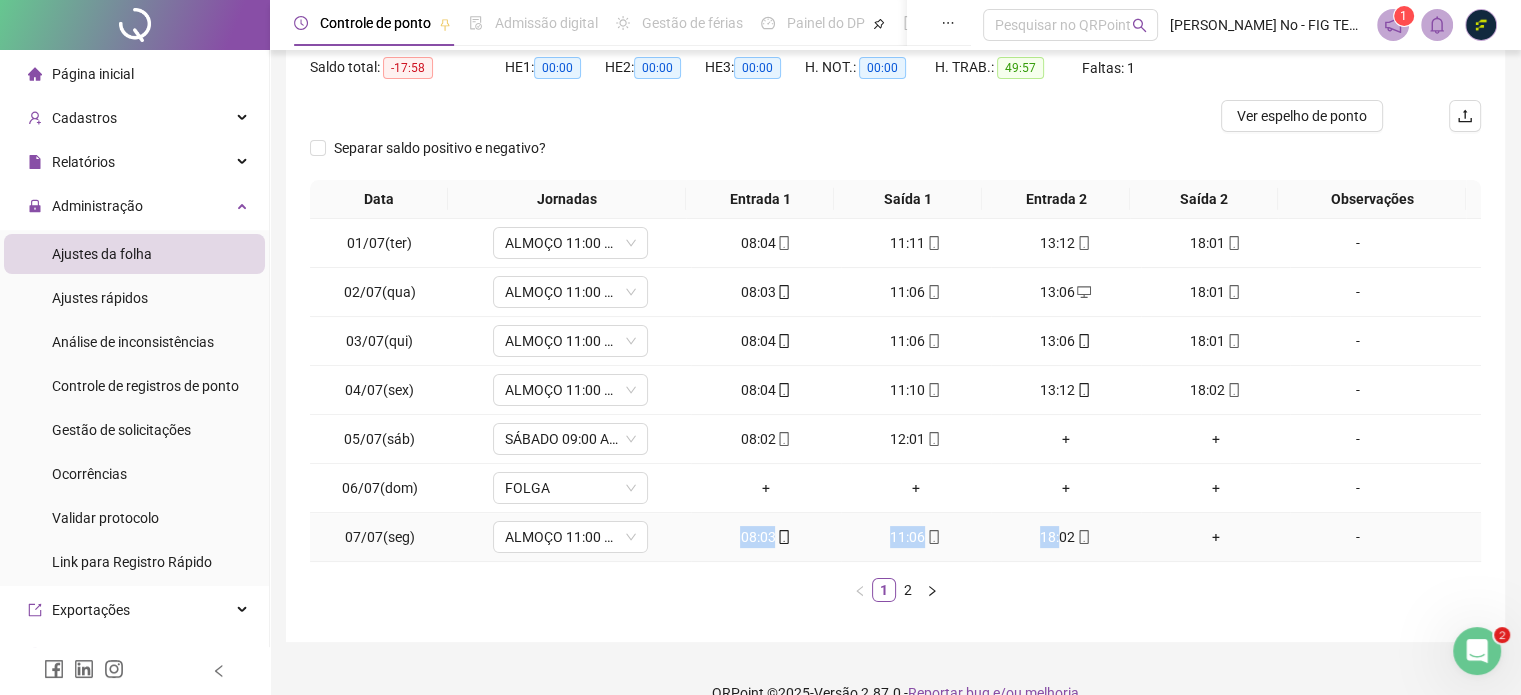 drag, startPoint x: 727, startPoint y: 533, endPoint x: 1052, endPoint y: 537, distance: 325.02463 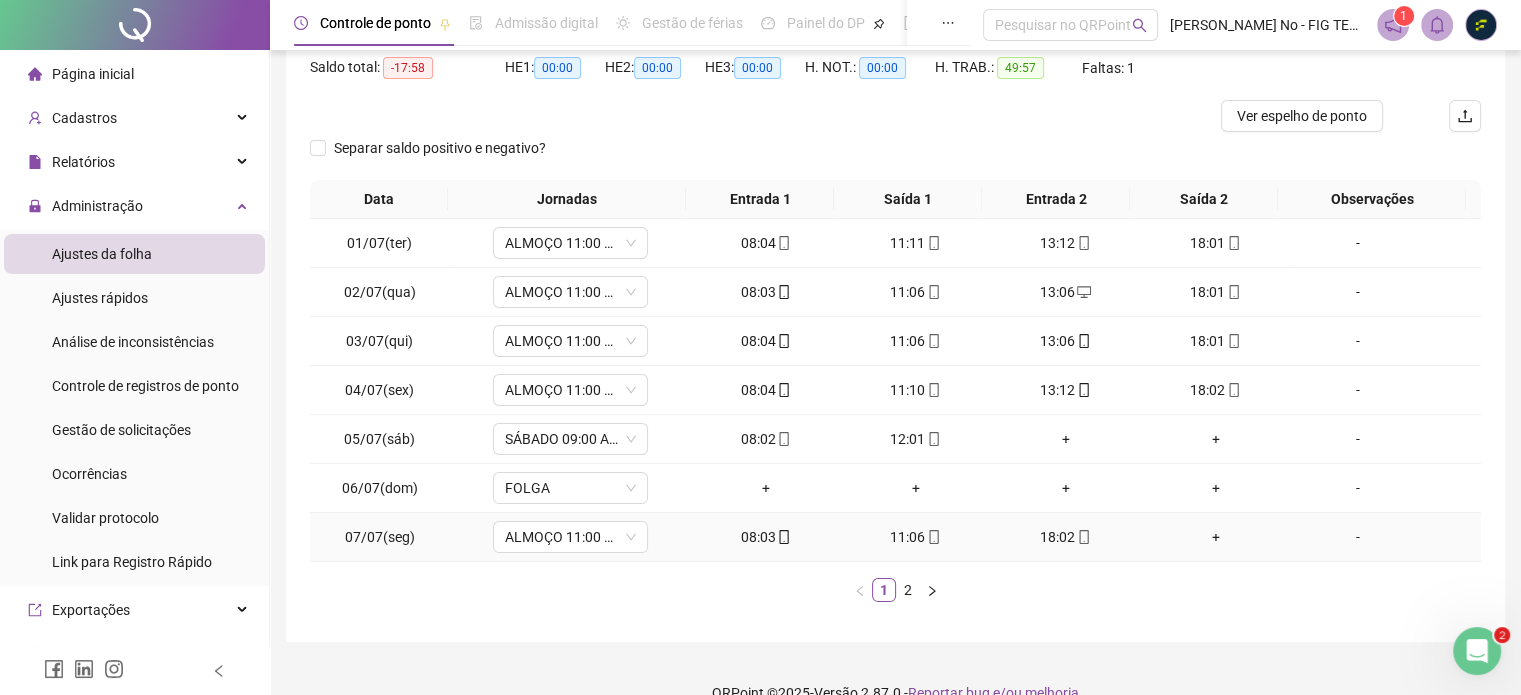 click on "+" at bounding box center [1216, 537] 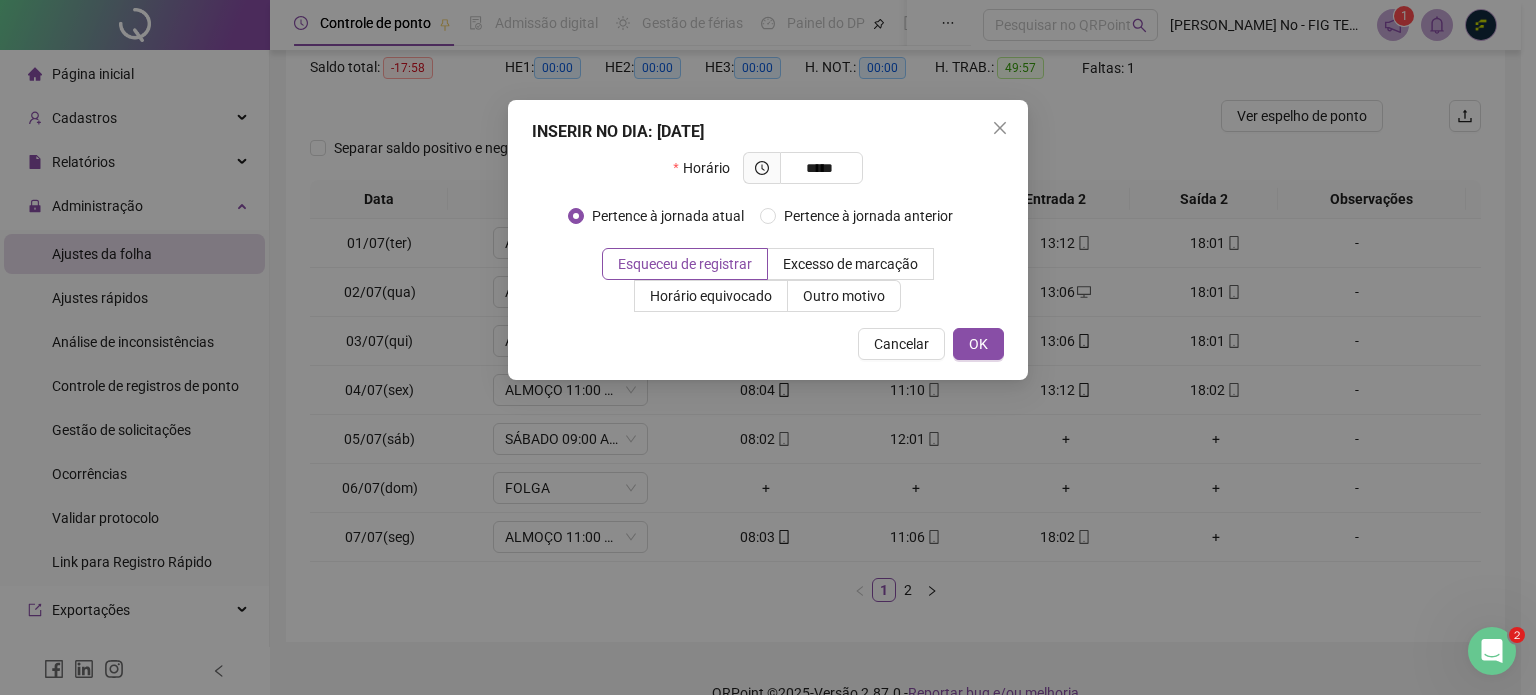 type on "*****" 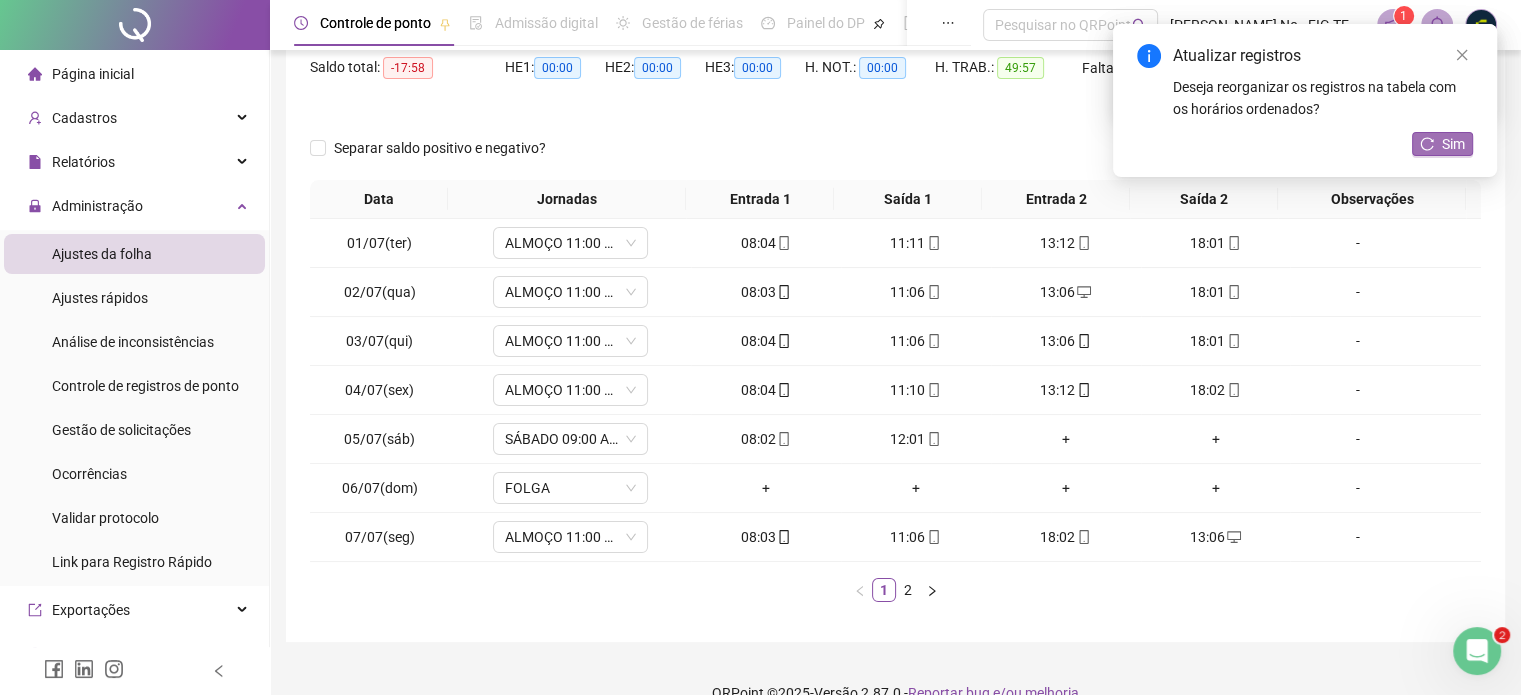 click on "Sim" at bounding box center (1442, 144) 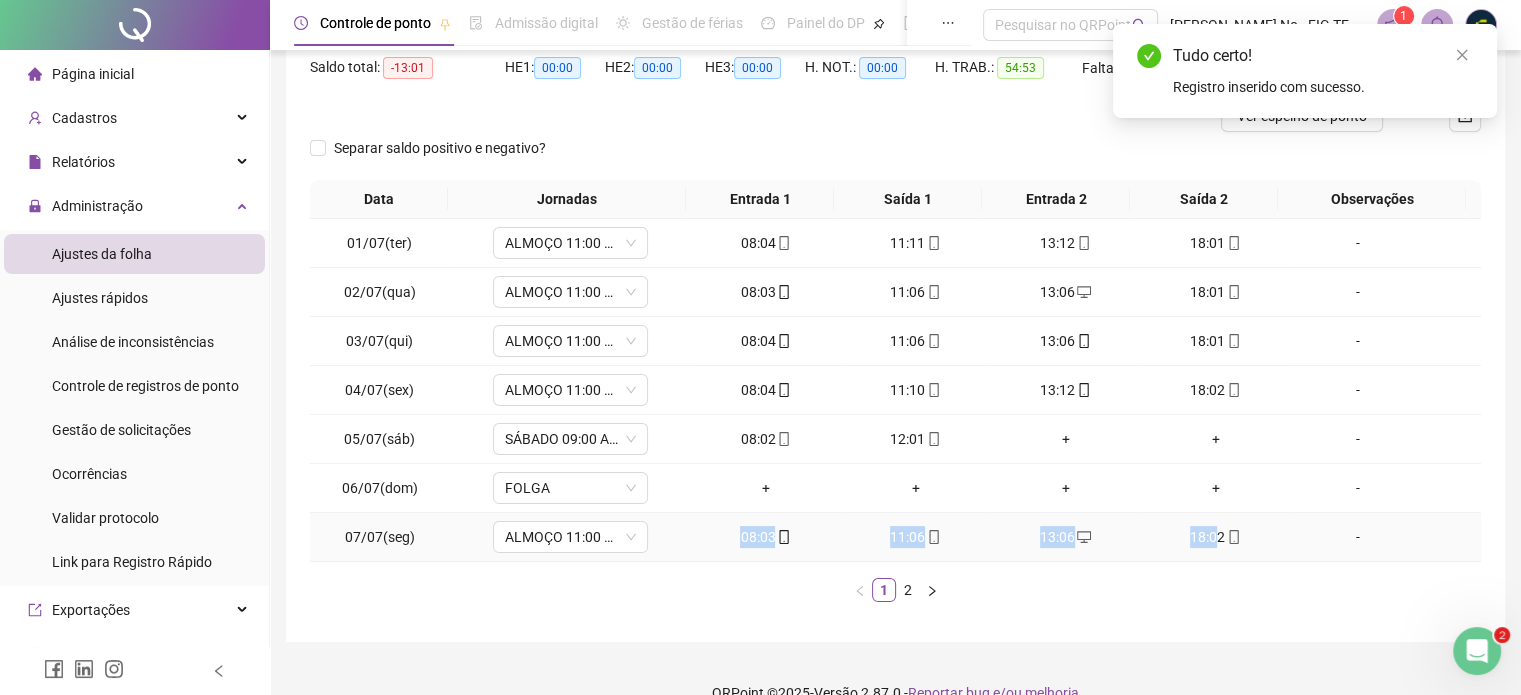 drag, startPoint x: 728, startPoint y: 537, endPoint x: 1205, endPoint y: 551, distance: 477.2054 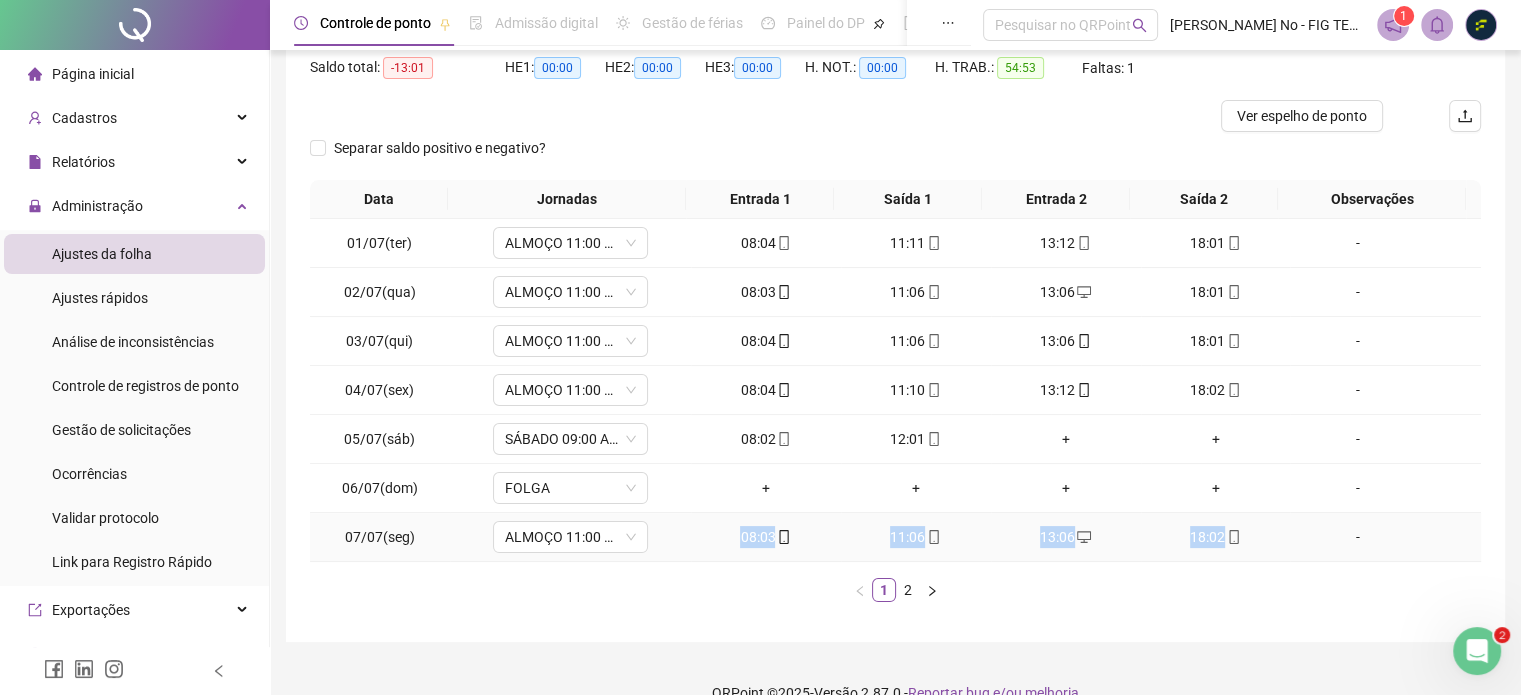 drag, startPoint x: 1178, startPoint y: 550, endPoint x: 736, endPoint y: 551, distance: 442.00113 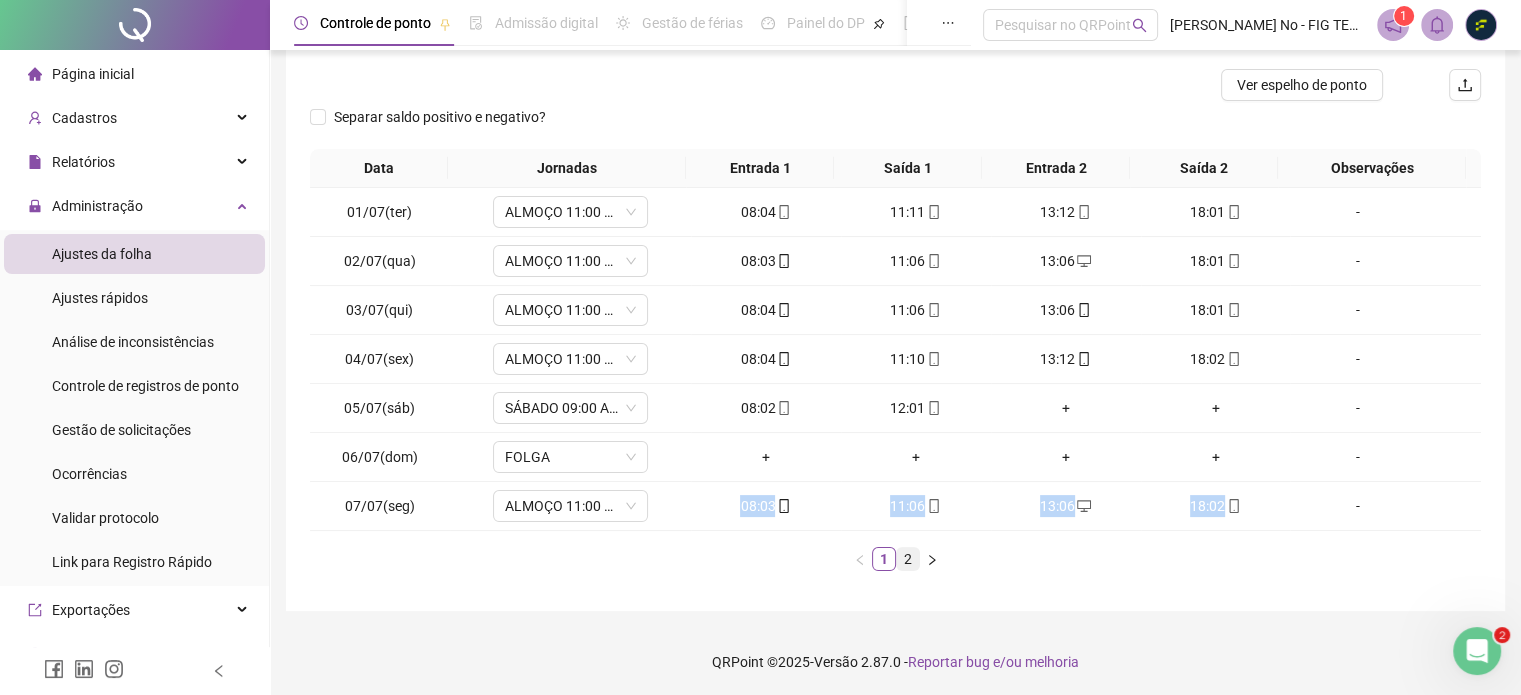 click on "2" at bounding box center (908, 559) 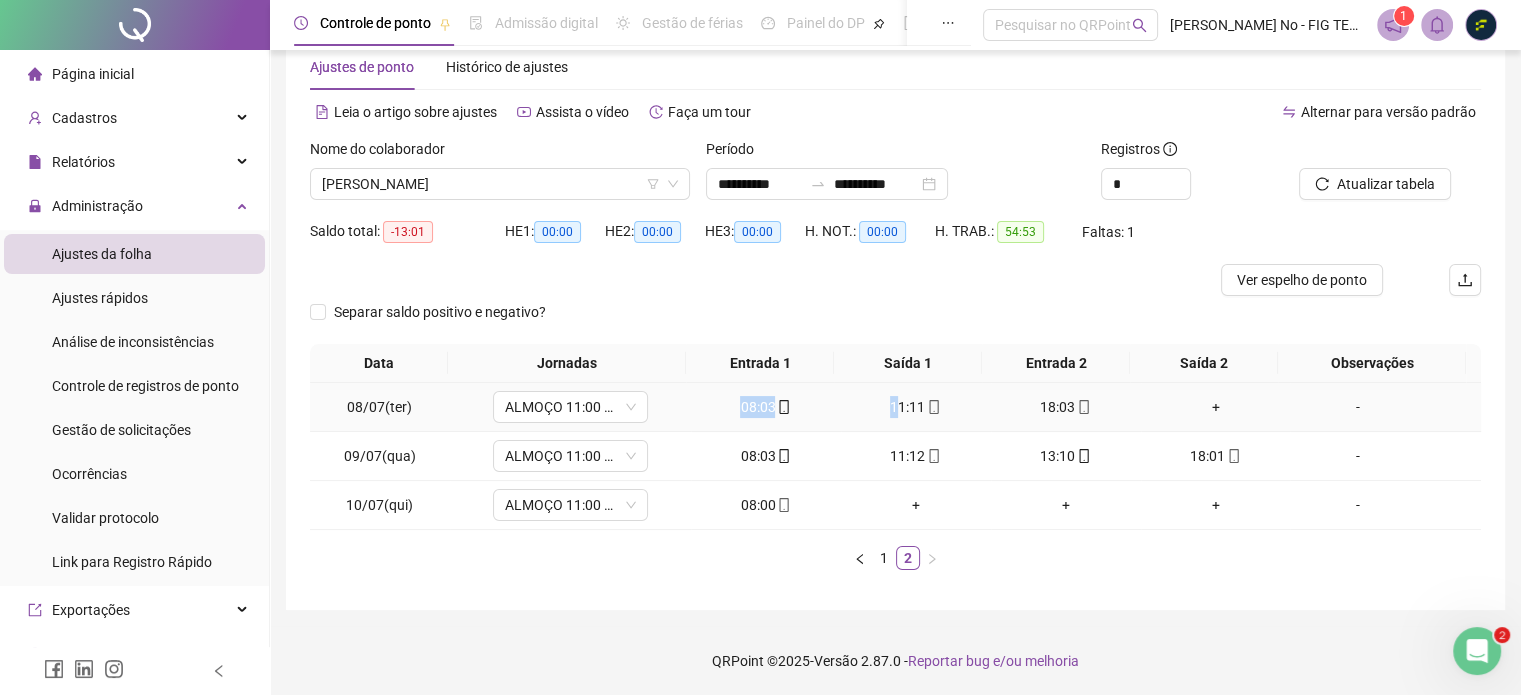 drag, startPoint x: 748, startPoint y: 418, endPoint x: 888, endPoint y: 419, distance: 140.00357 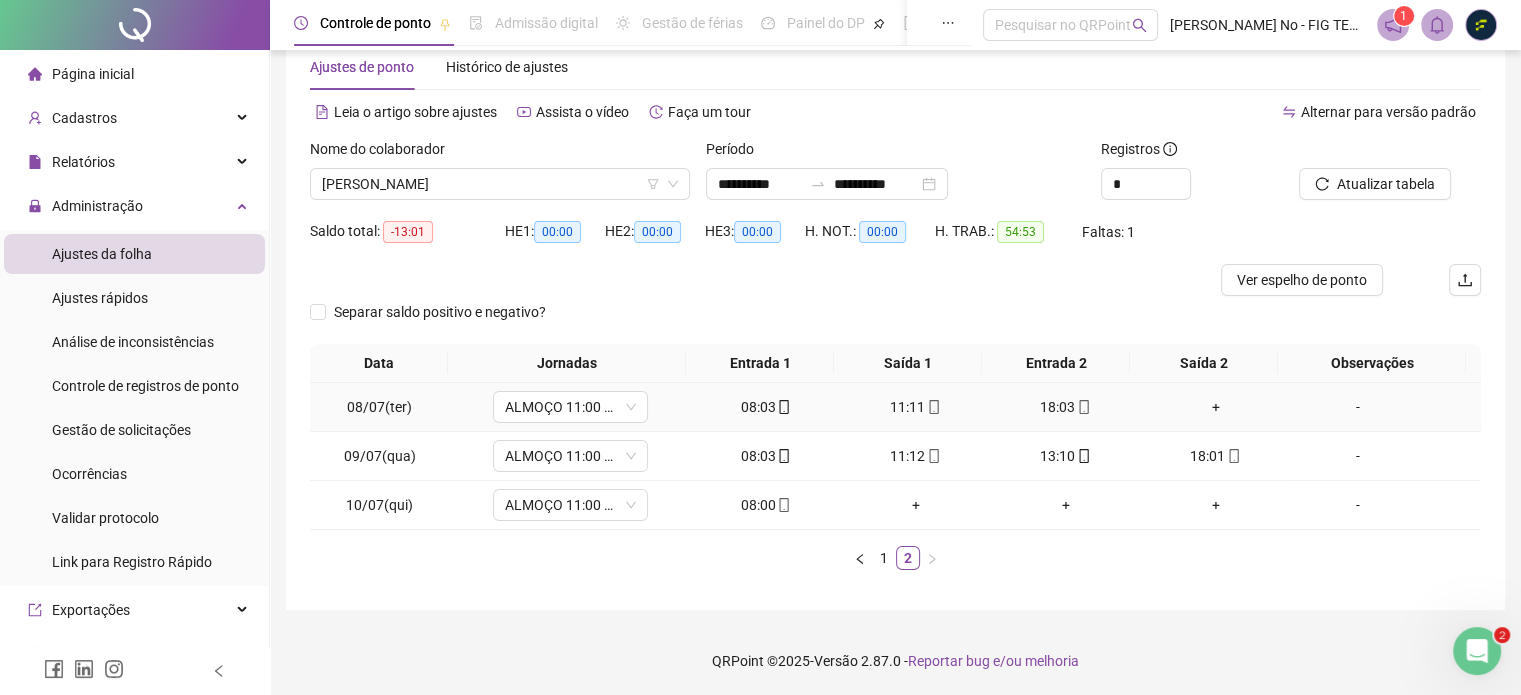 click on "+" at bounding box center (1216, 407) 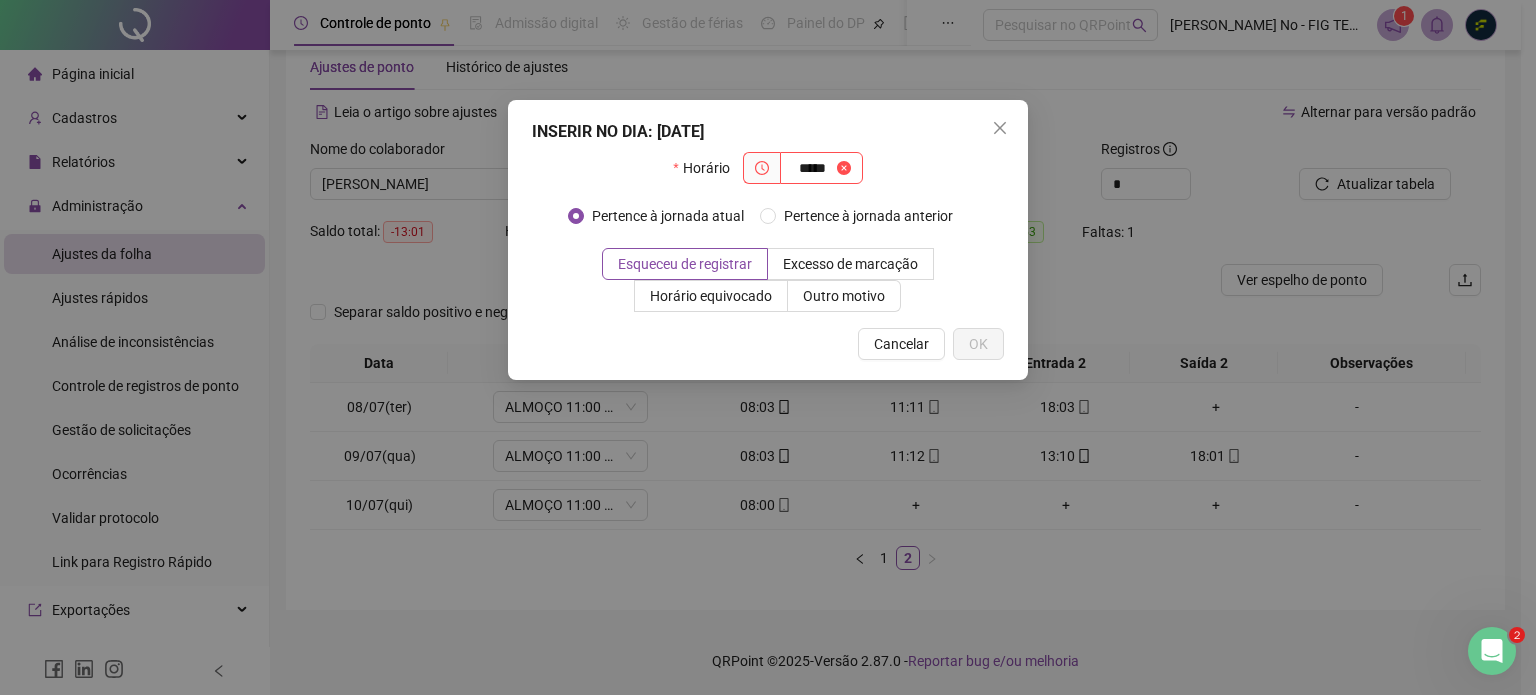 type on "*****" 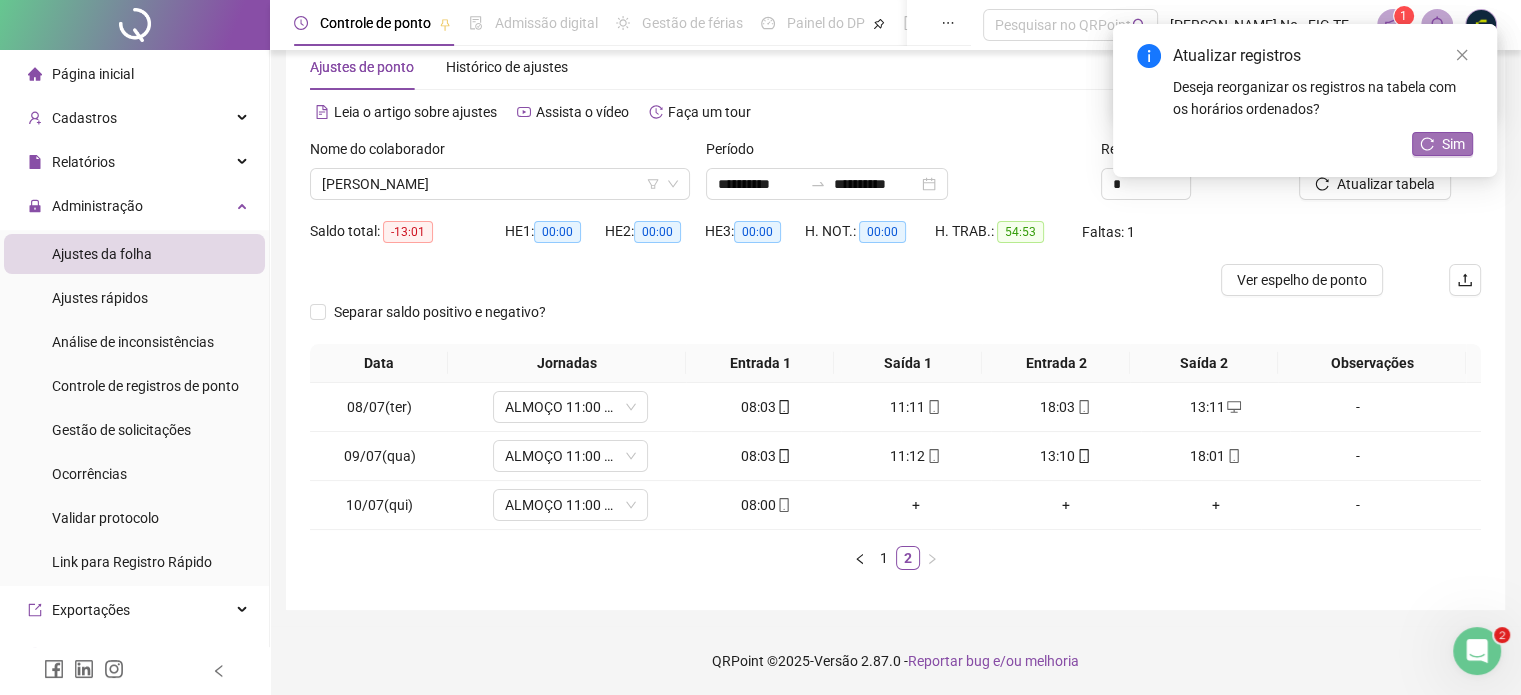 click 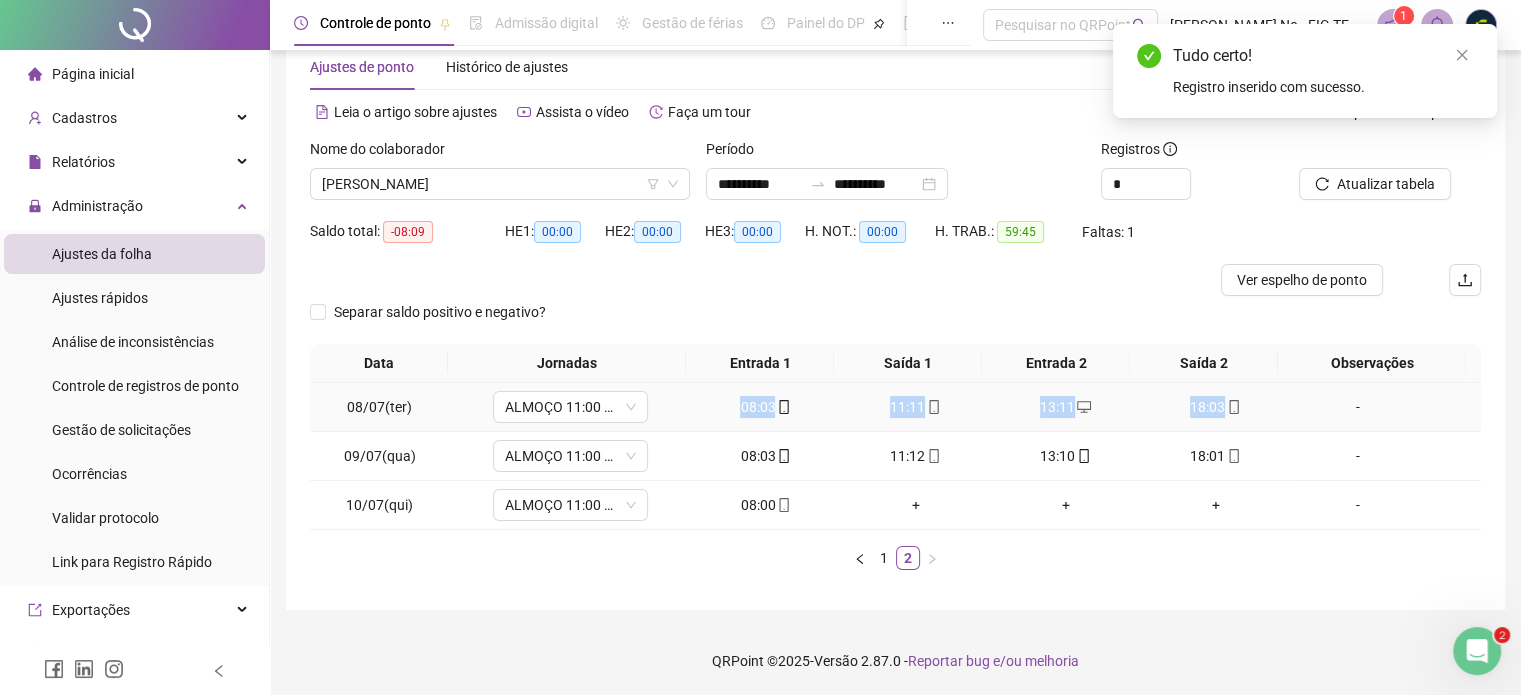 drag, startPoint x: 699, startPoint y: 406, endPoint x: 1209, endPoint y: 416, distance: 510.09802 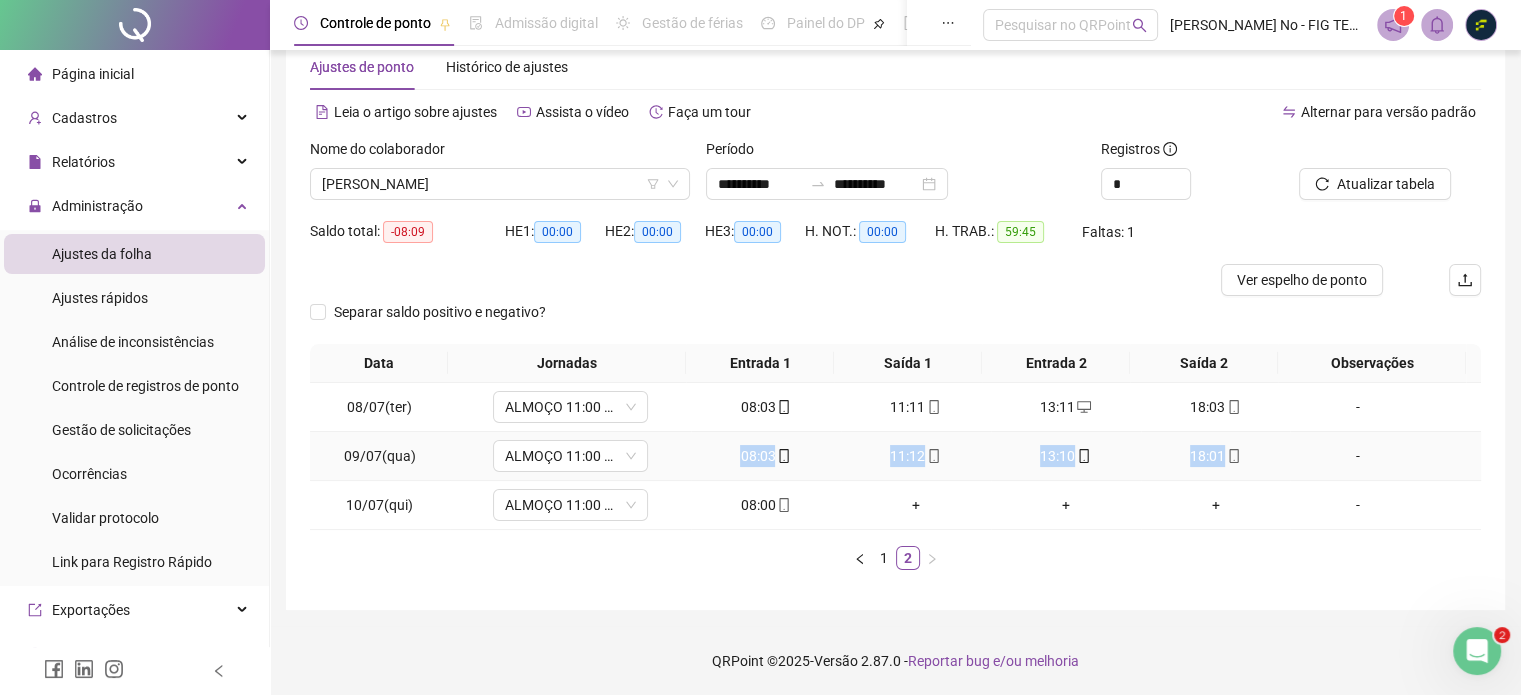 drag, startPoint x: 736, startPoint y: 459, endPoint x: 1209, endPoint y: 465, distance: 473.03806 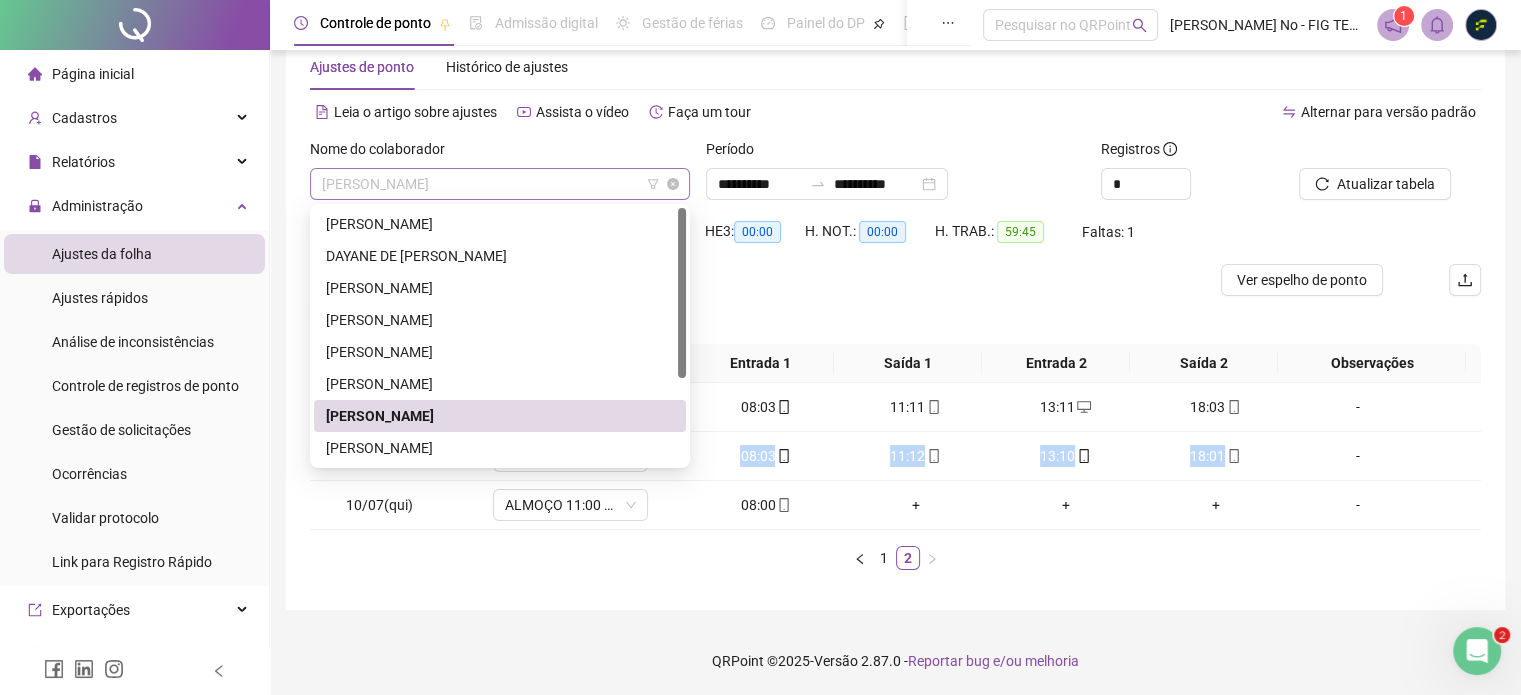 click on "[PERSON_NAME]" at bounding box center [500, 184] 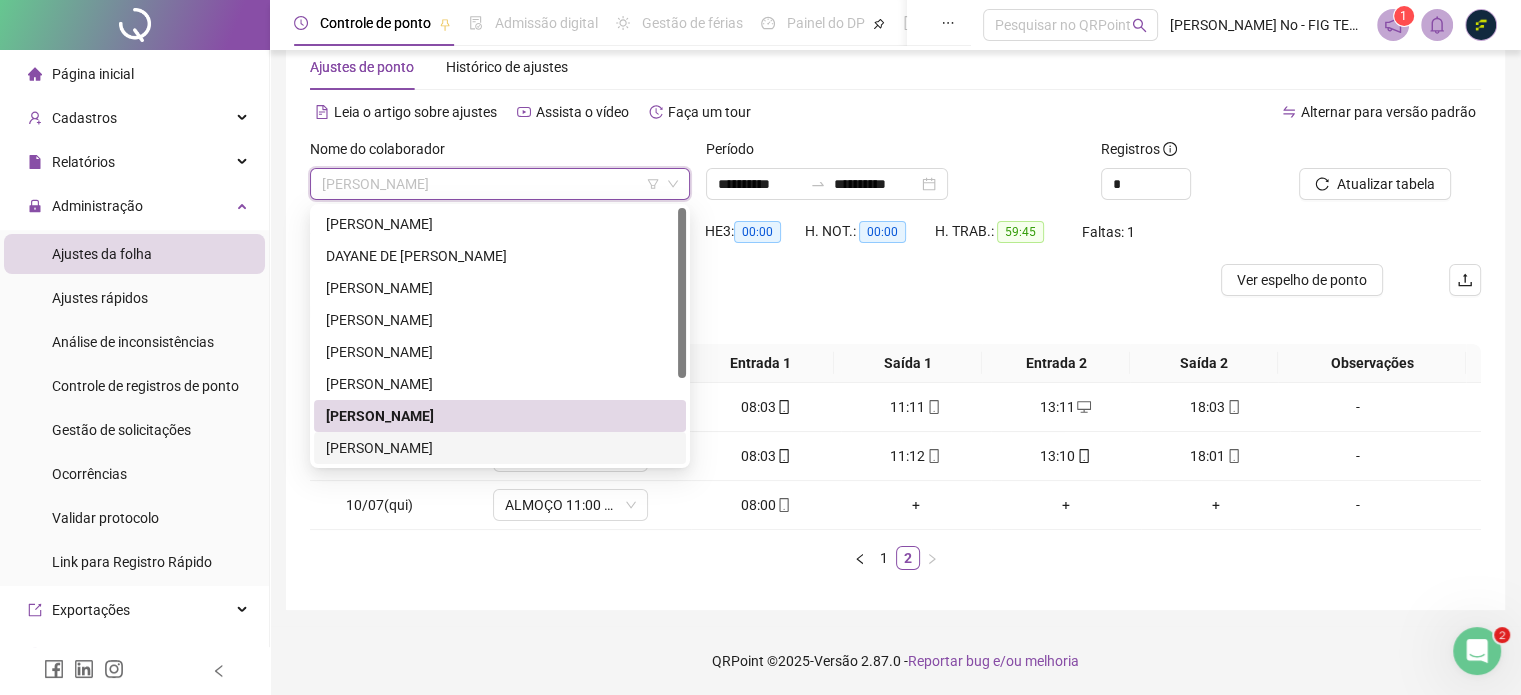 click on "[PERSON_NAME]" at bounding box center (500, 448) 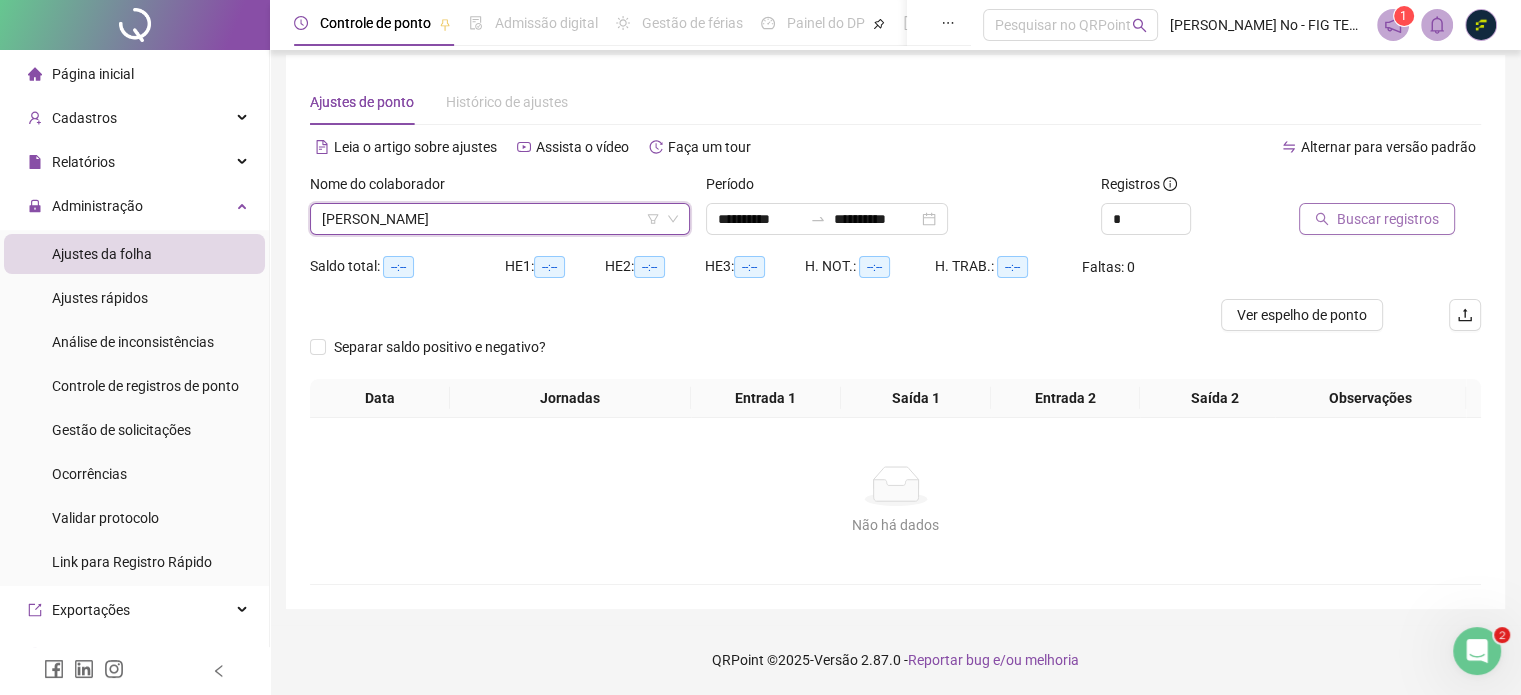 click on "Buscar registros" at bounding box center (1377, 219) 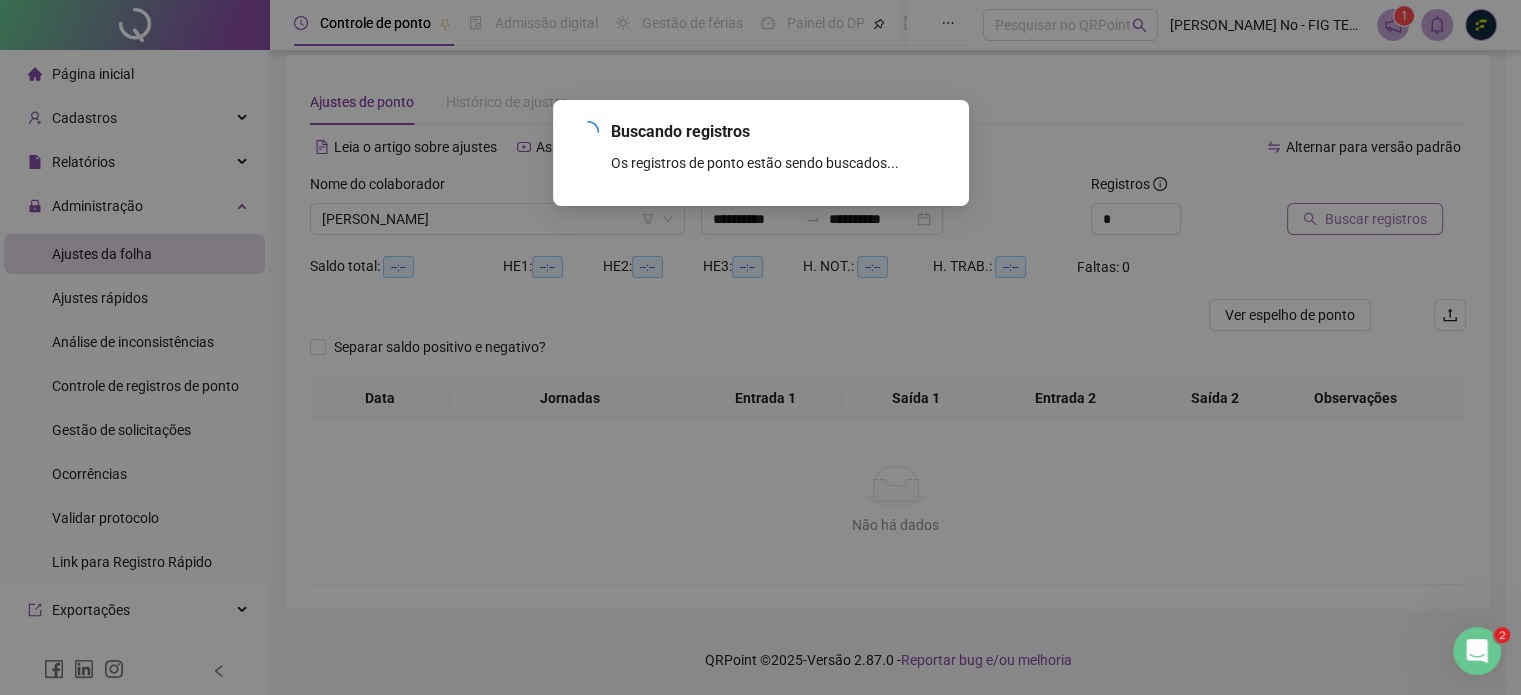 scroll, scrollTop: 10, scrollLeft: 0, axis: vertical 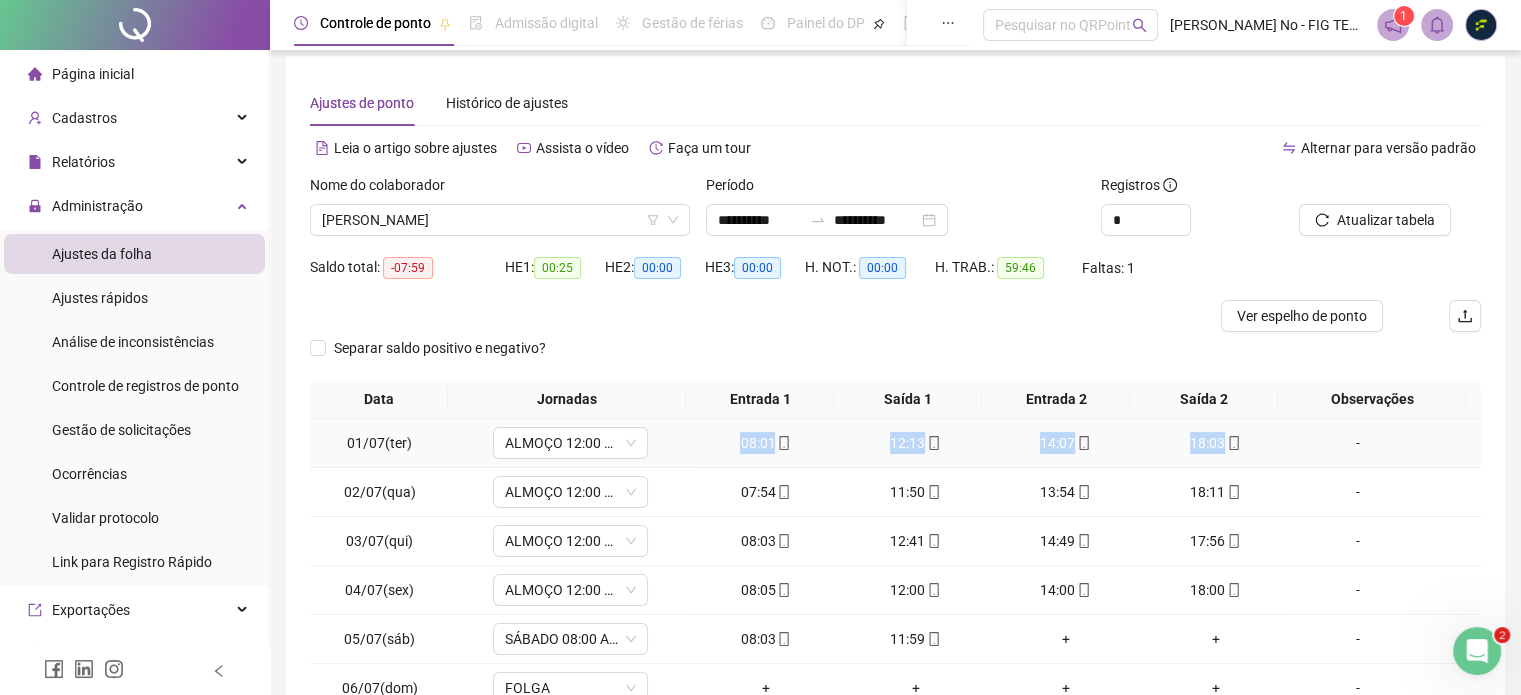 drag, startPoint x: 724, startPoint y: 452, endPoint x: 1217, endPoint y: 451, distance: 493.001 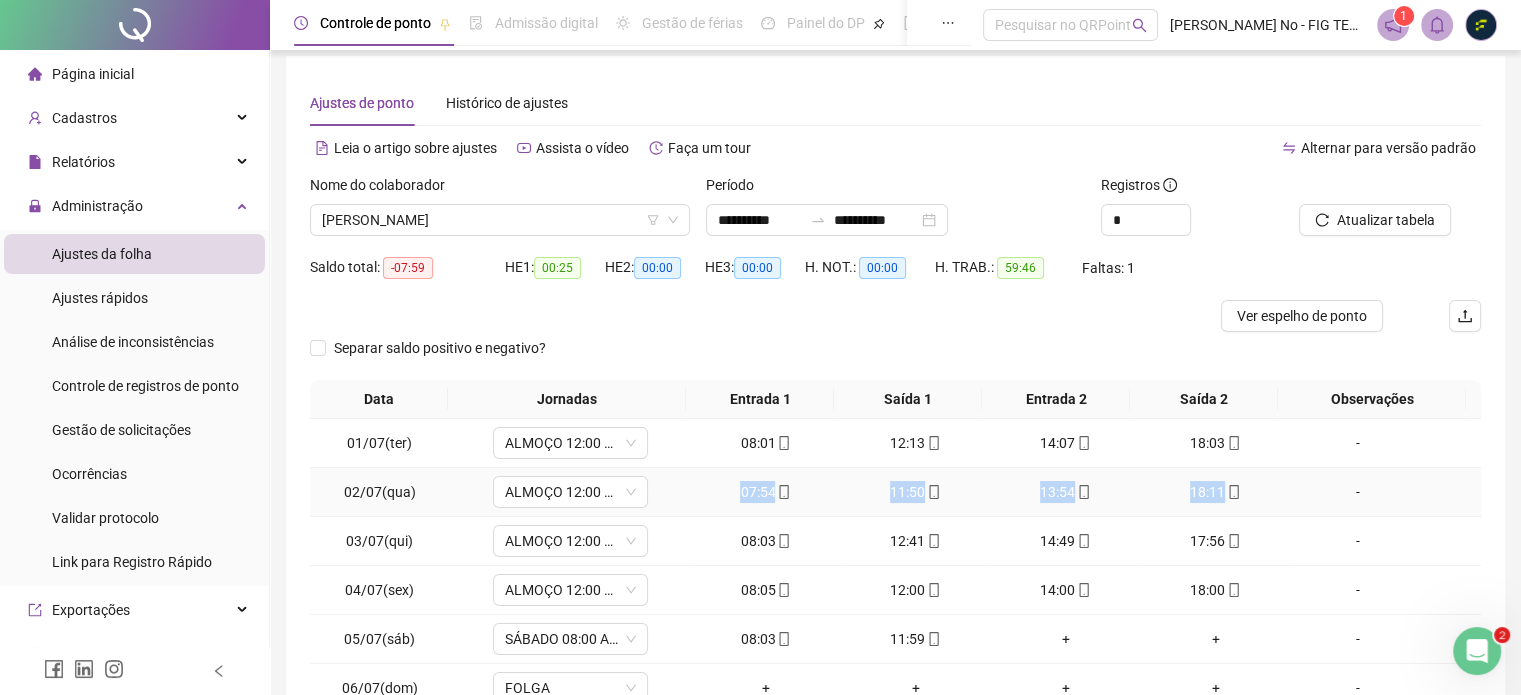 drag, startPoint x: 828, startPoint y: 499, endPoint x: 1216, endPoint y: 491, distance: 388.08246 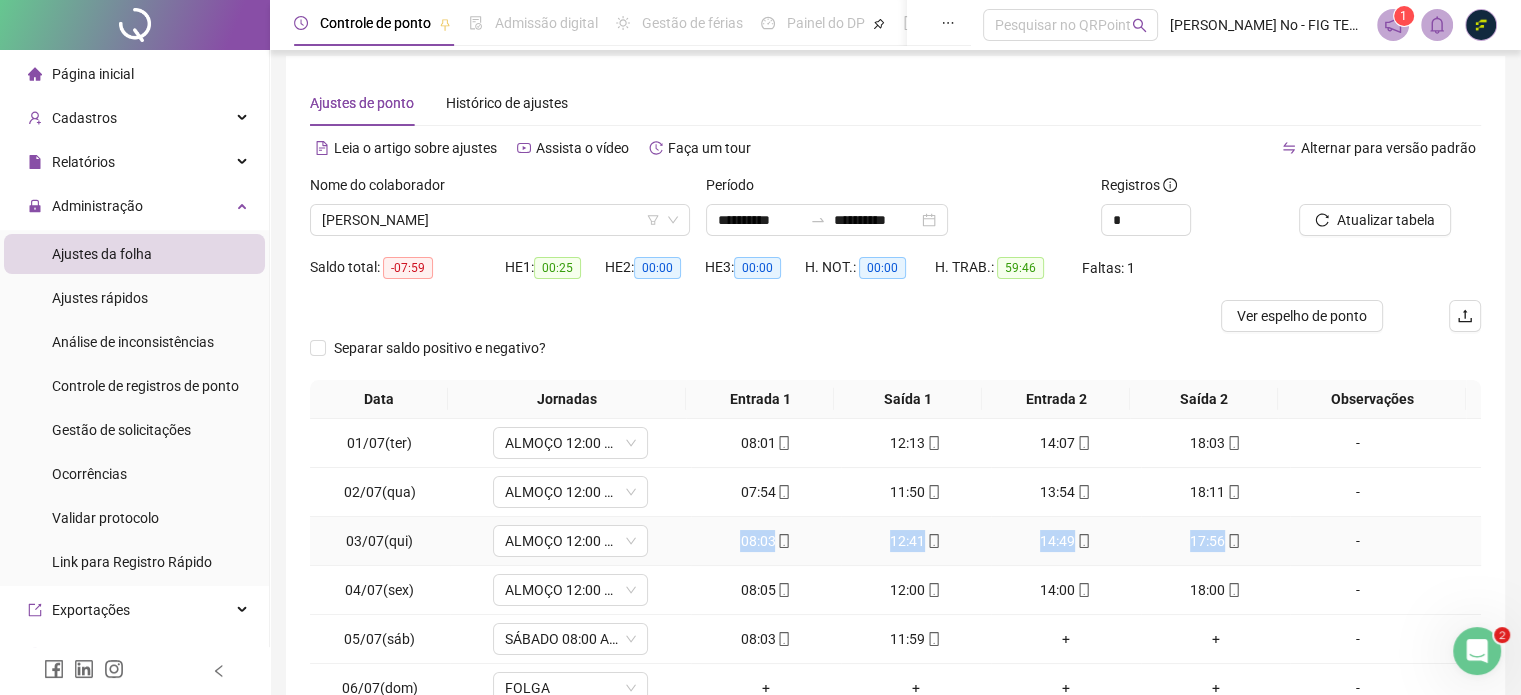 drag, startPoint x: 863, startPoint y: 541, endPoint x: 1212, endPoint y: 541, distance: 349 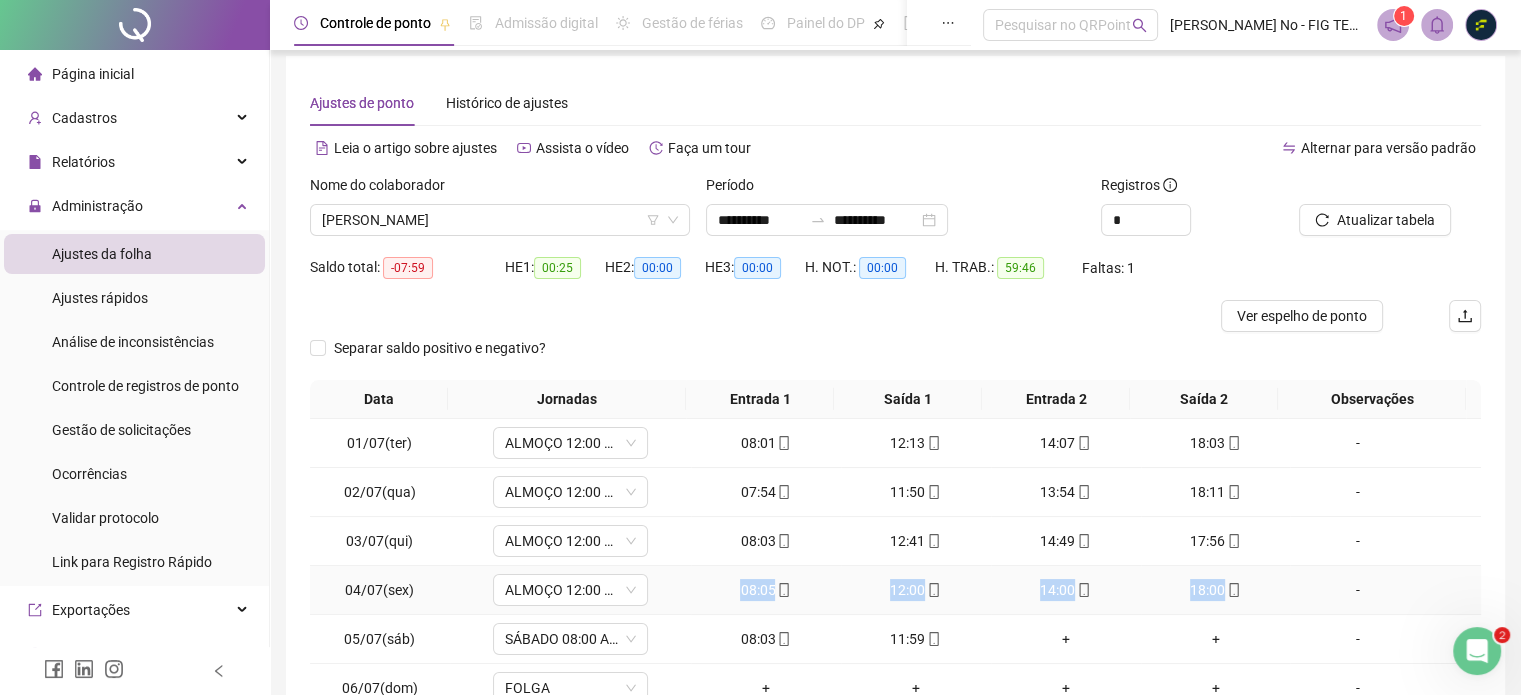 drag, startPoint x: 736, startPoint y: 591, endPoint x: 1217, endPoint y: 594, distance: 481.00937 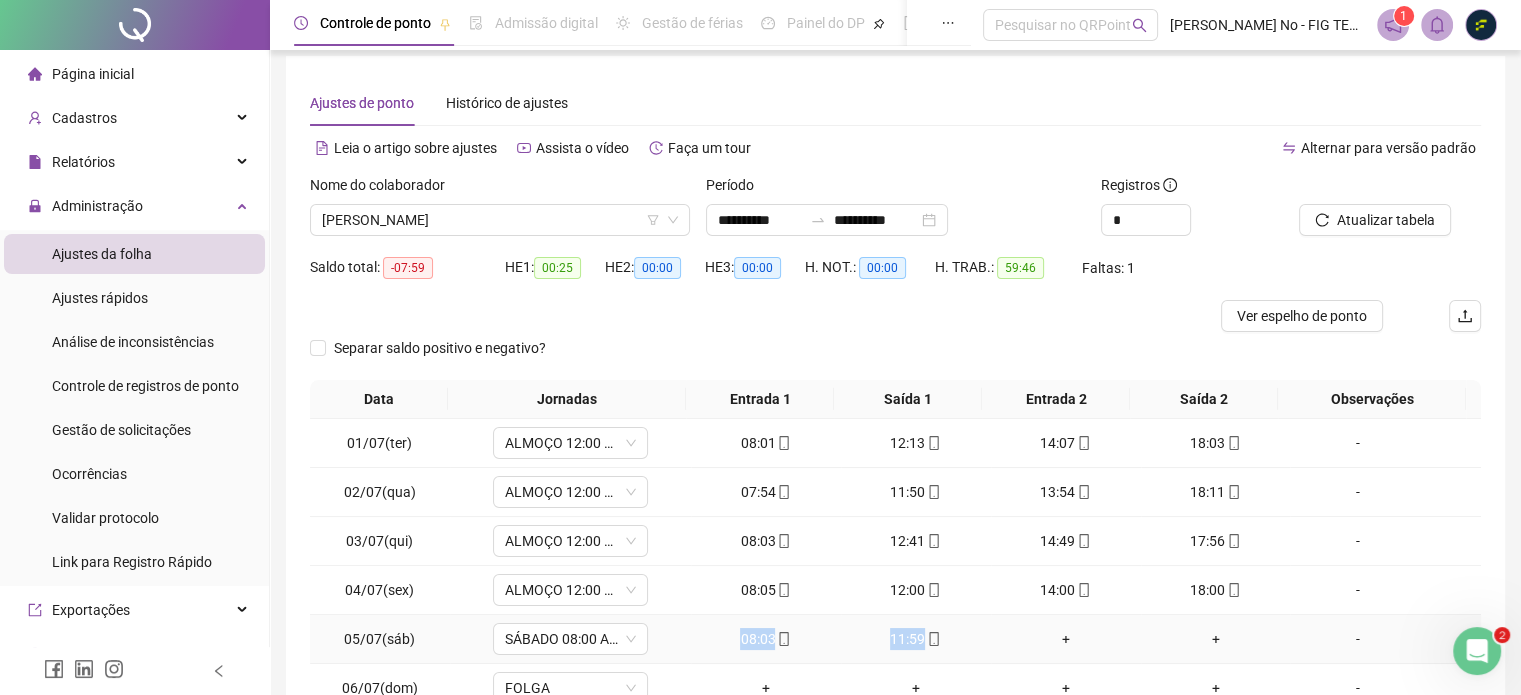 drag, startPoint x: 732, startPoint y: 637, endPoint x: 926, endPoint y: 636, distance: 194.00258 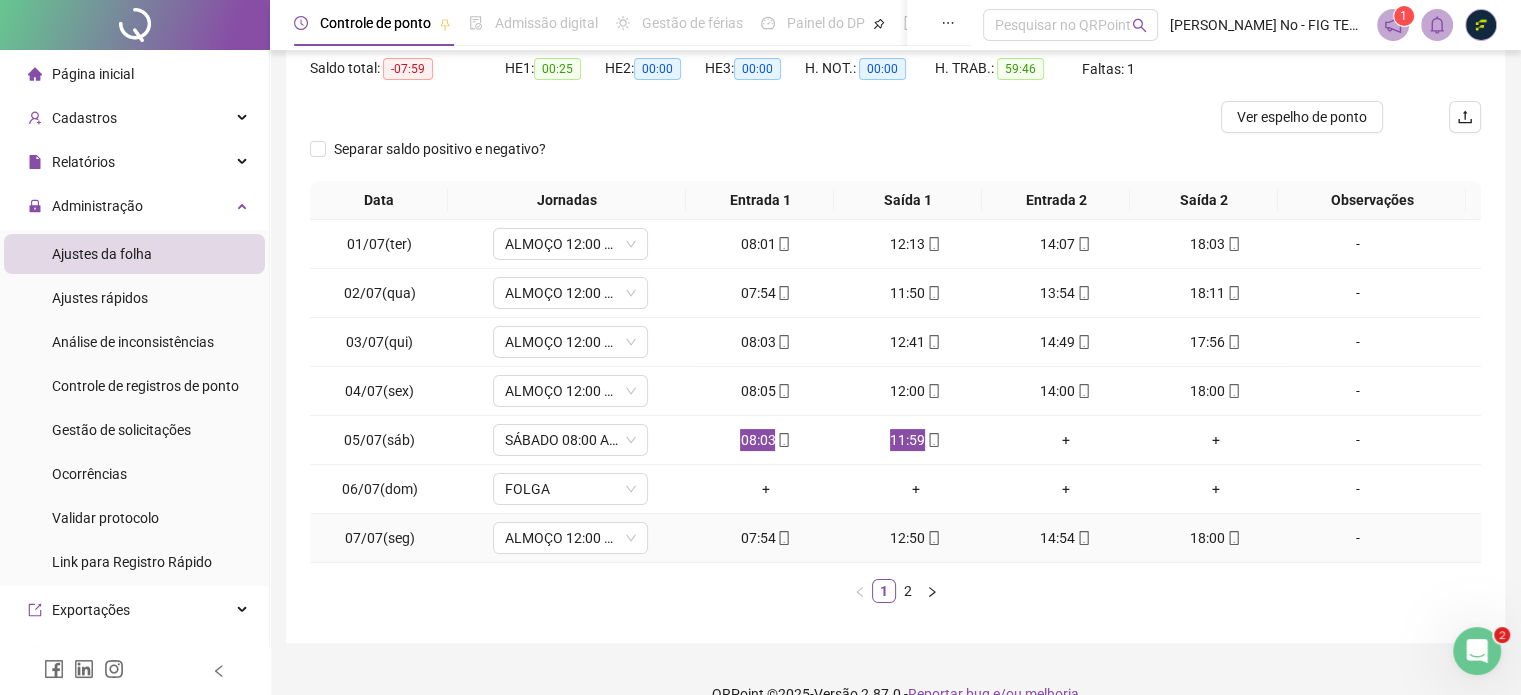 scroll, scrollTop: 210, scrollLeft: 0, axis: vertical 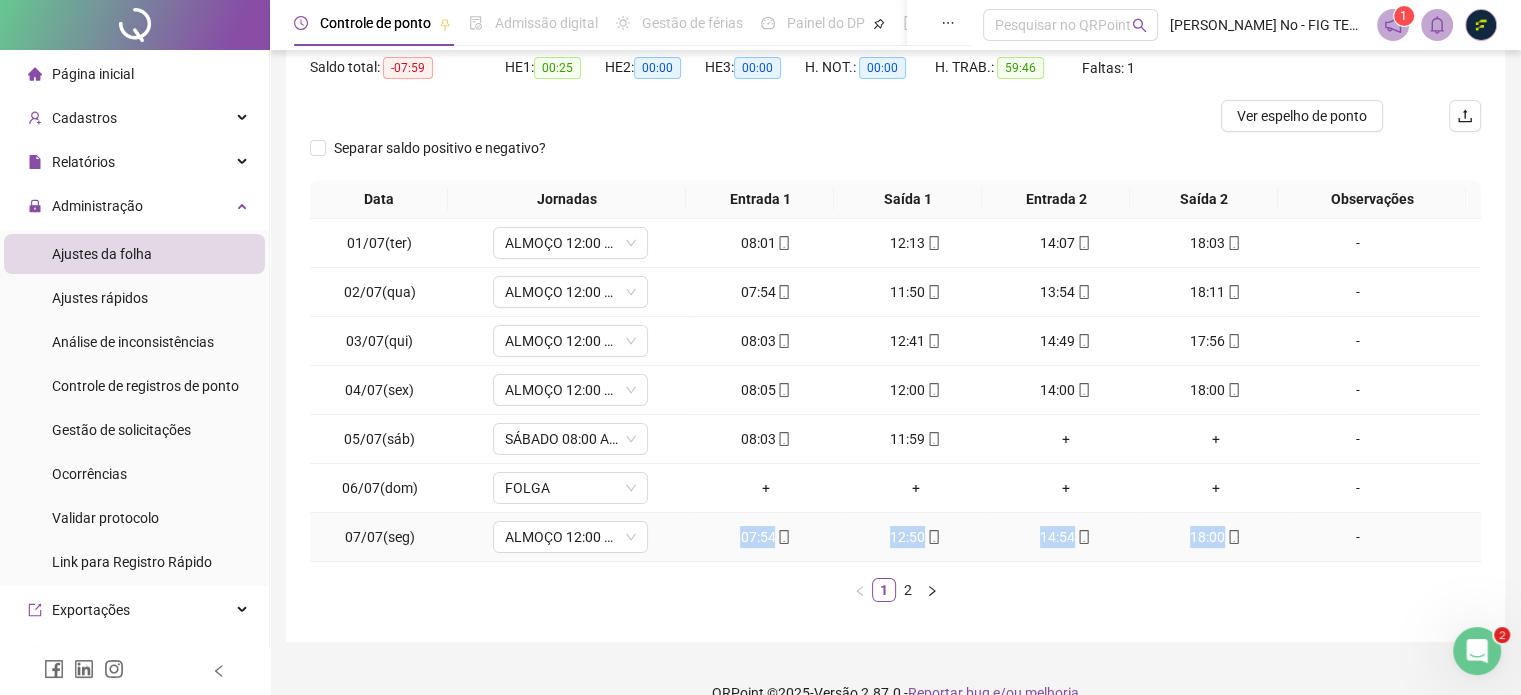 drag, startPoint x: 721, startPoint y: 543, endPoint x: 1209, endPoint y: 543, distance: 488 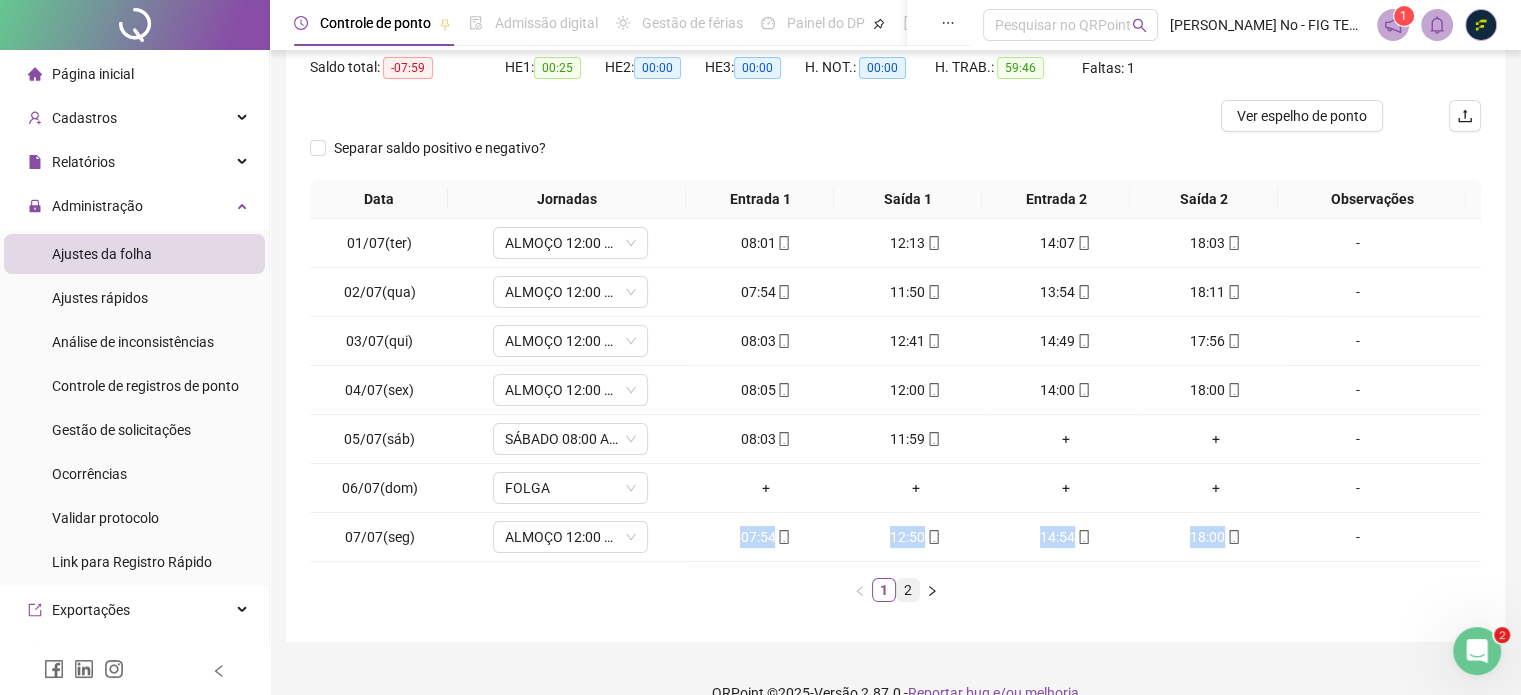 click on "2" at bounding box center [908, 590] 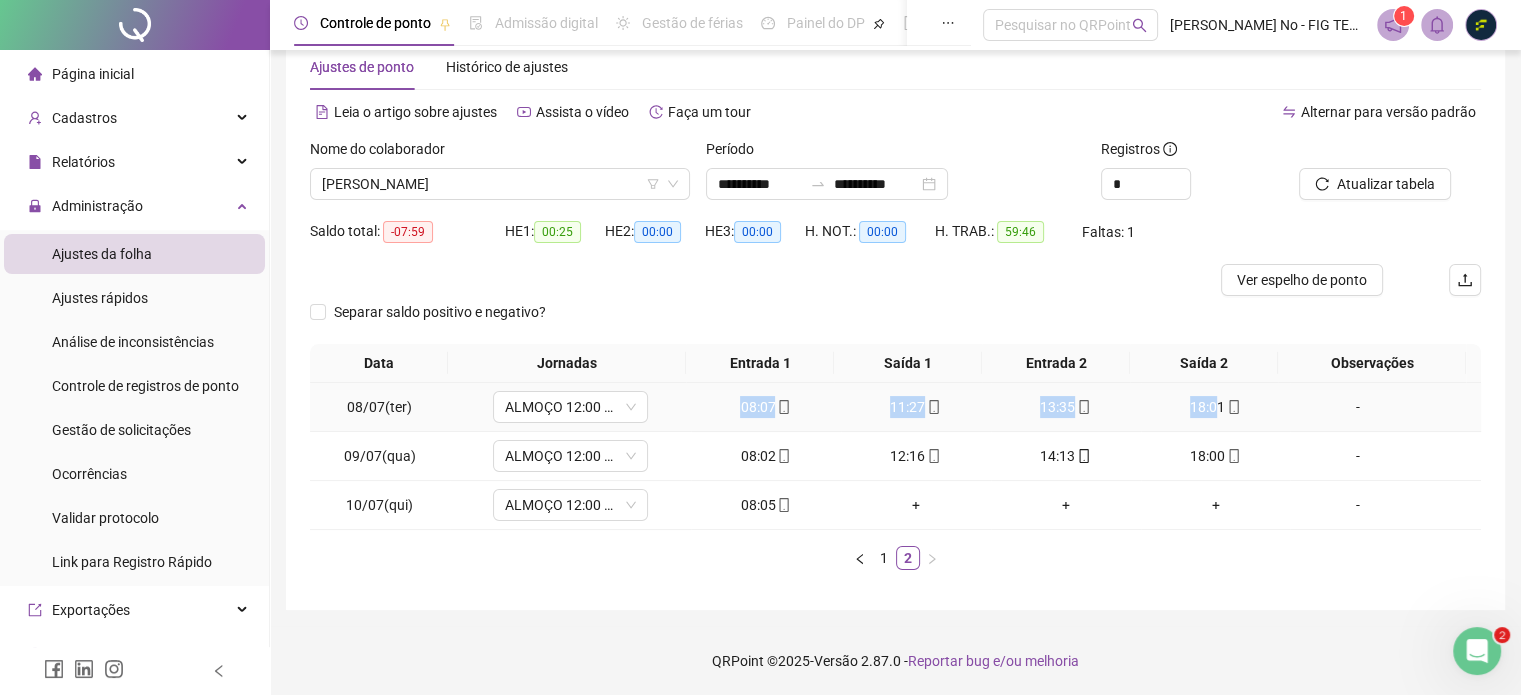 drag, startPoint x: 718, startPoint y: 407, endPoint x: 1206, endPoint y: 403, distance: 488.0164 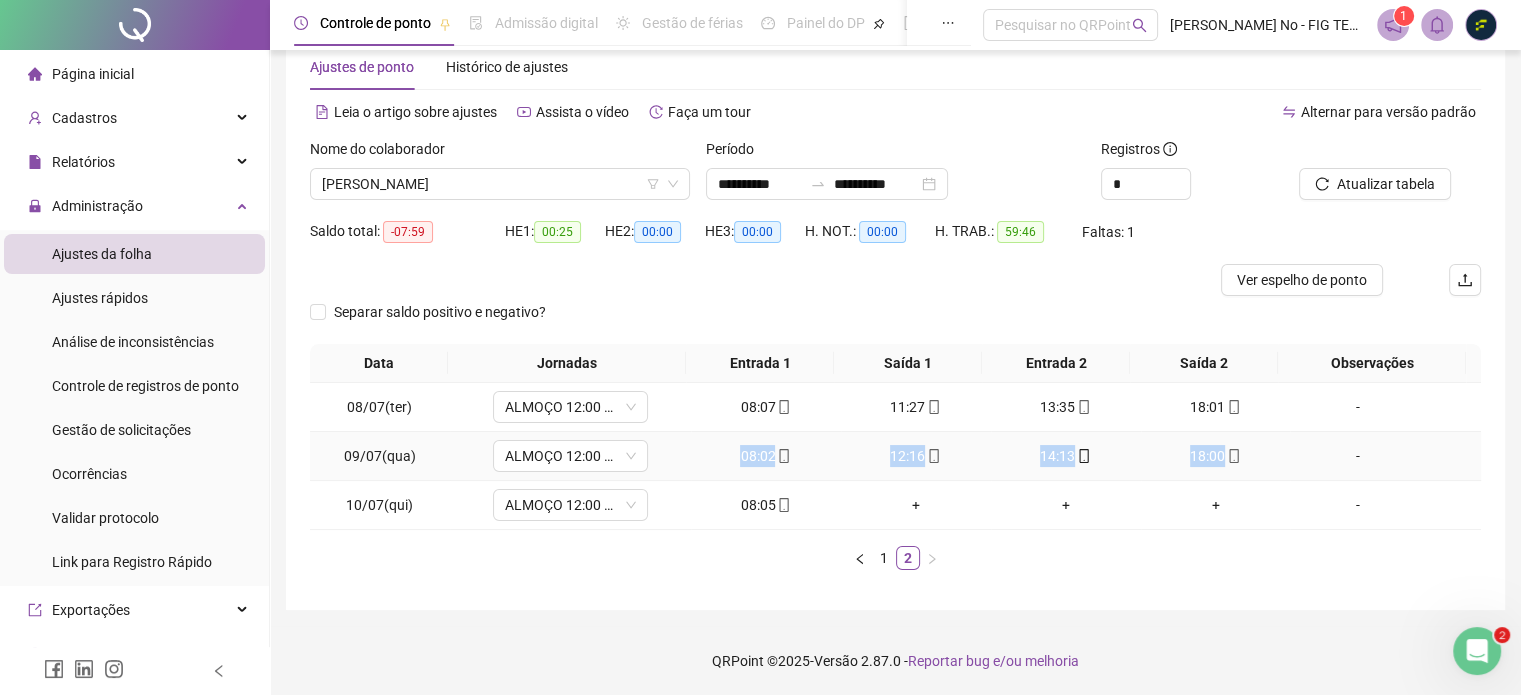 drag, startPoint x: 732, startPoint y: 460, endPoint x: 1224, endPoint y: 459, distance: 492.001 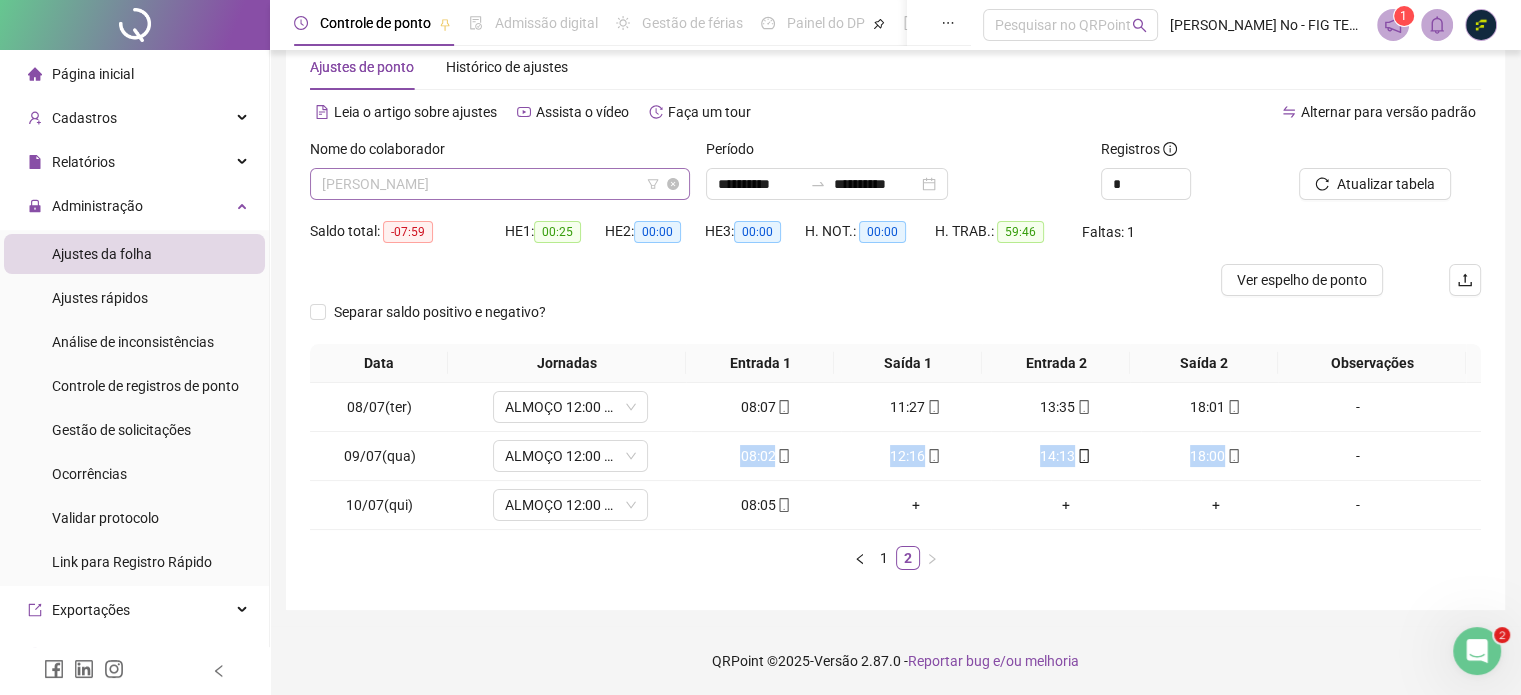 click on "[PERSON_NAME]" at bounding box center (500, 184) 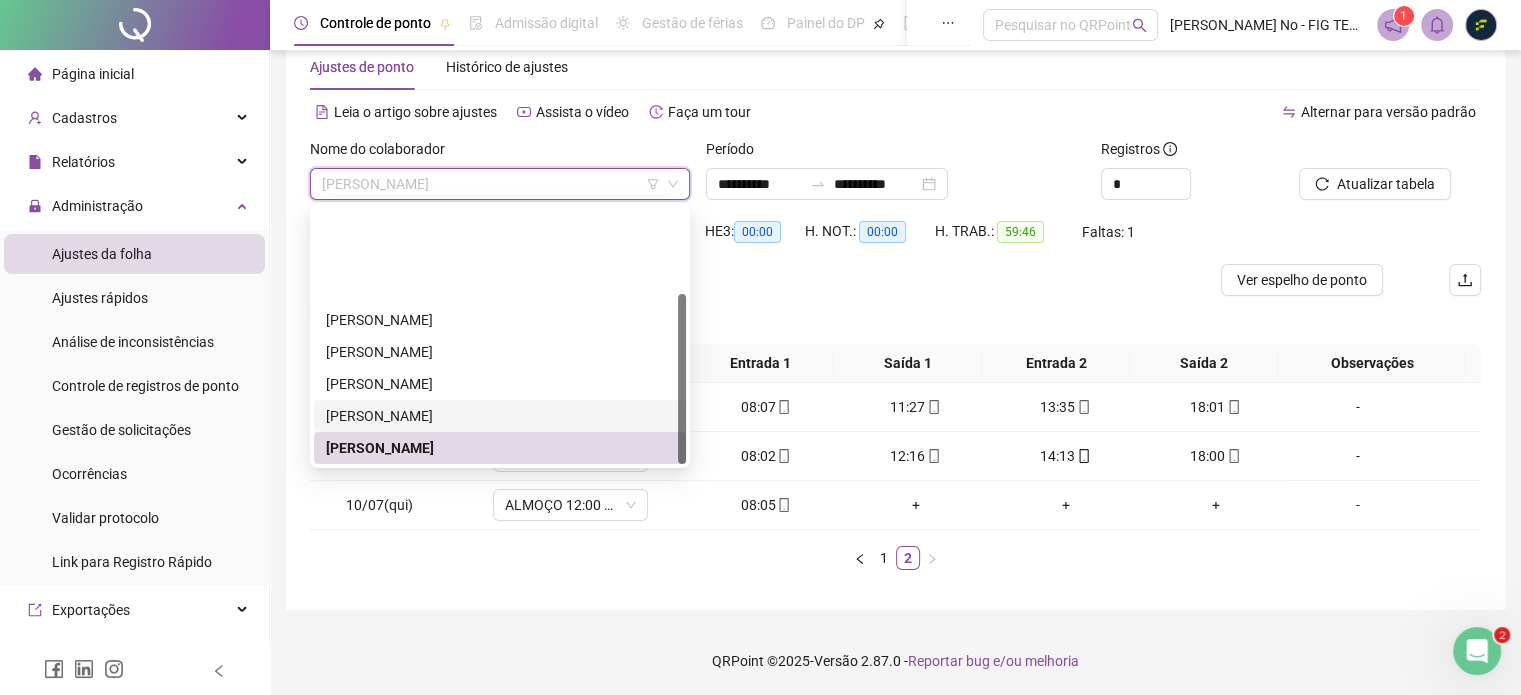 scroll, scrollTop: 128, scrollLeft: 0, axis: vertical 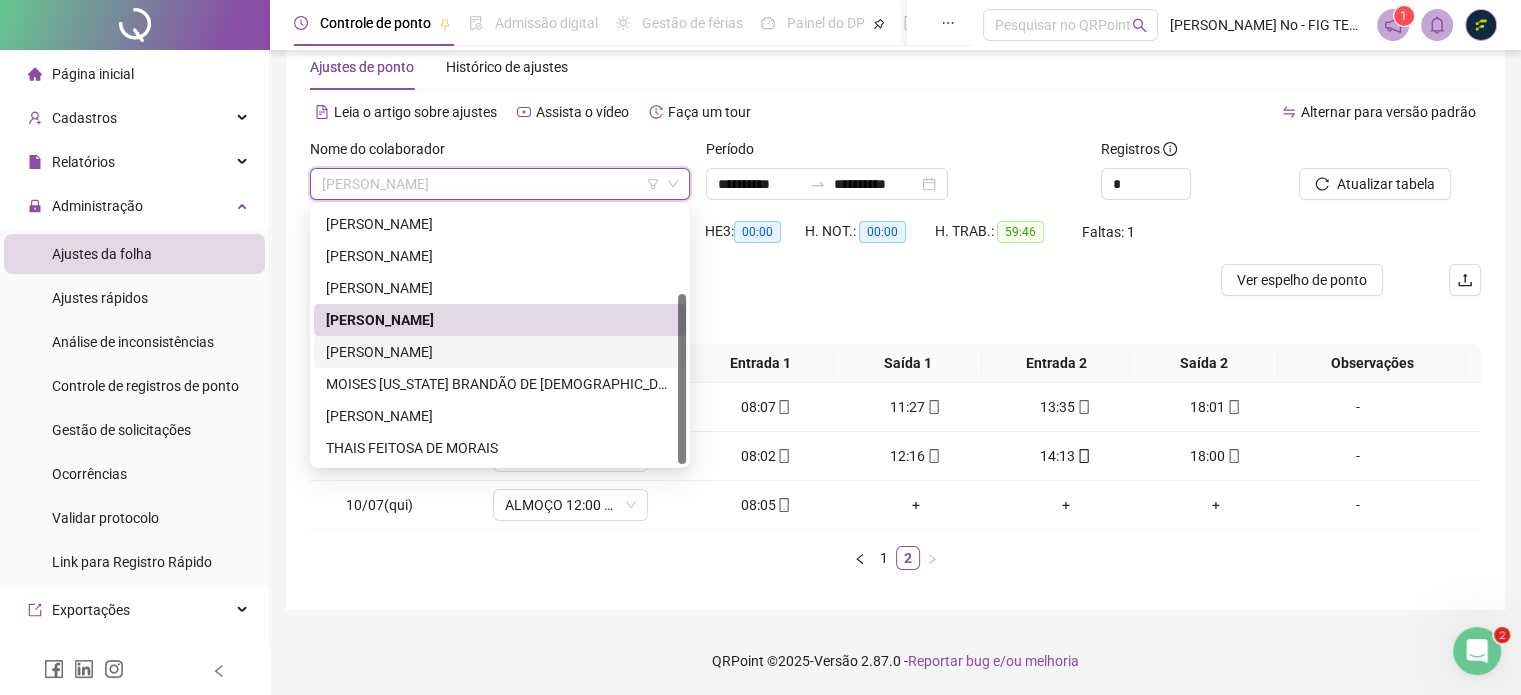 click on "[PERSON_NAME]" at bounding box center (500, 352) 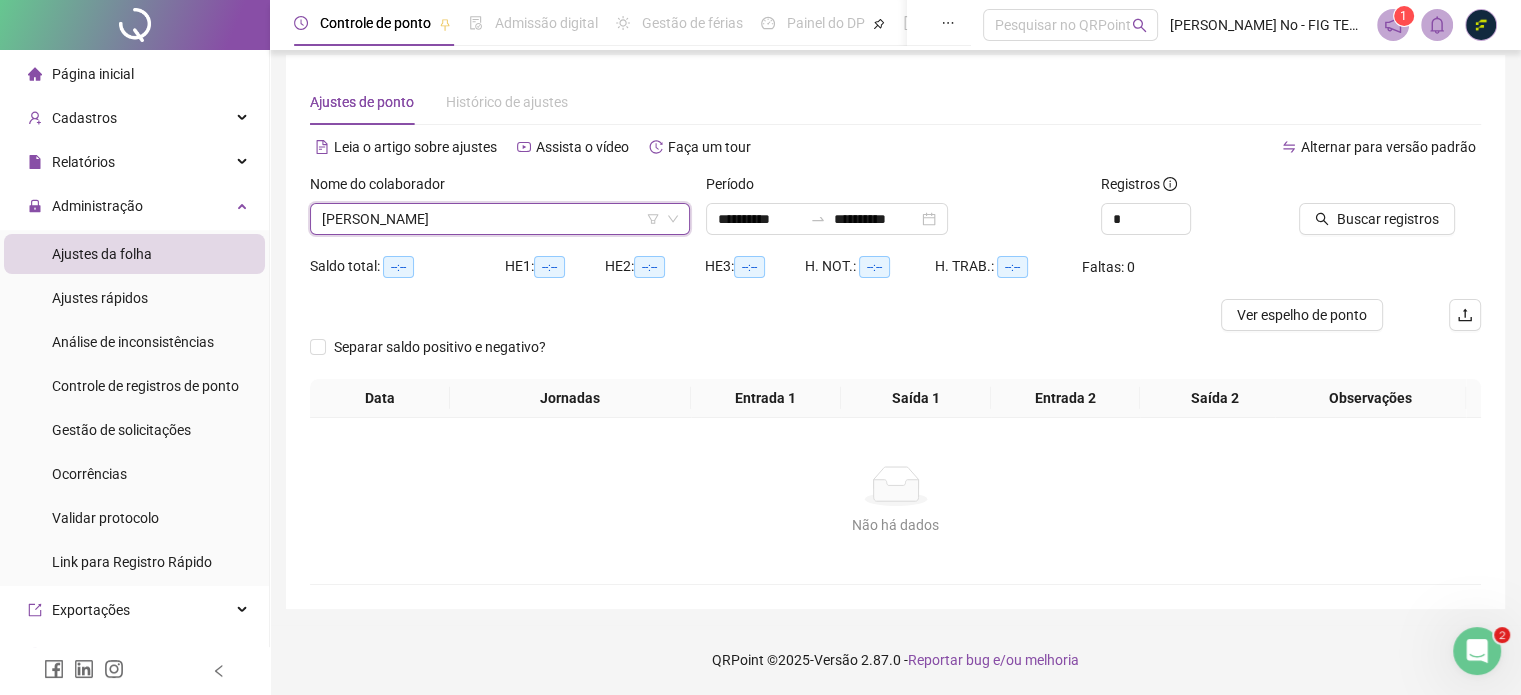 scroll, scrollTop: 25, scrollLeft: 0, axis: vertical 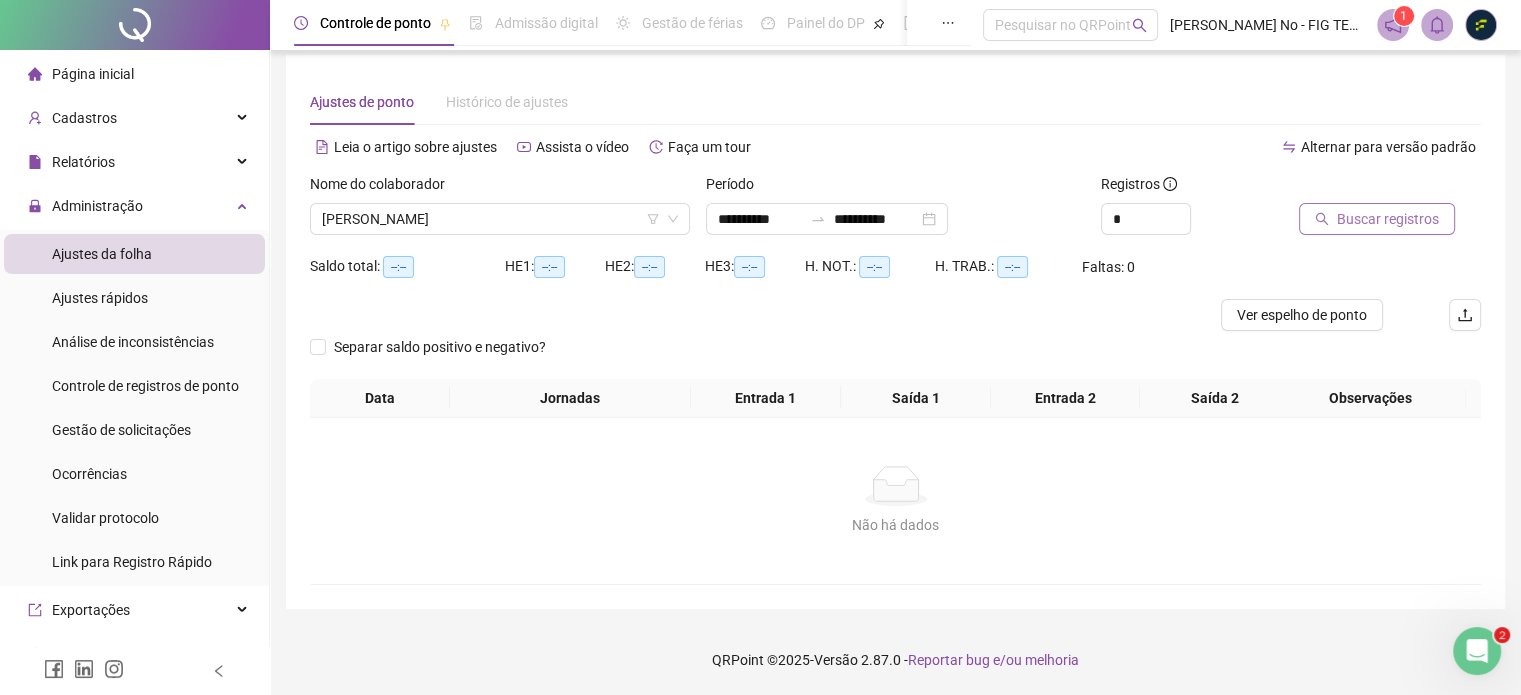 click on "Buscar registros" at bounding box center (1377, 219) 